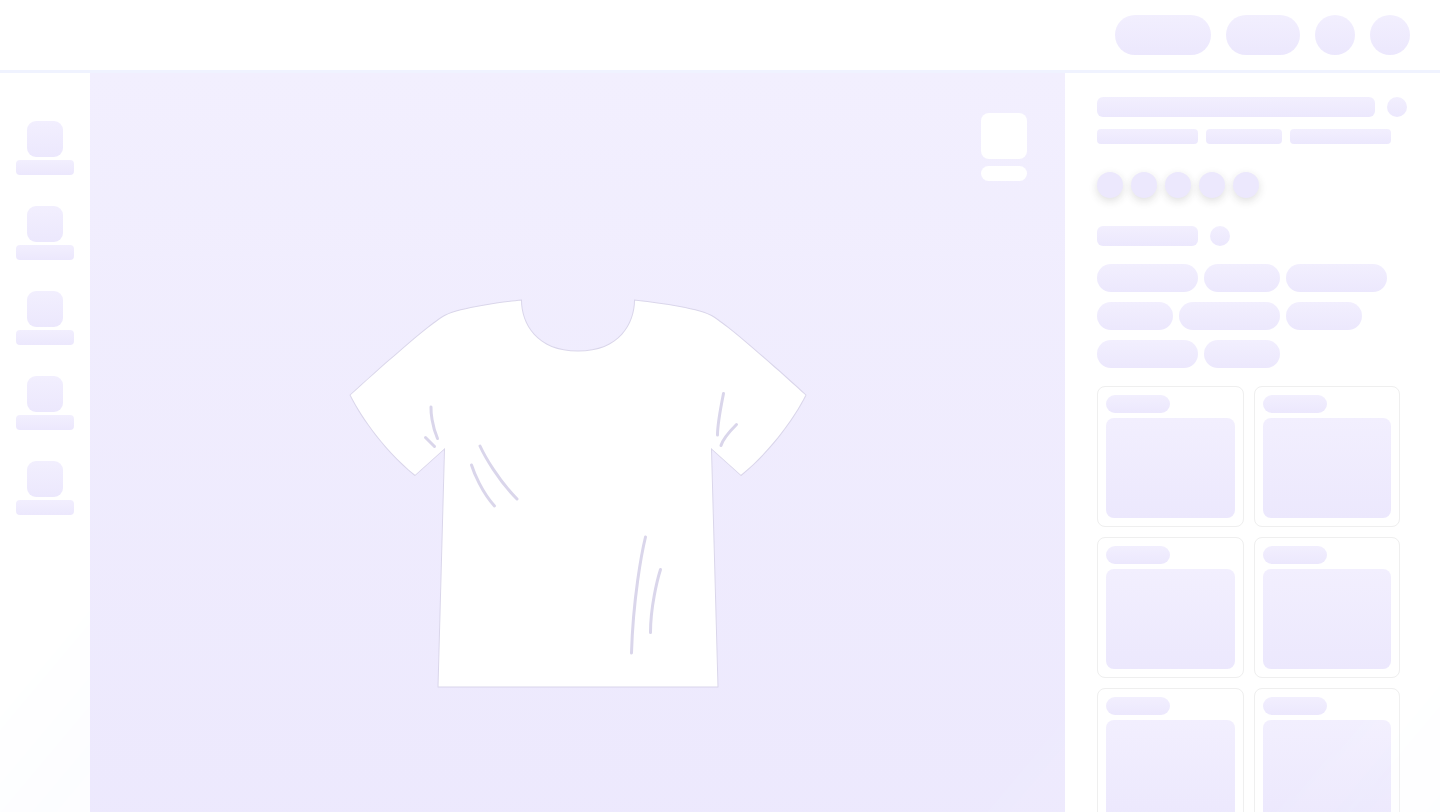 scroll, scrollTop: 0, scrollLeft: 0, axis: both 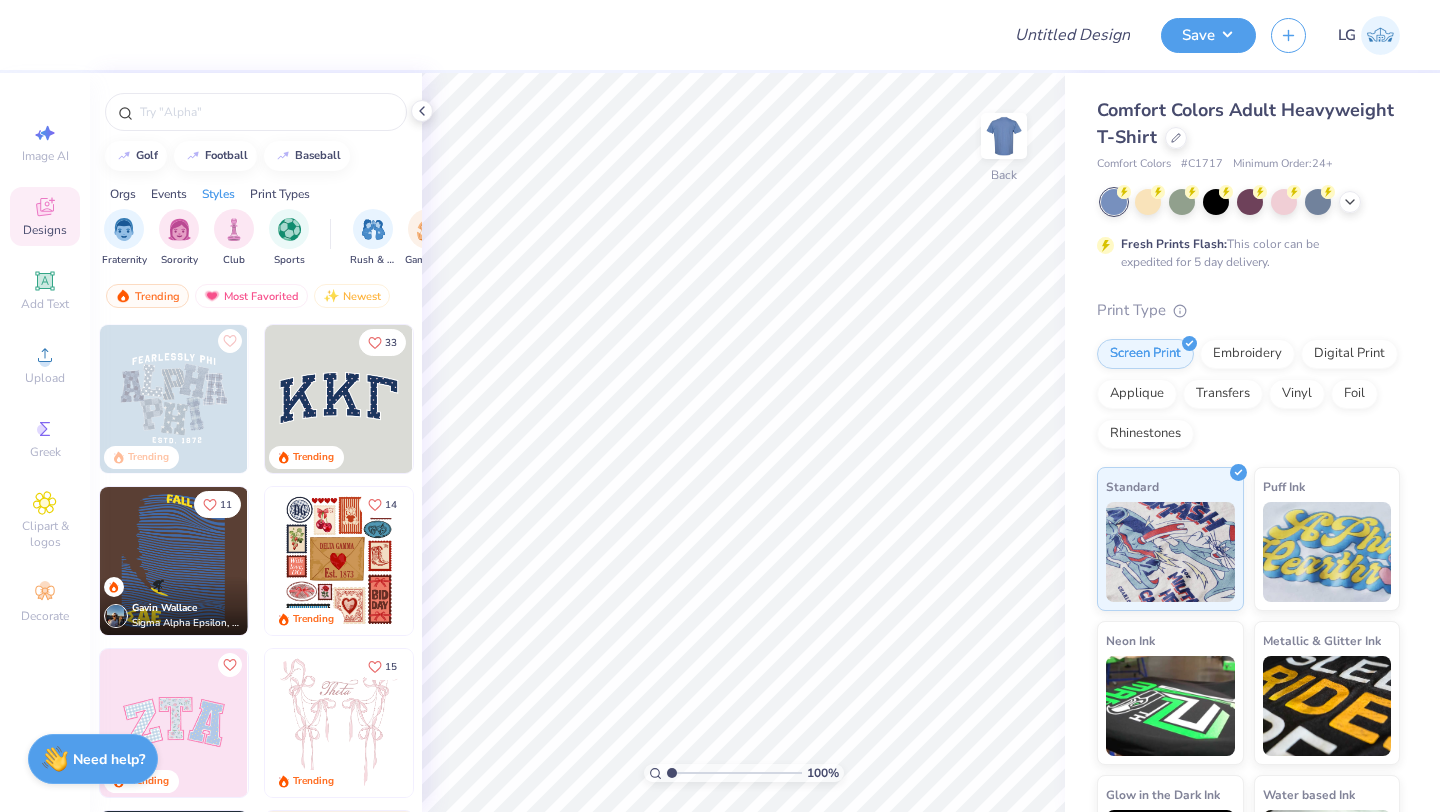 click on "Comfort Colors Adult Heavyweight T-Shirt" at bounding box center (1248, 124) 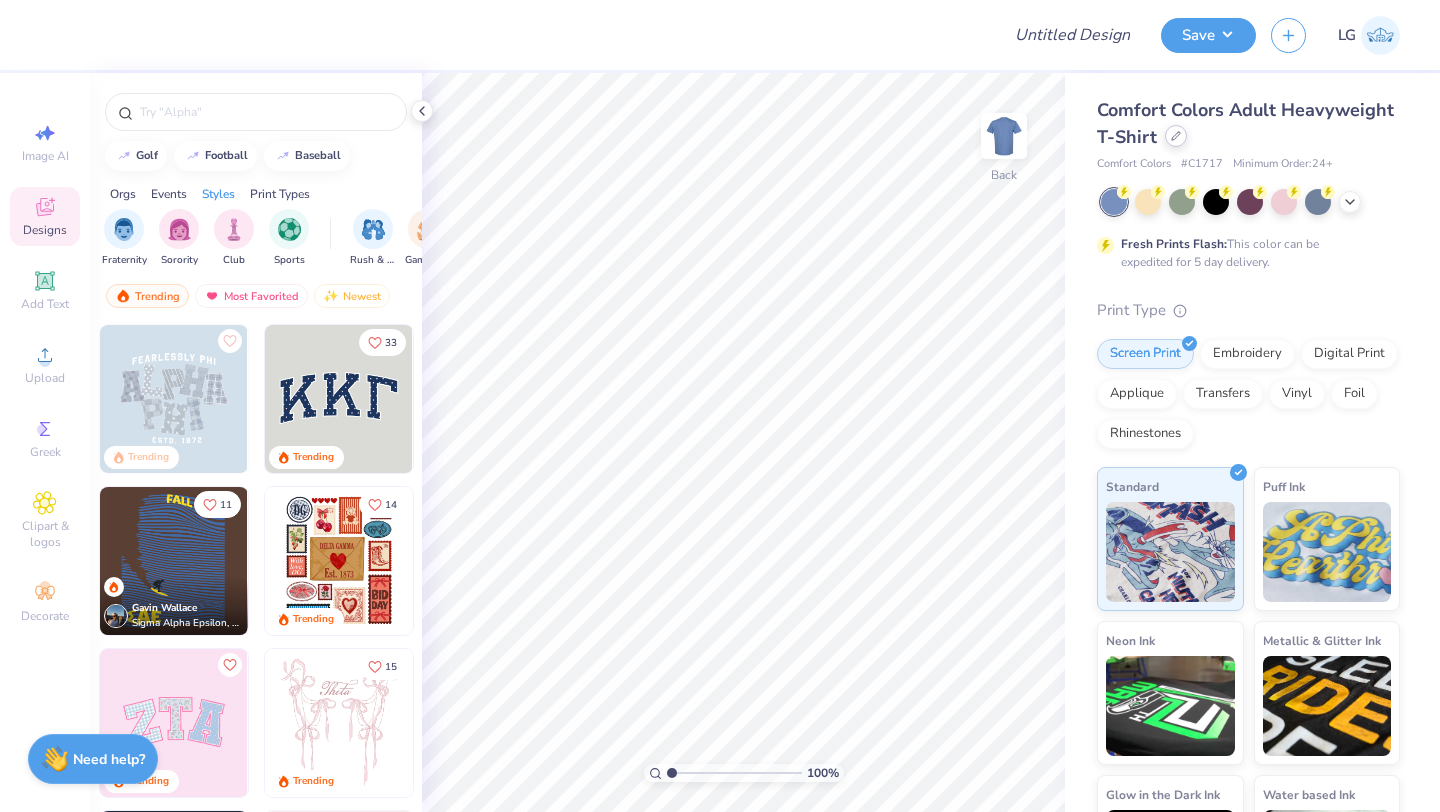 click 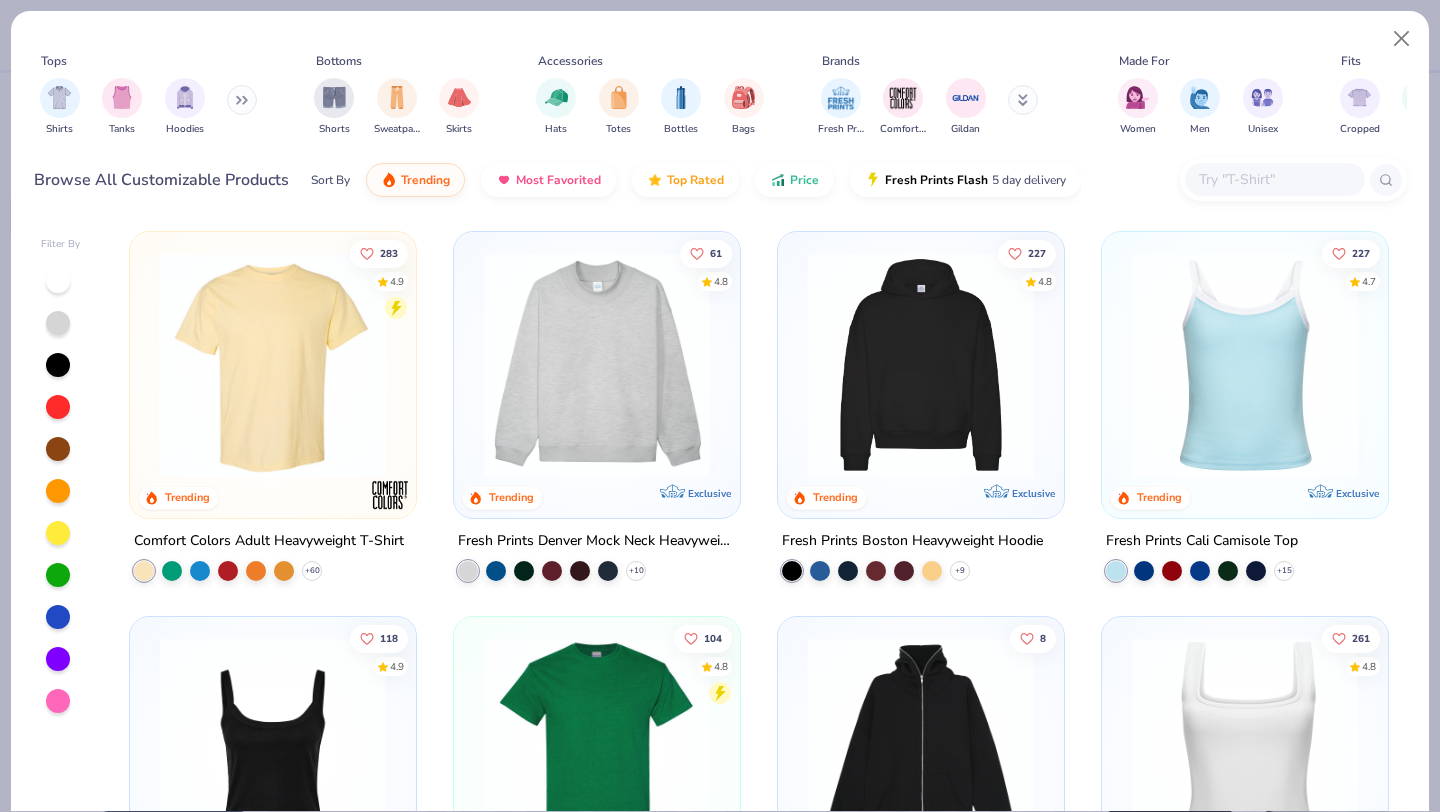 click at bounding box center (1274, 179) 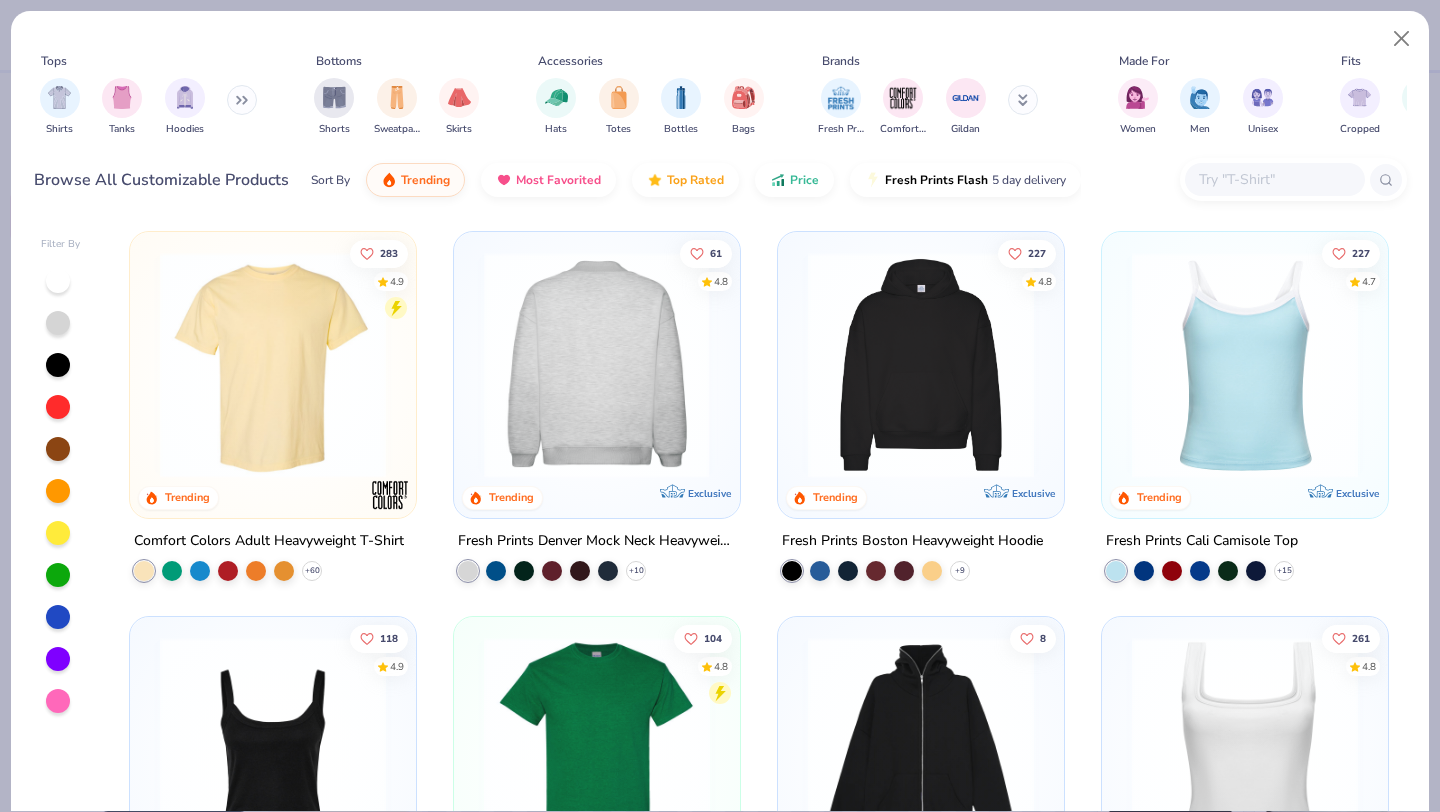 click at bounding box center [351, 365] 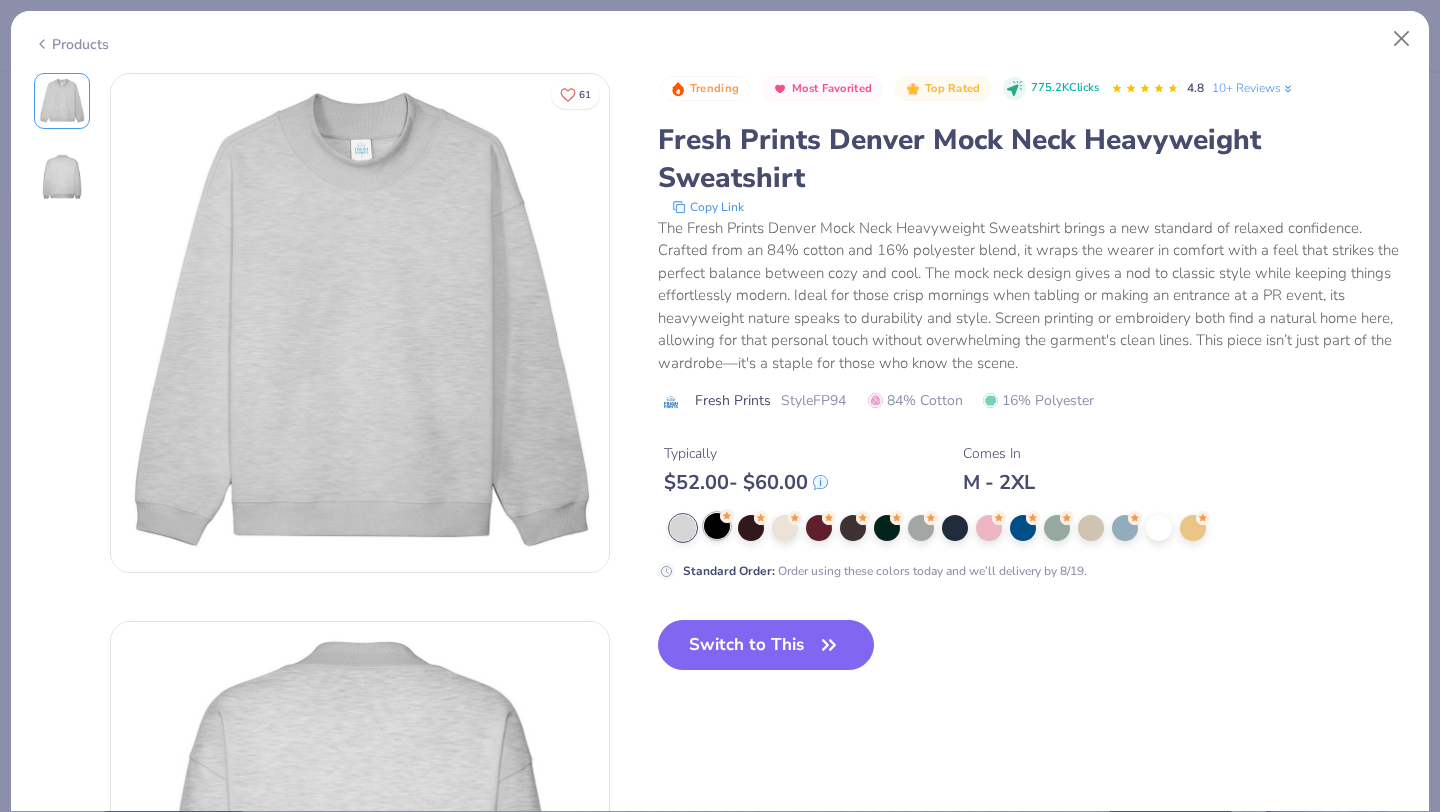 click at bounding box center (717, 526) 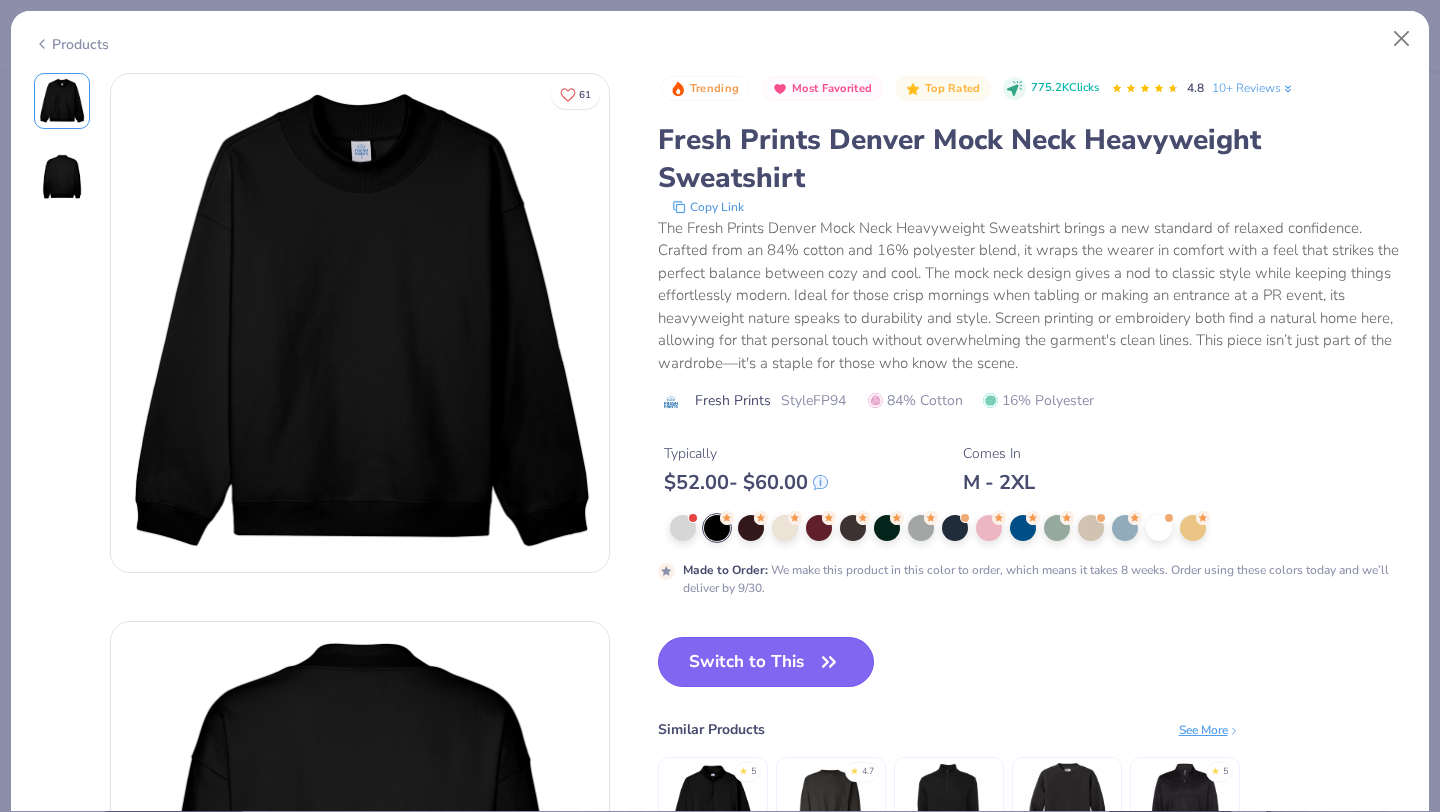 click on "Switch to This" at bounding box center [766, 662] 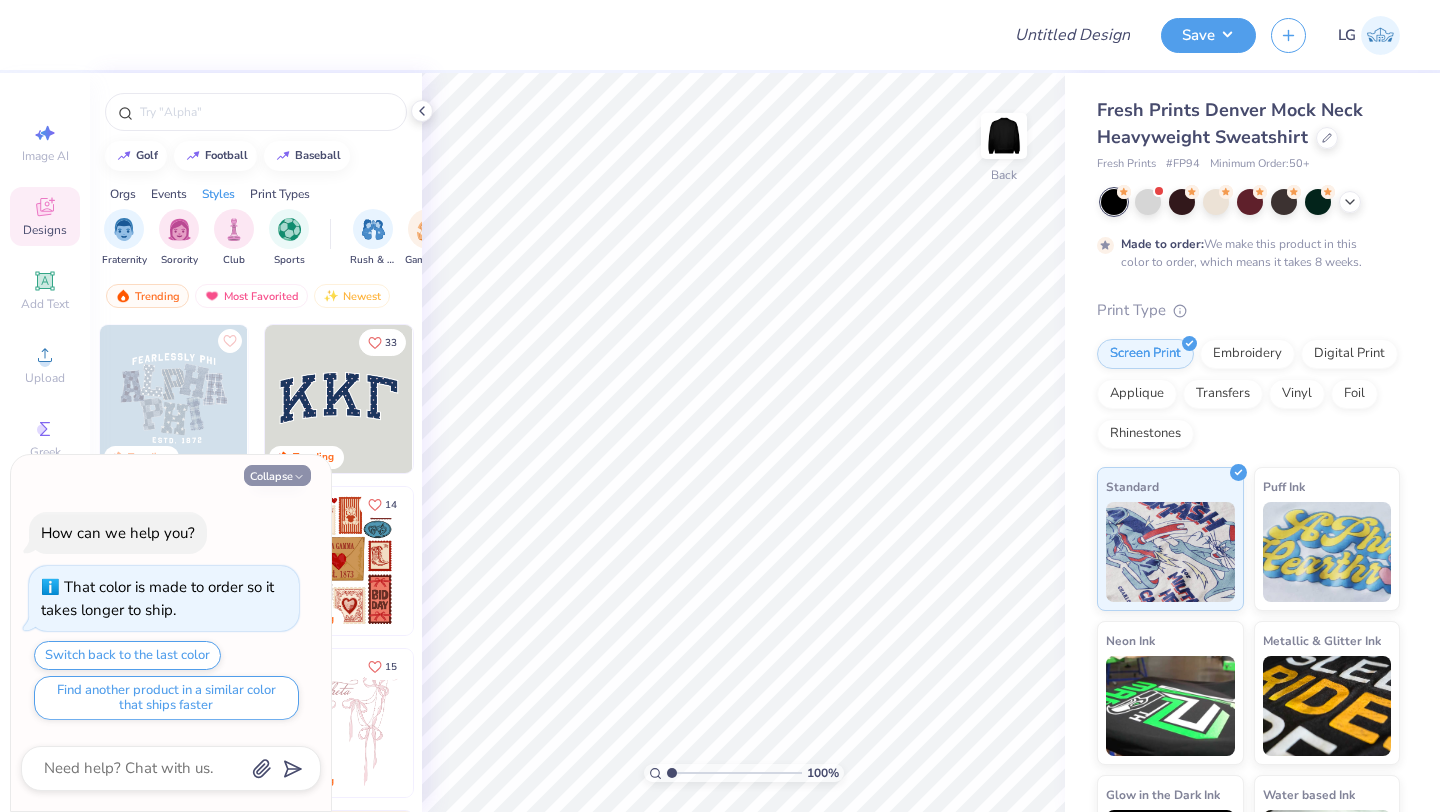 click on "Collapse" at bounding box center (277, 475) 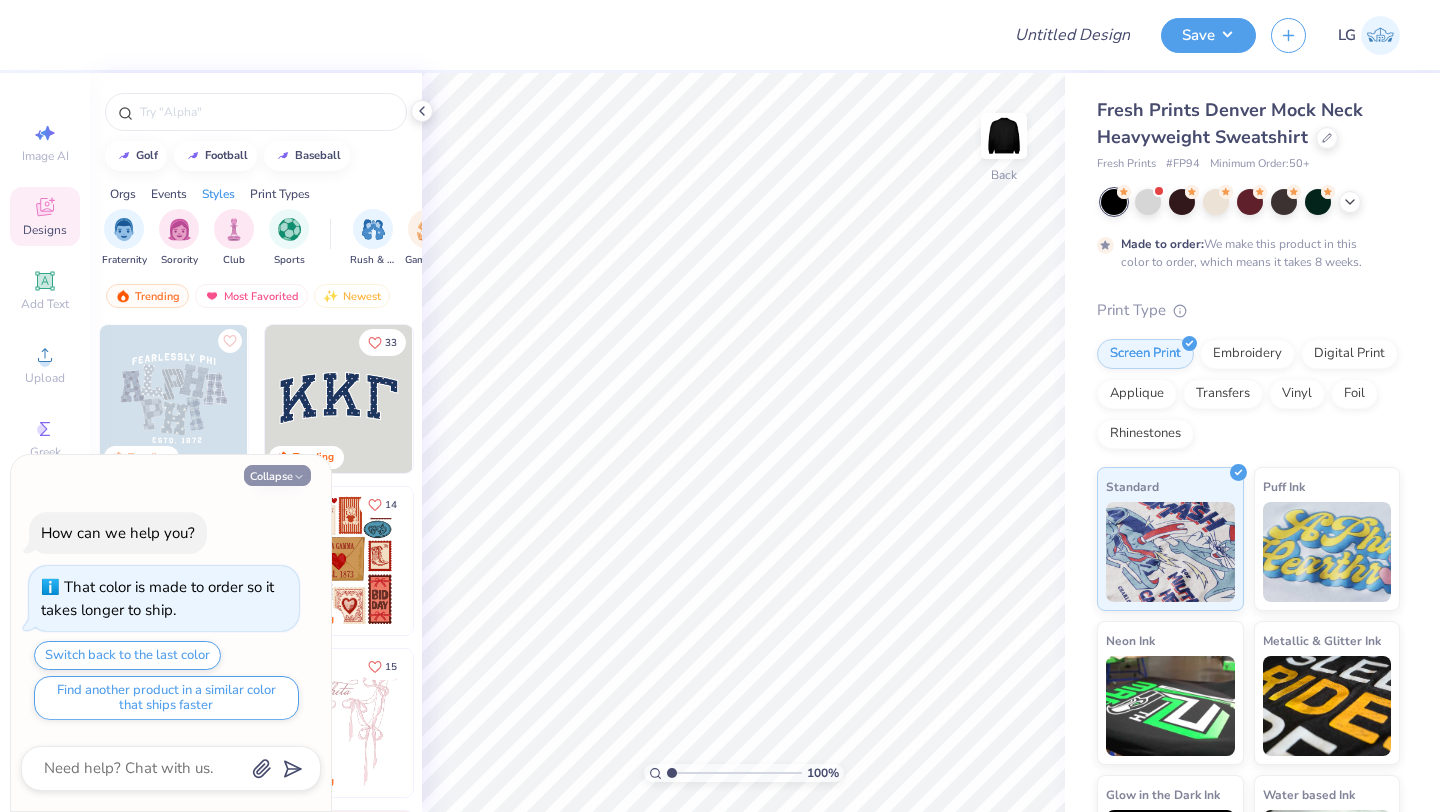 type on "x" 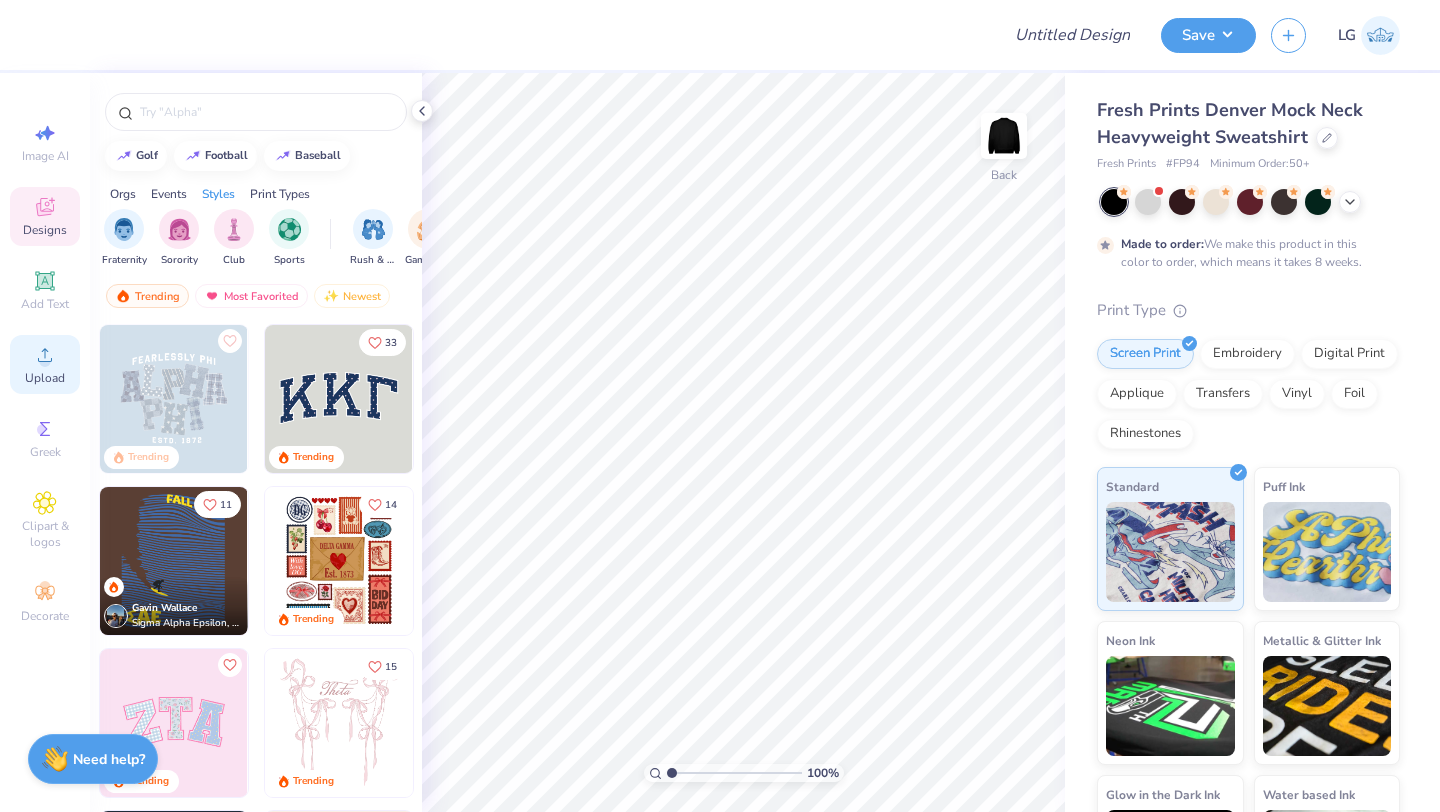 click on "Upload" at bounding box center [45, 378] 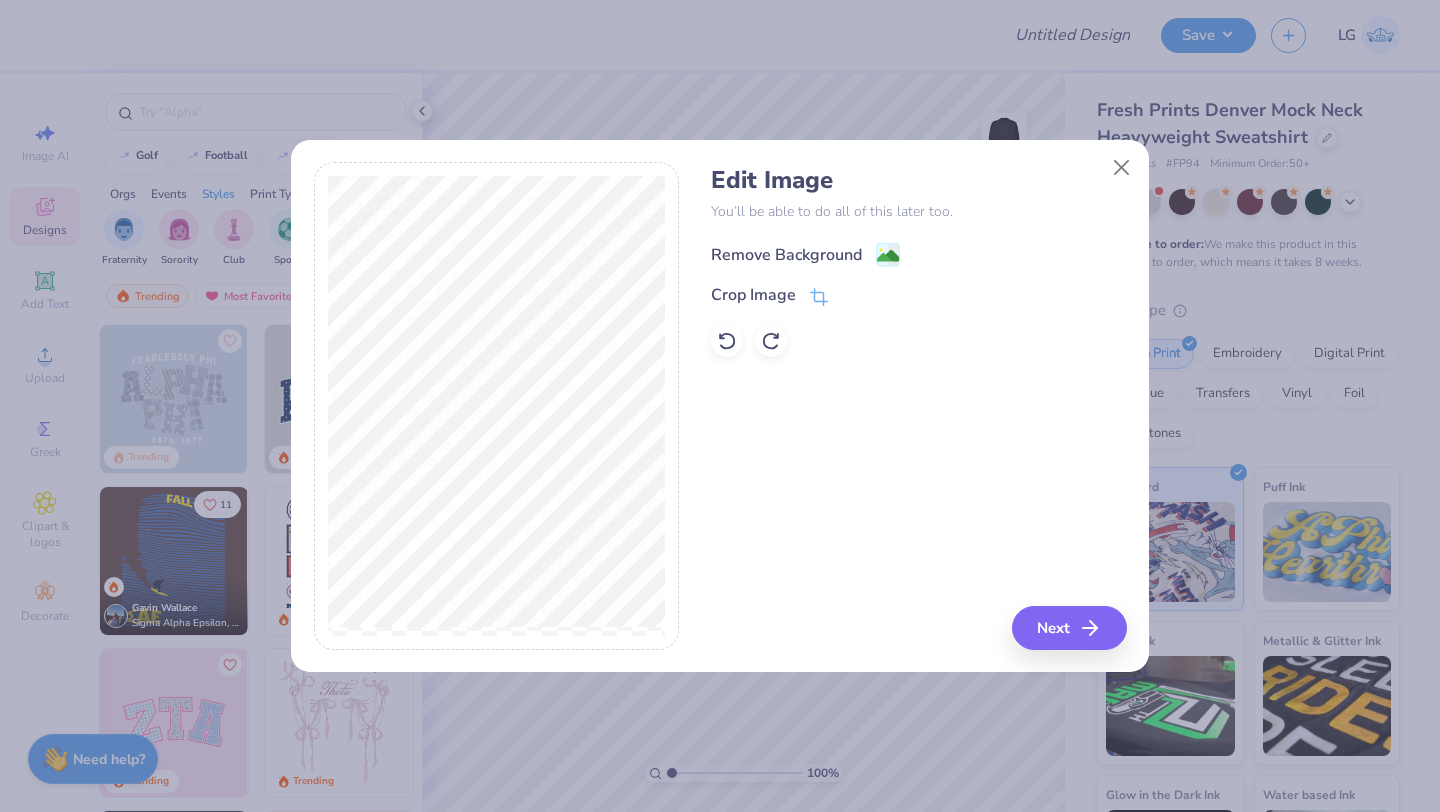 click on "Remove Background" at bounding box center (786, 255) 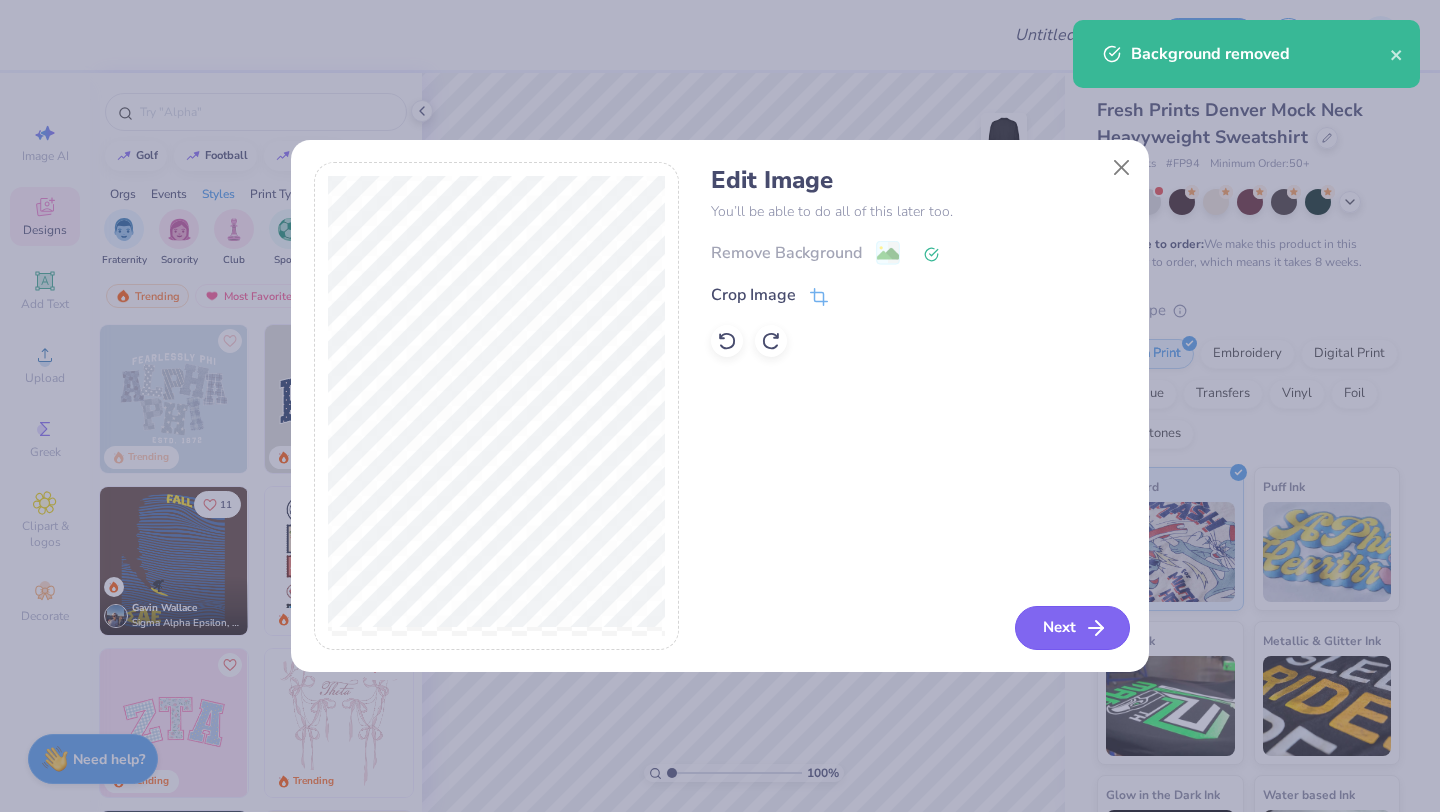 click on "Next" at bounding box center (1072, 628) 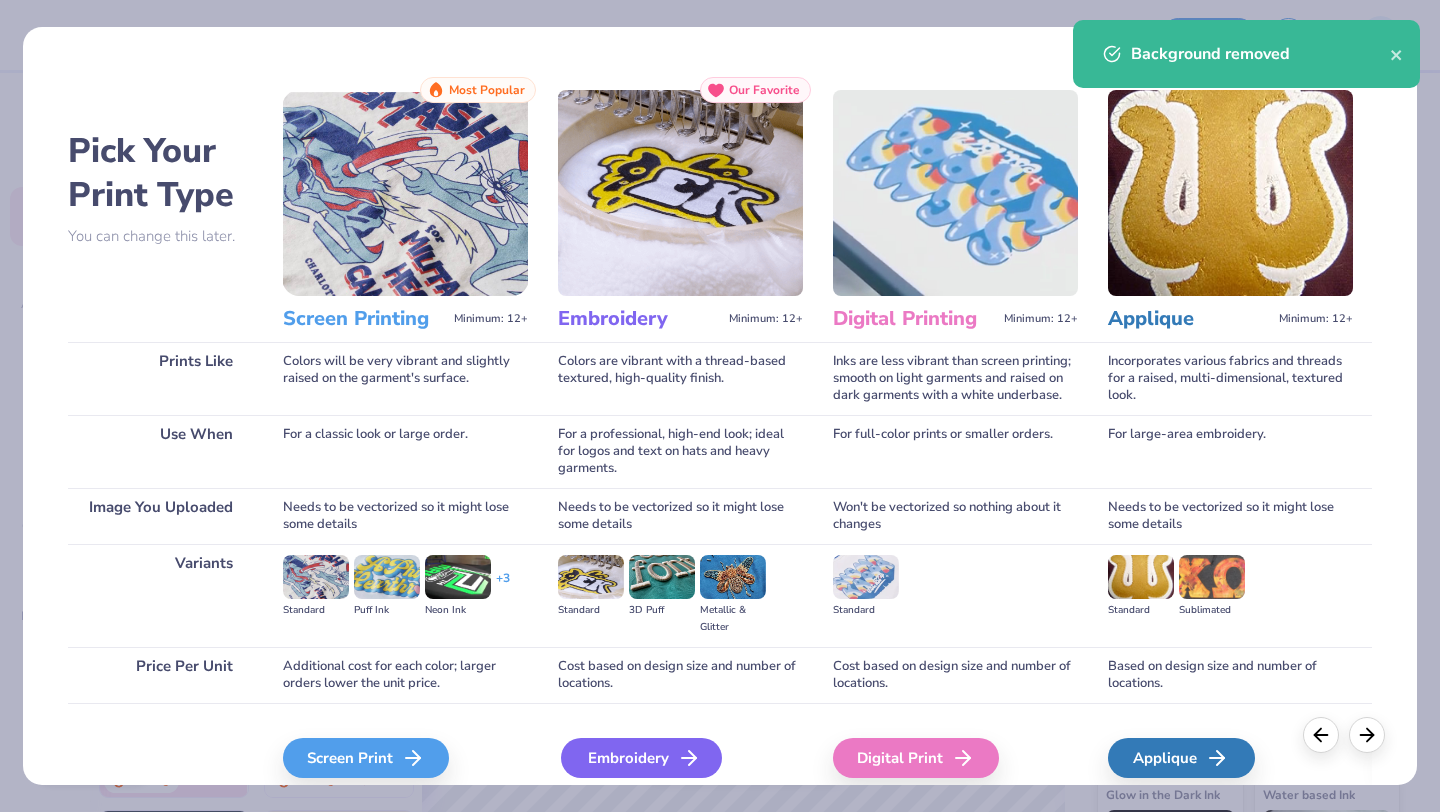 click on "Embroidery" at bounding box center [641, 758] 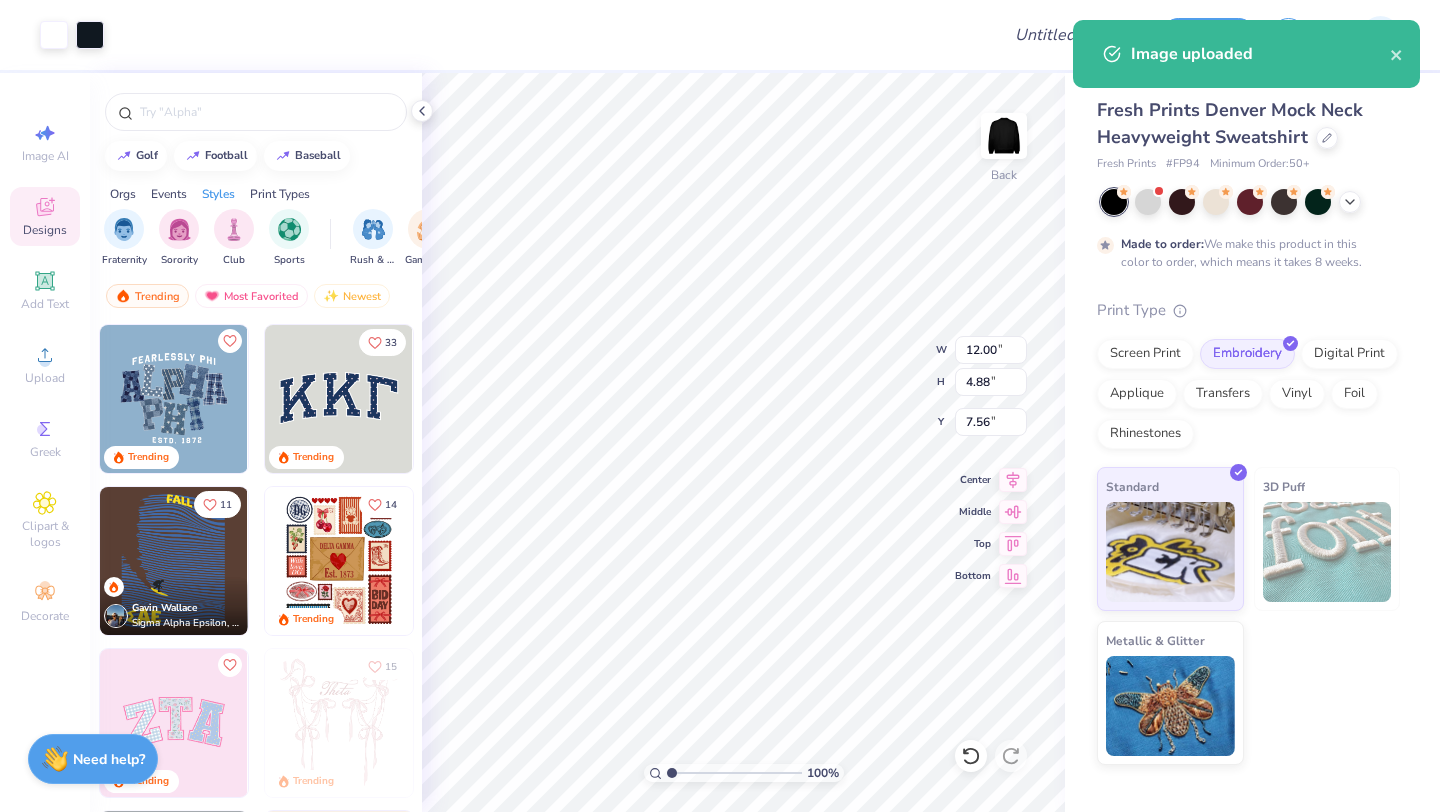type on "3.65" 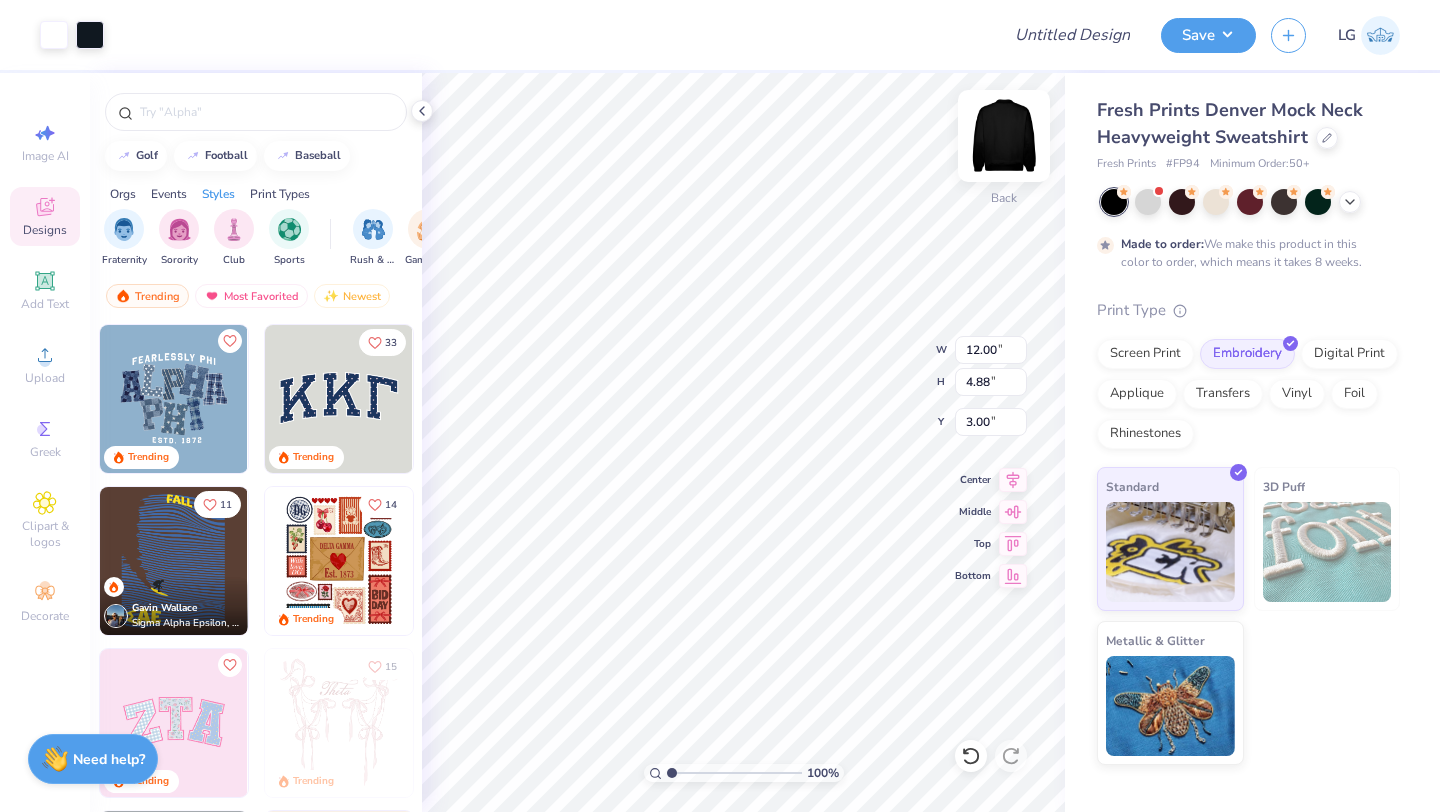 type on "3.00" 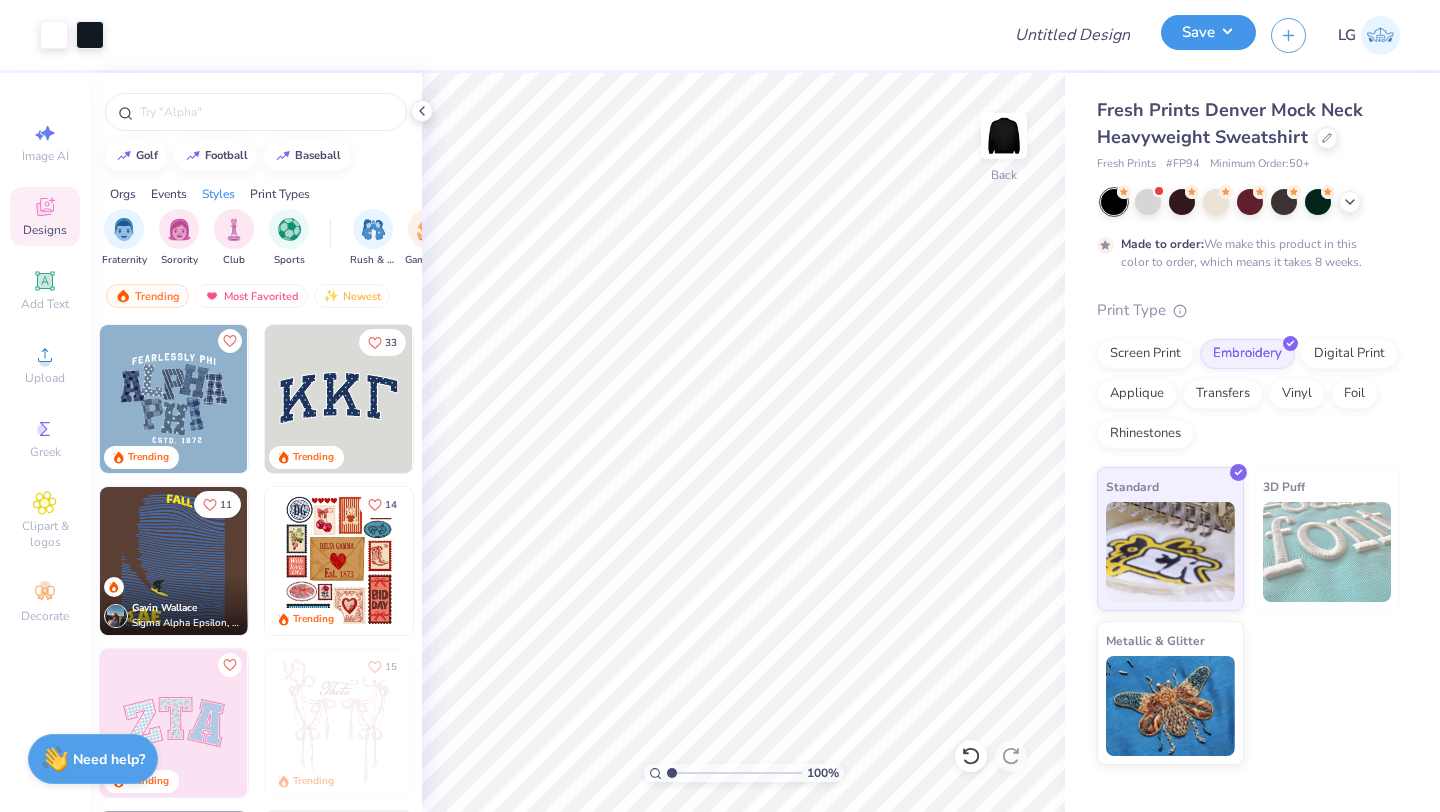 click on "Save" at bounding box center [1208, 32] 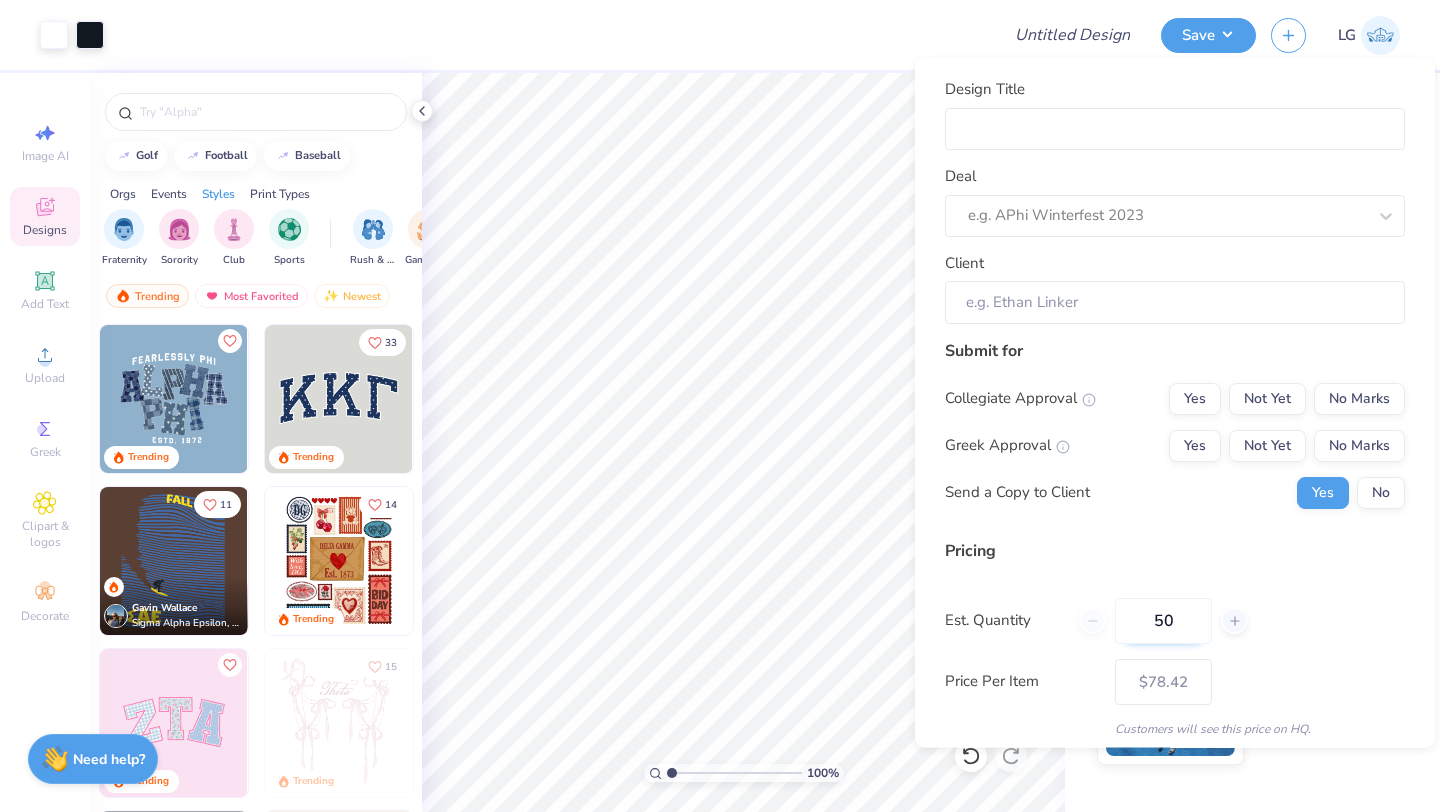 click on "50" at bounding box center [1163, 620] 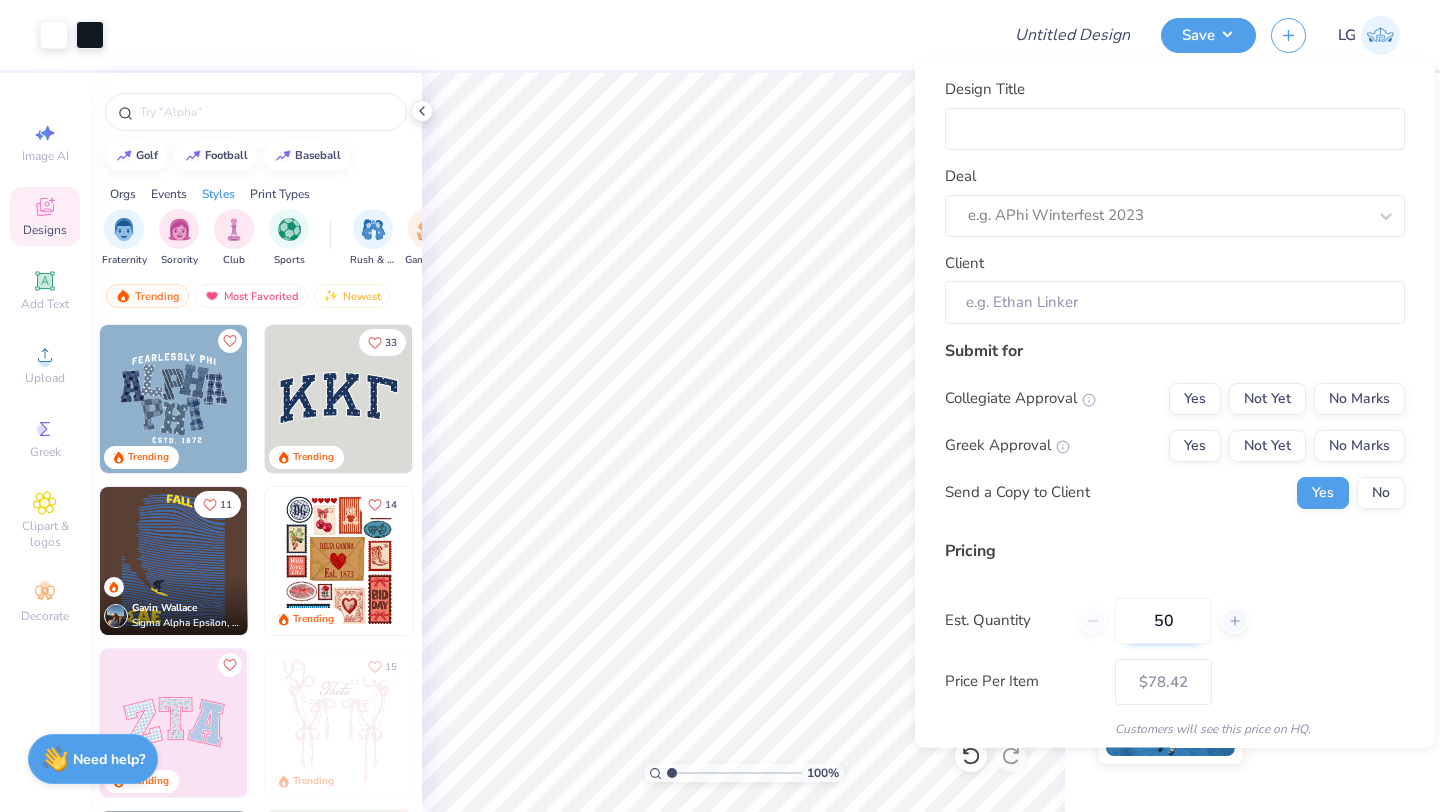 type on "5" 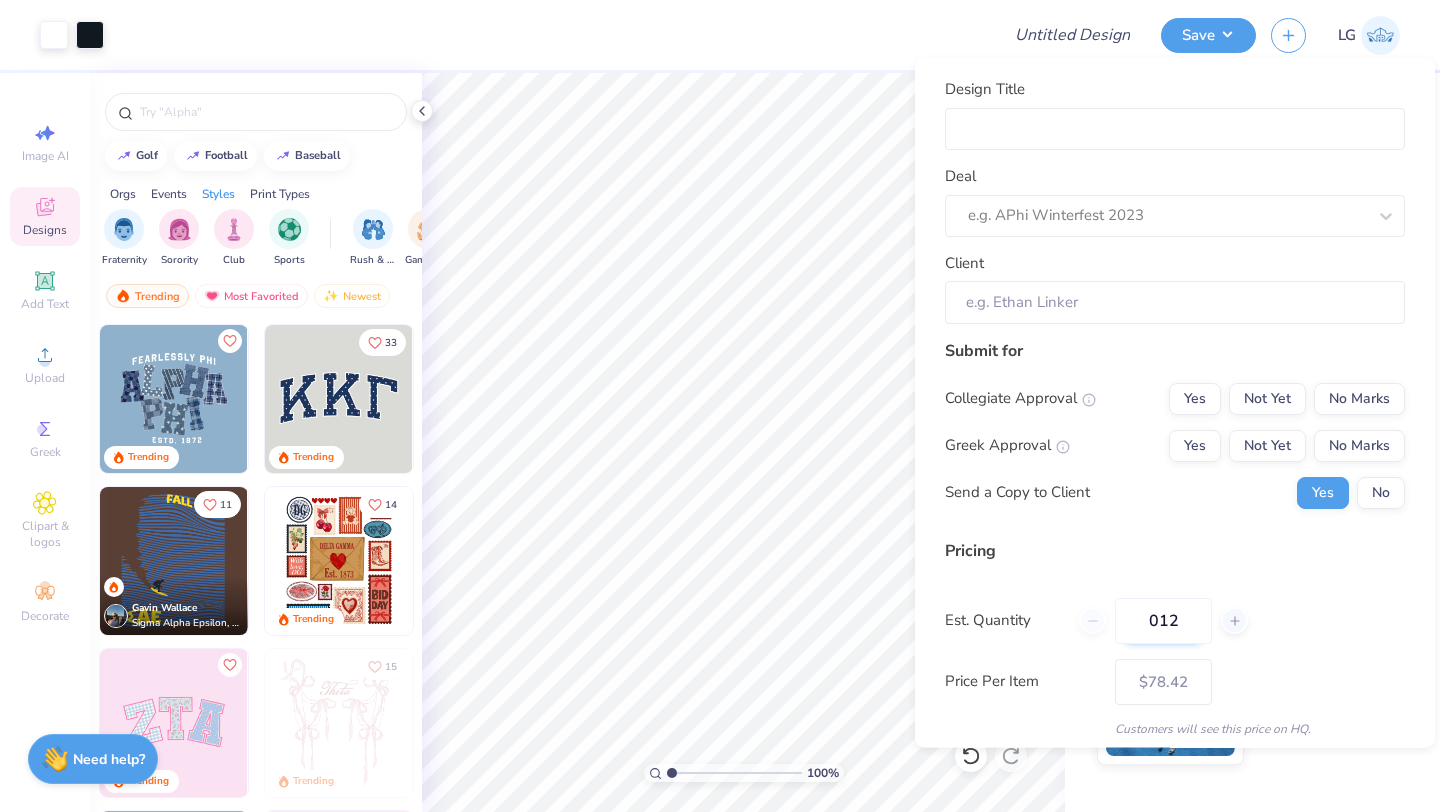 type on "0120" 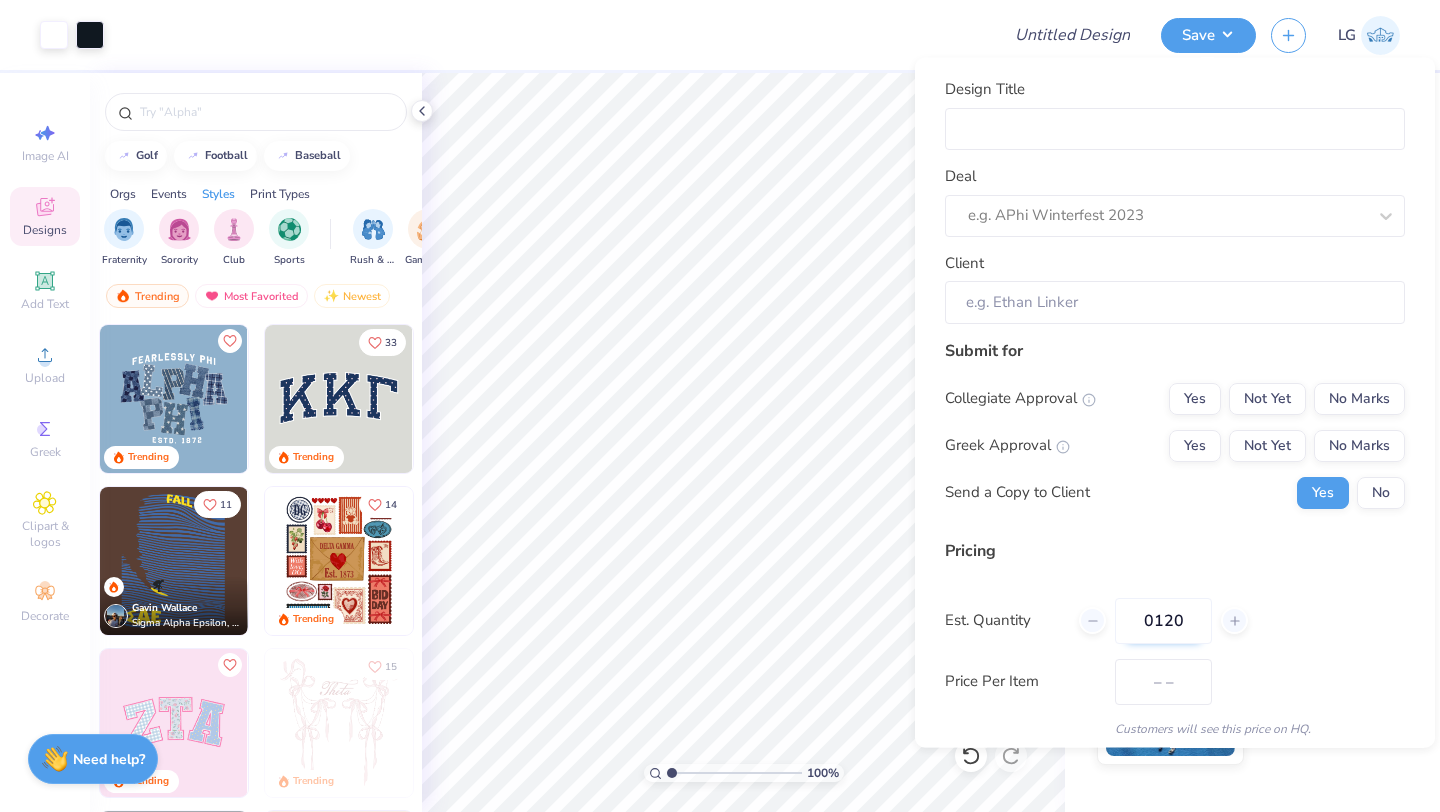 type on "$76.98" 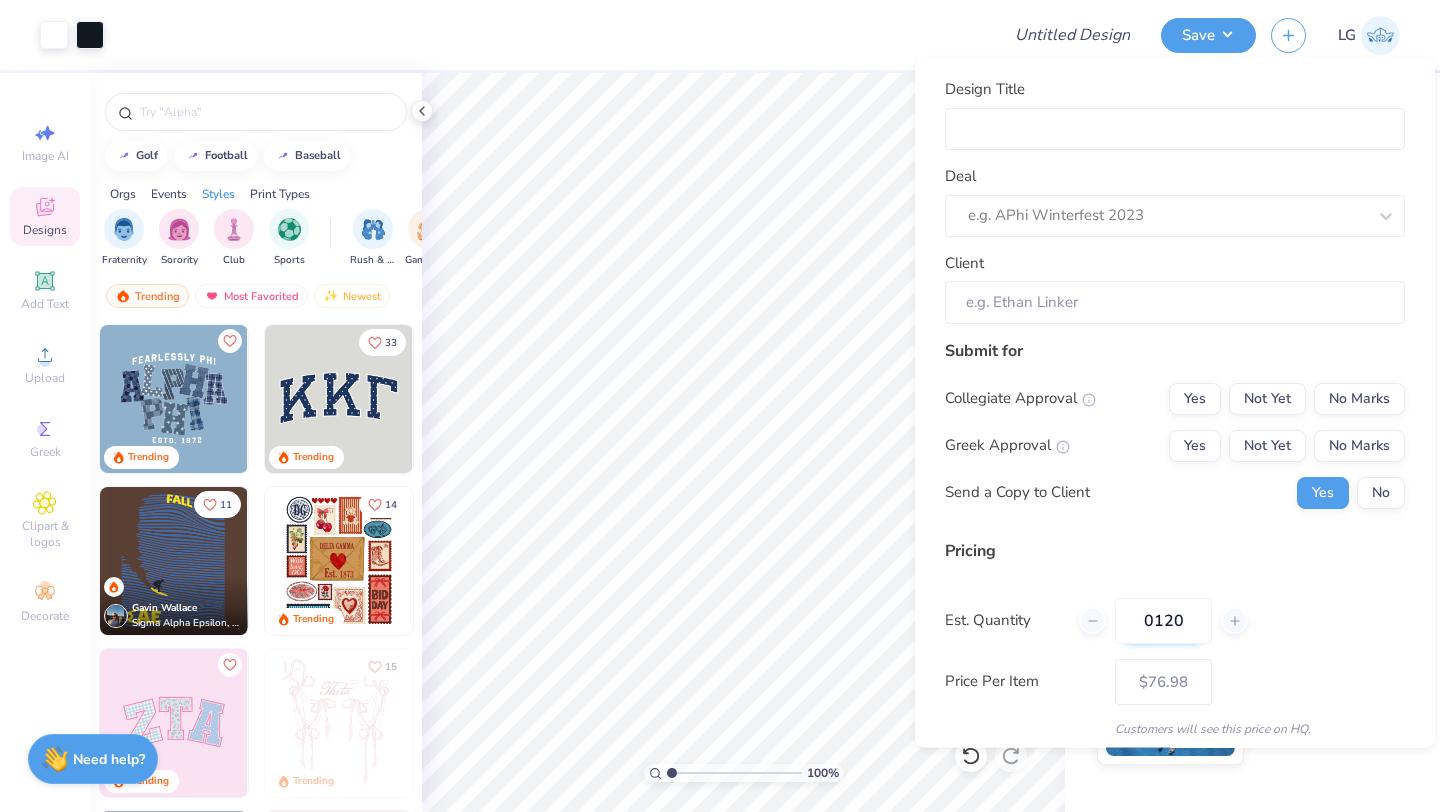 click on "0120" at bounding box center [1163, 620] 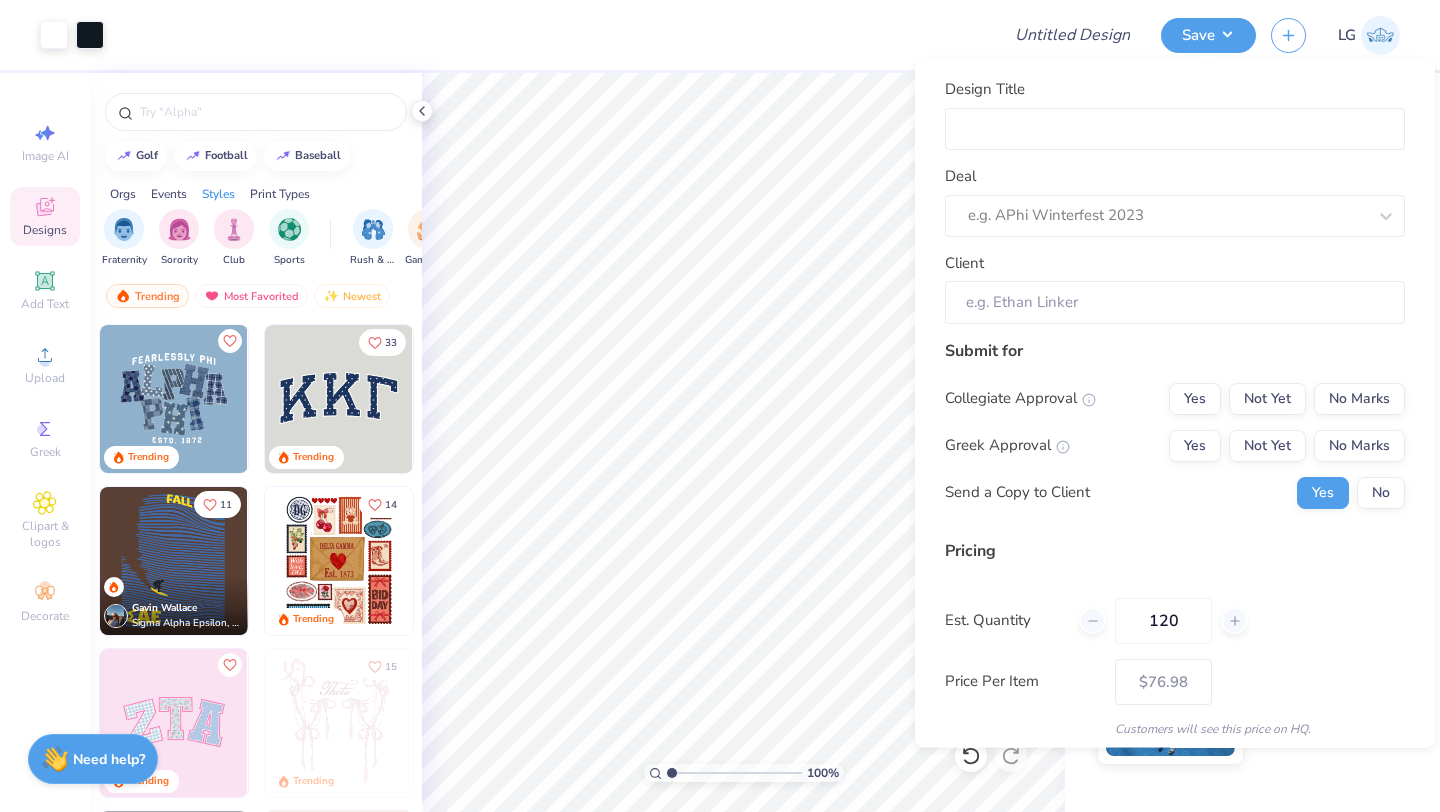 type on "120" 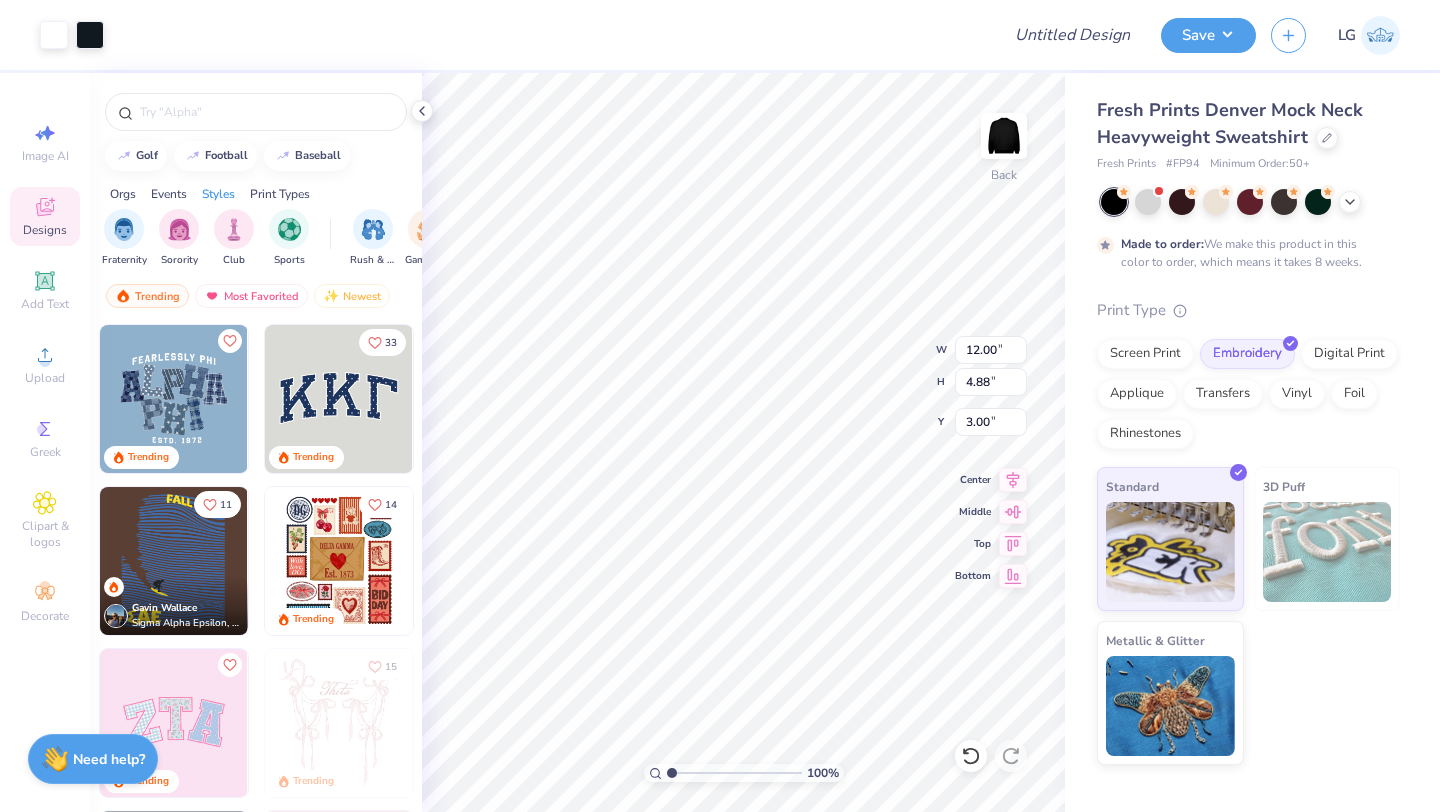 type on "8.60" 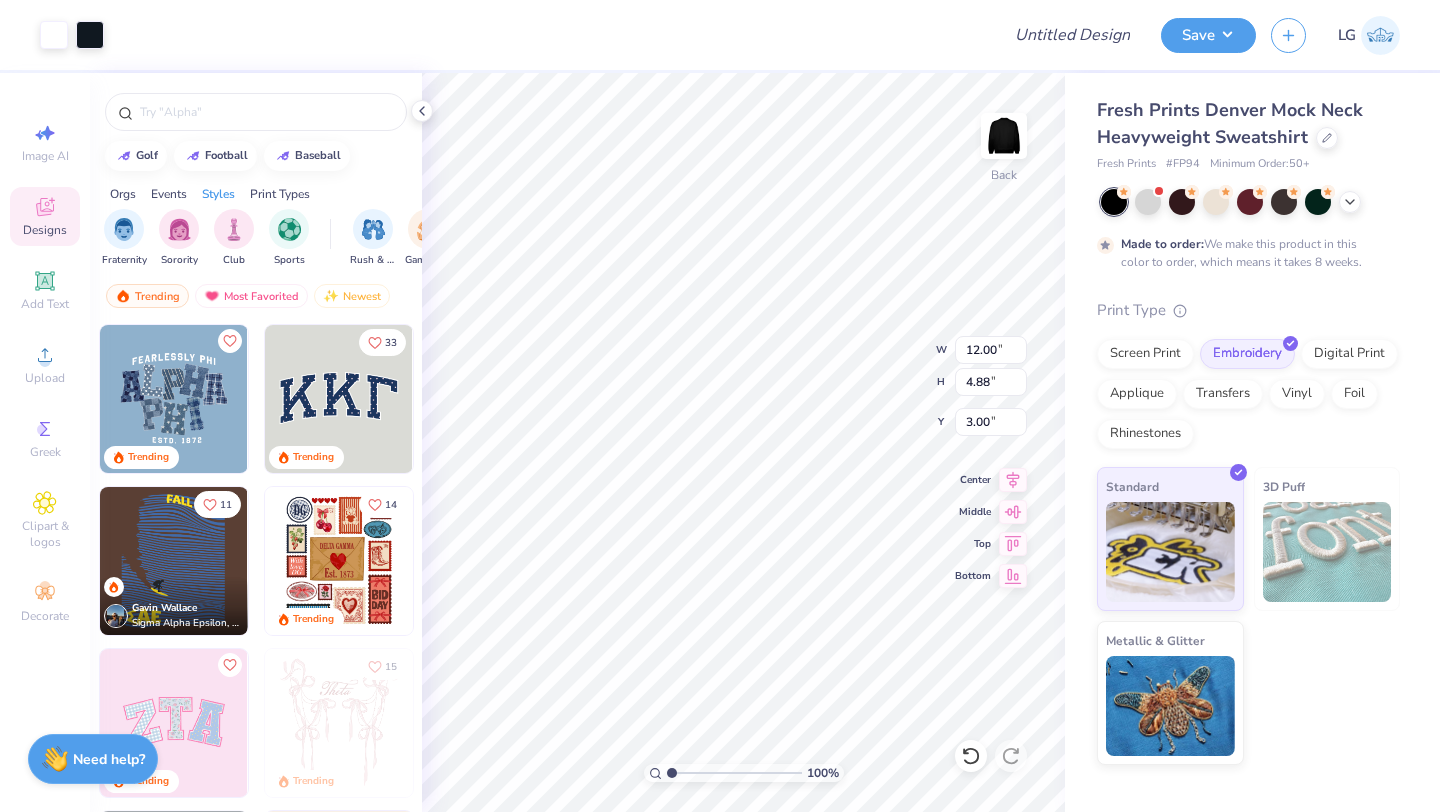 type on "3.50" 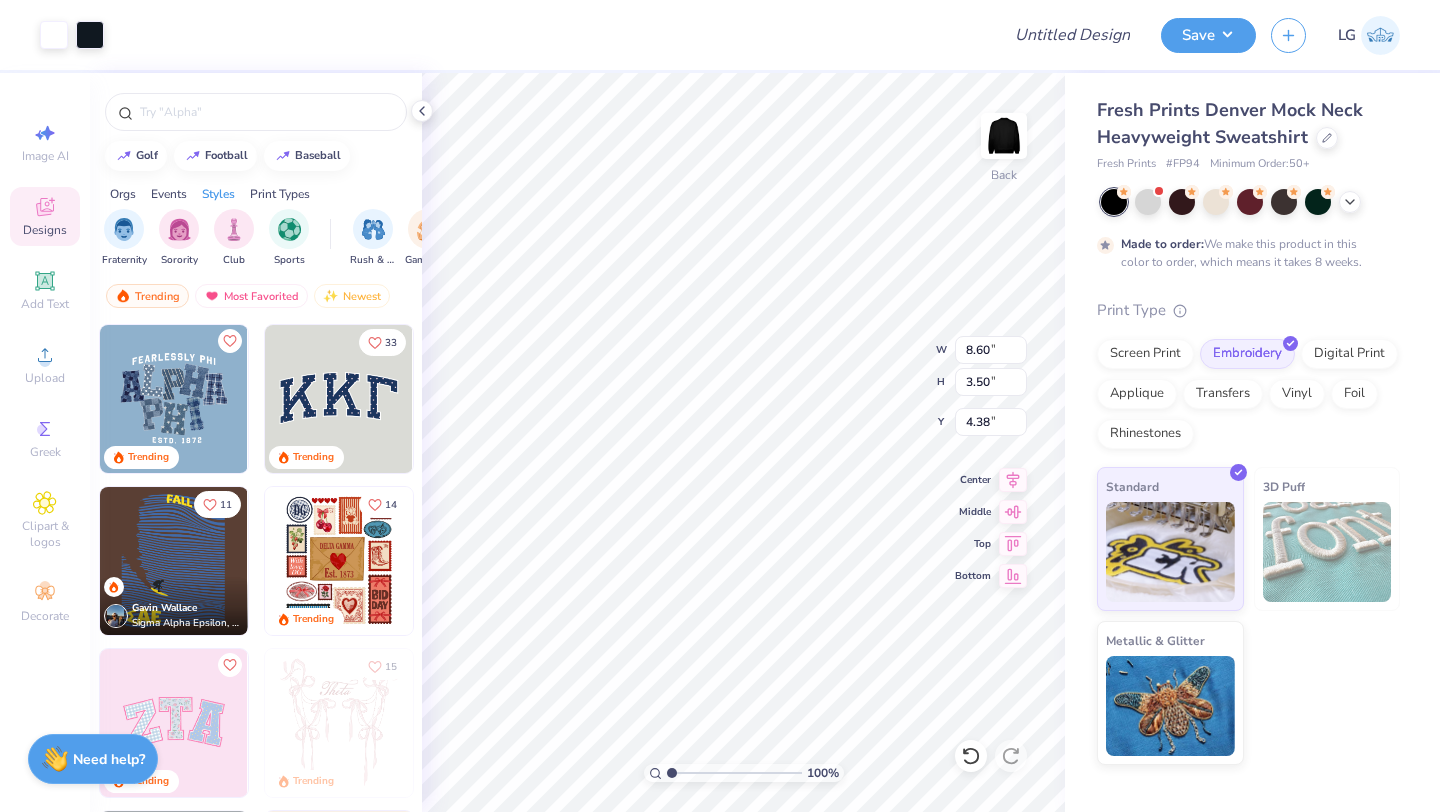 type on "3.00" 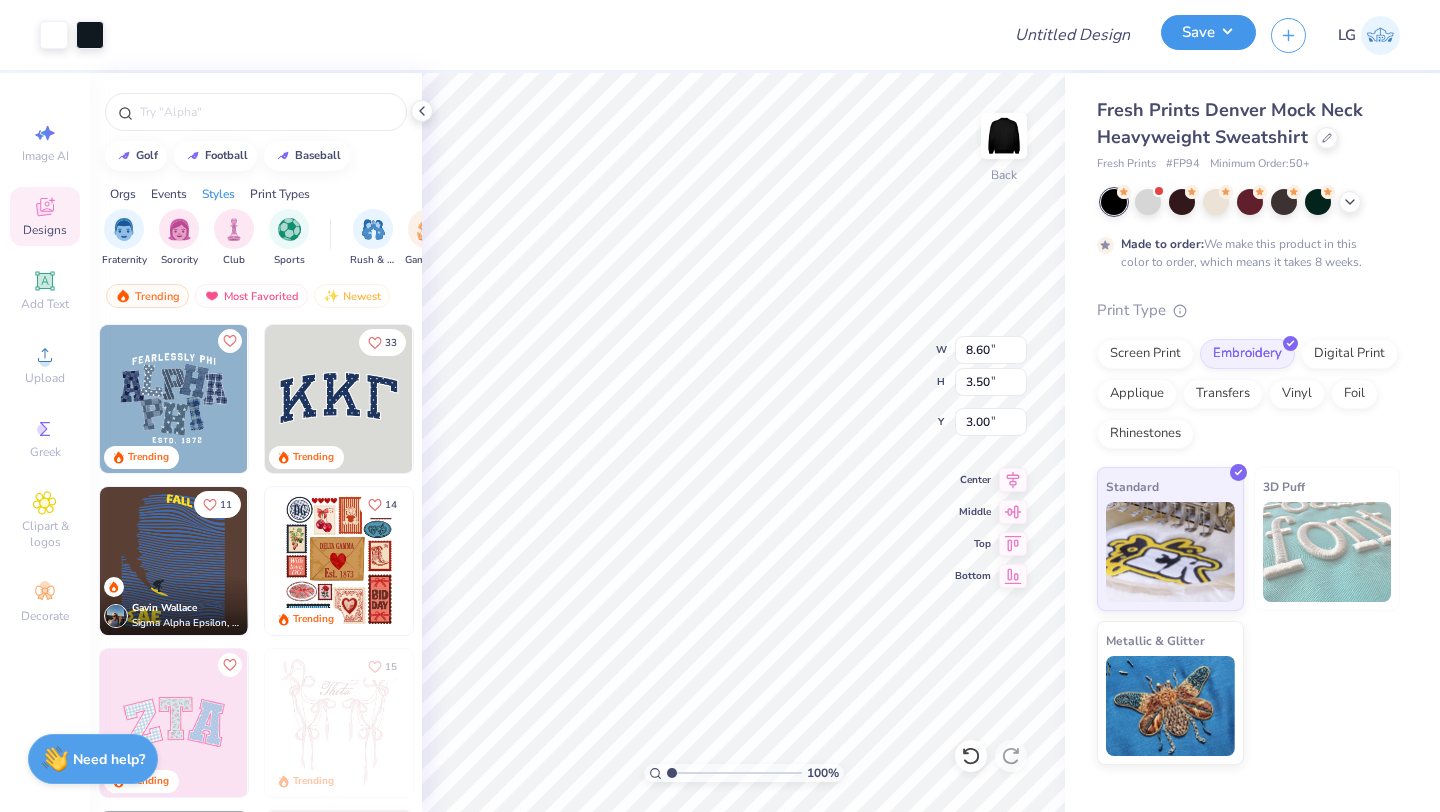 click on "Save" at bounding box center [1208, 32] 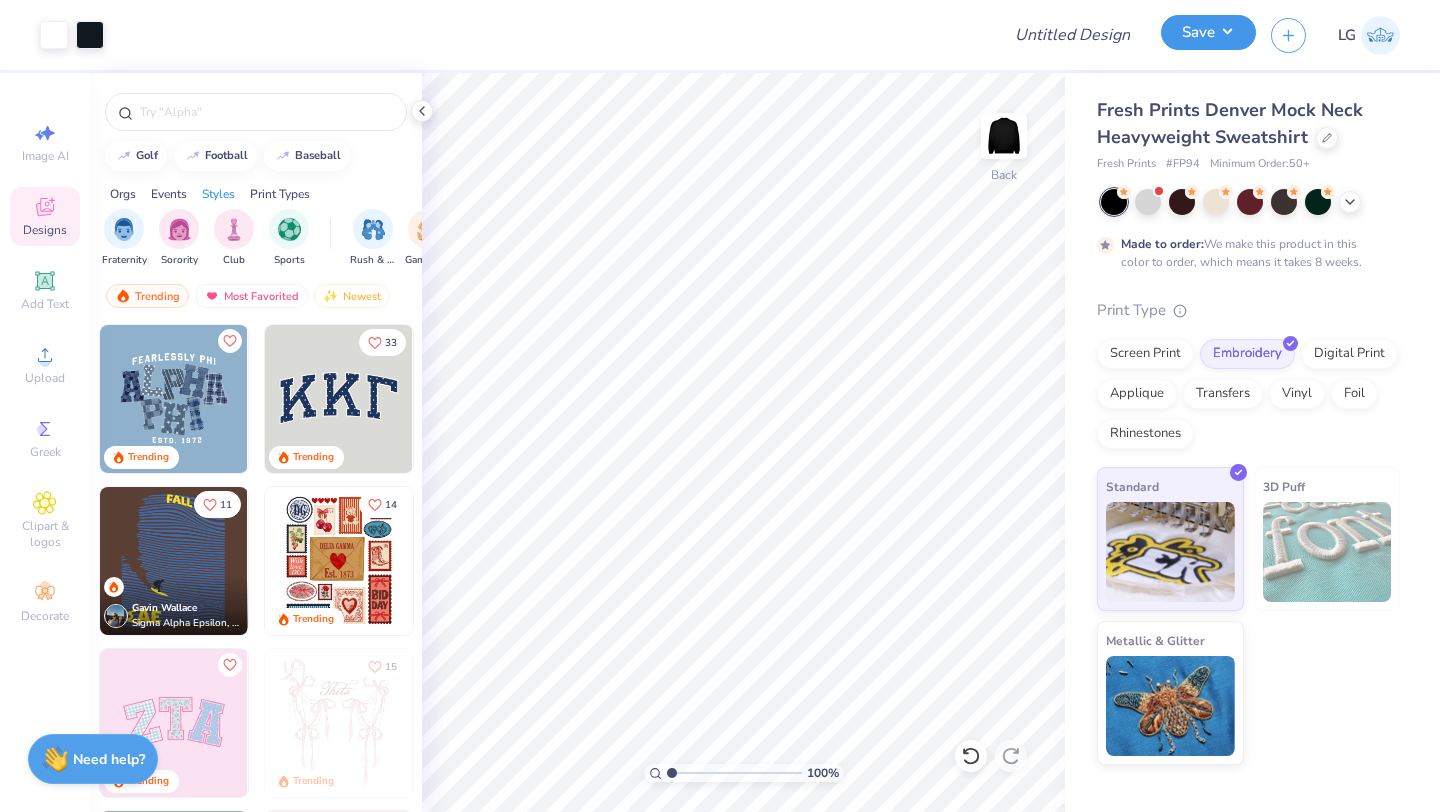 click on "Save" at bounding box center (1208, 32) 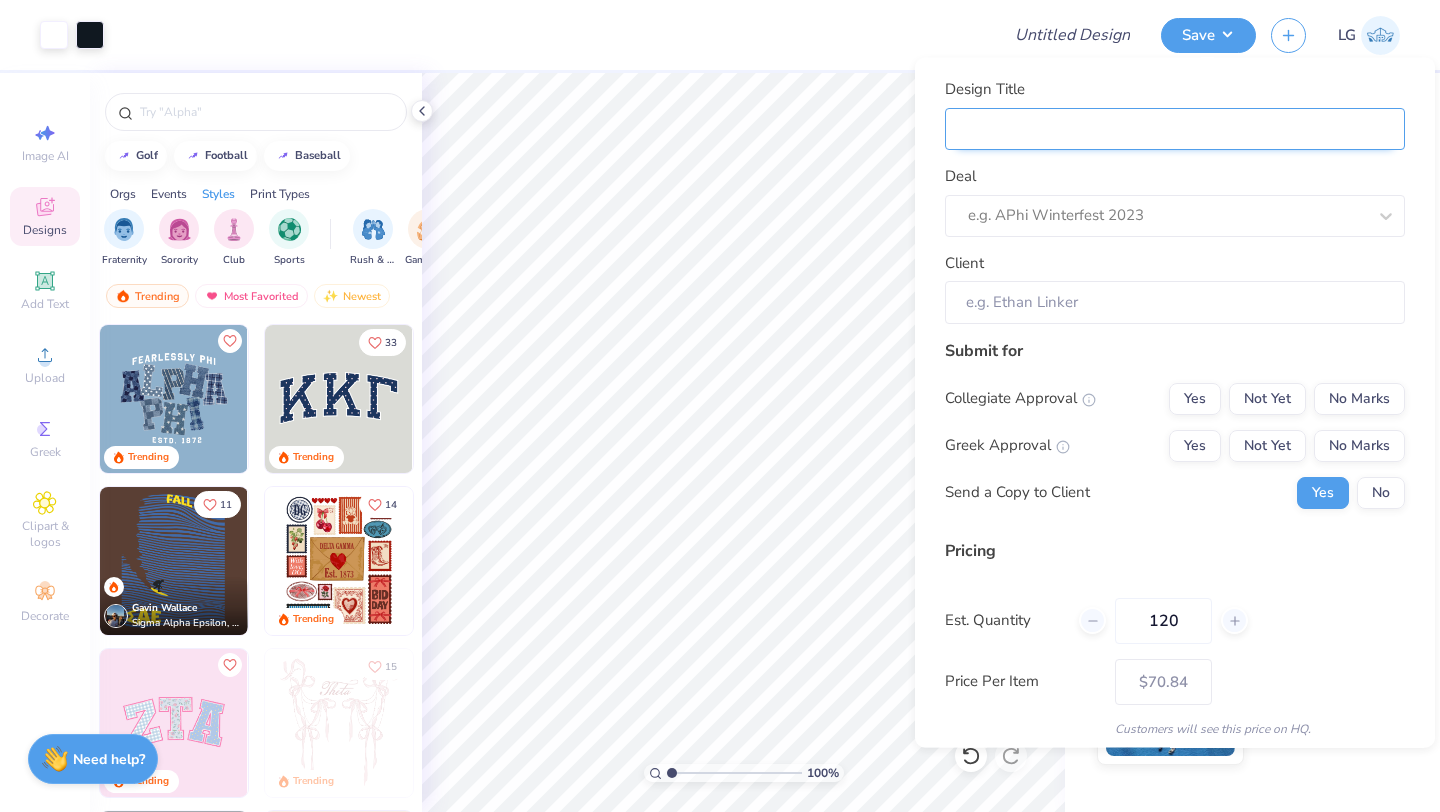 click on "Design Title" at bounding box center (1175, 128) 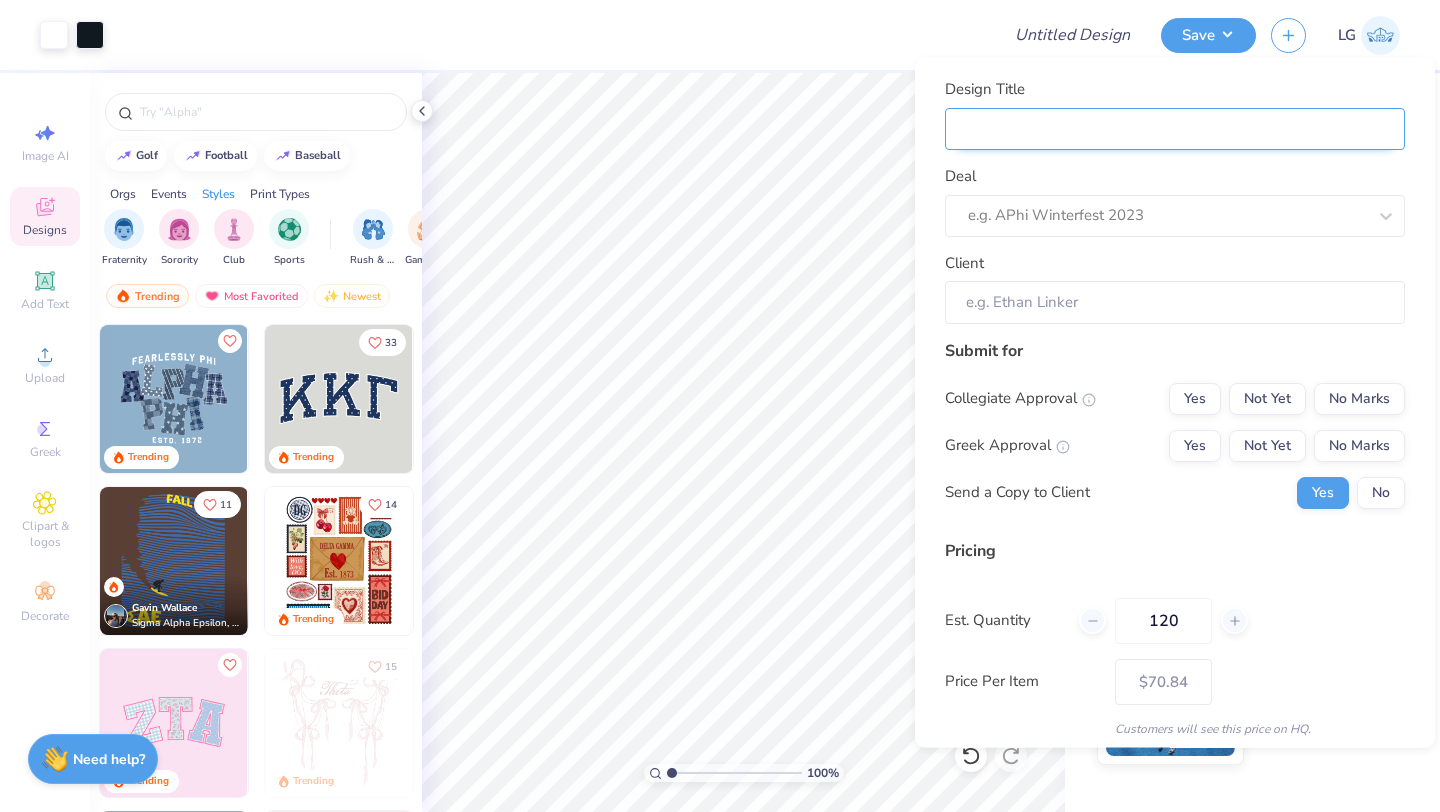 type on "M" 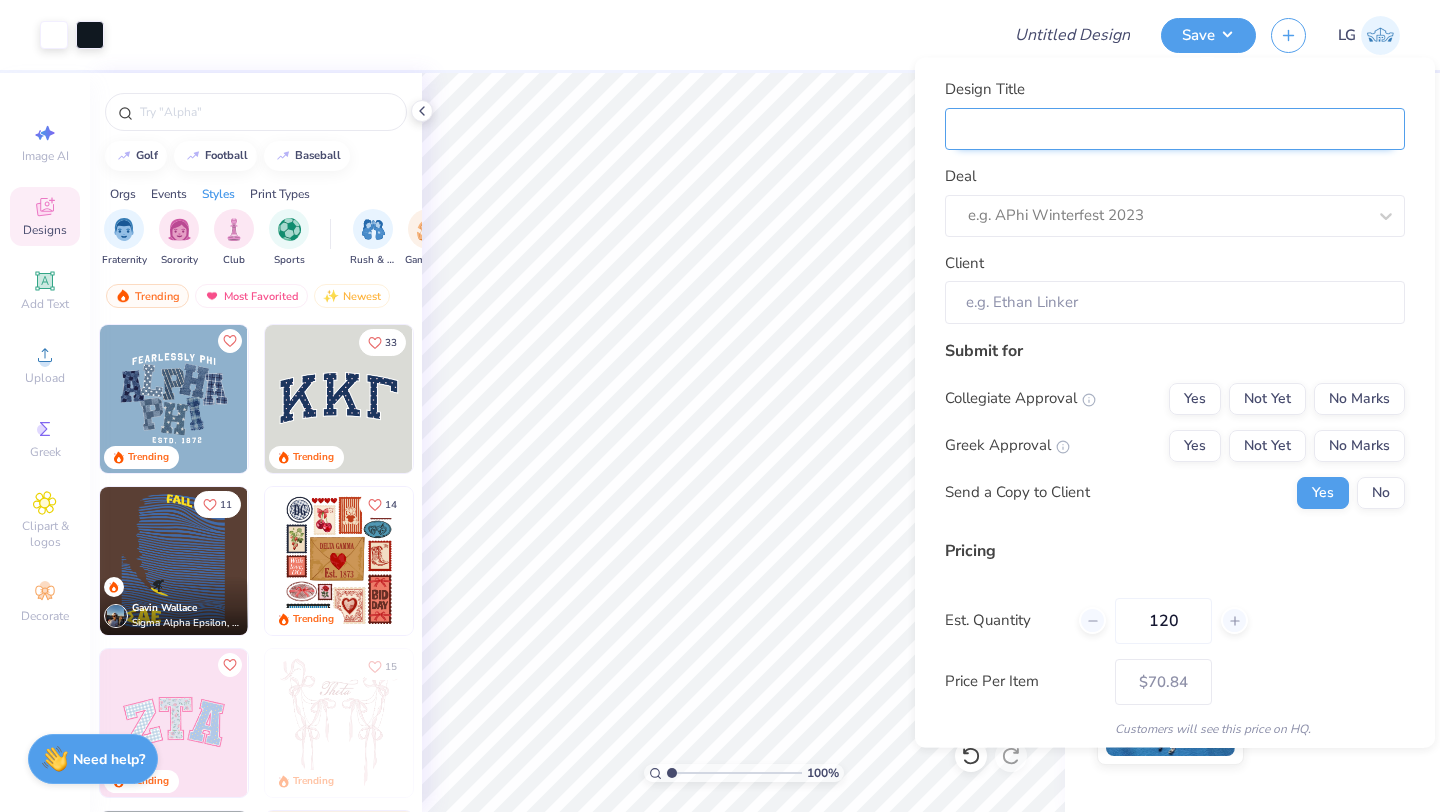 type on "M" 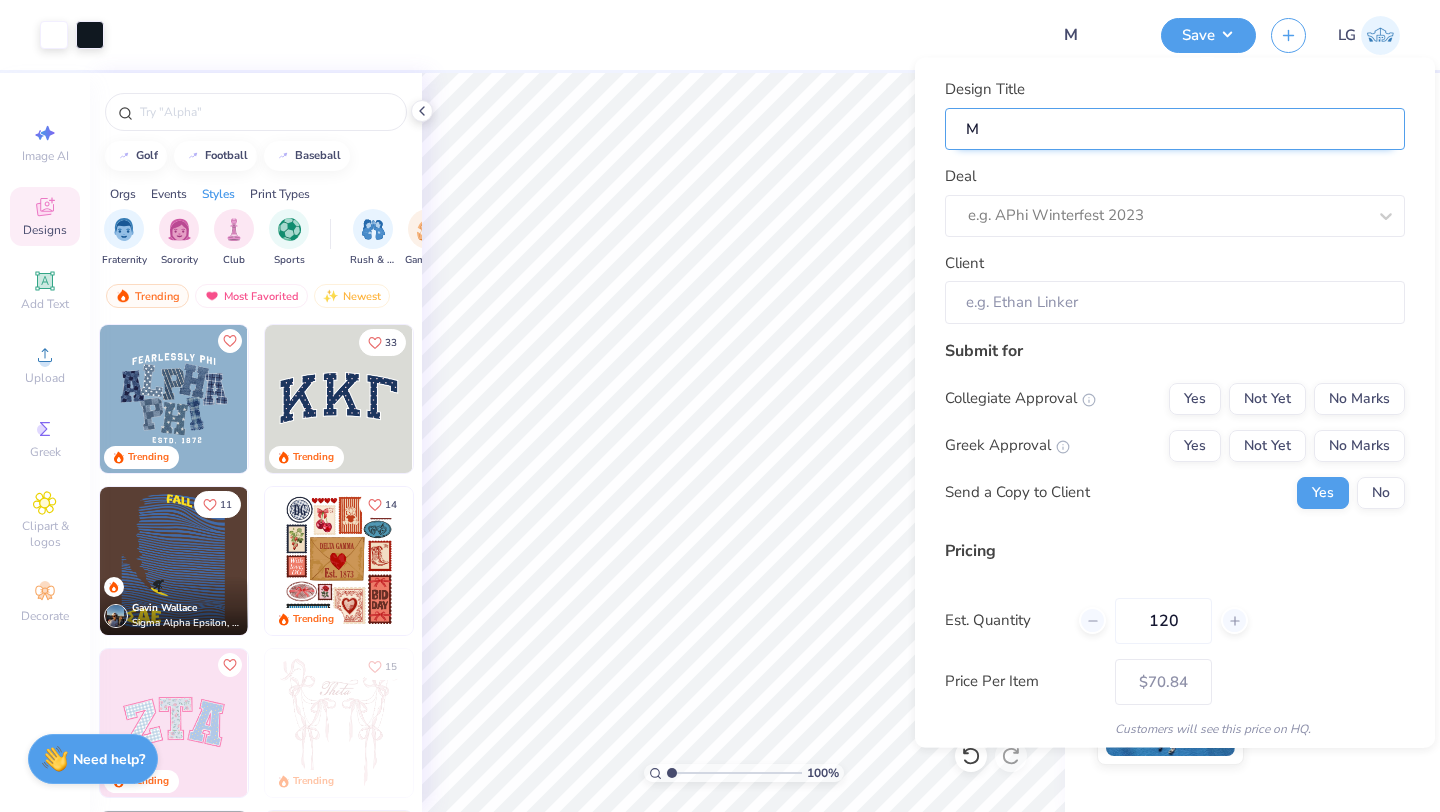 type on "Mo" 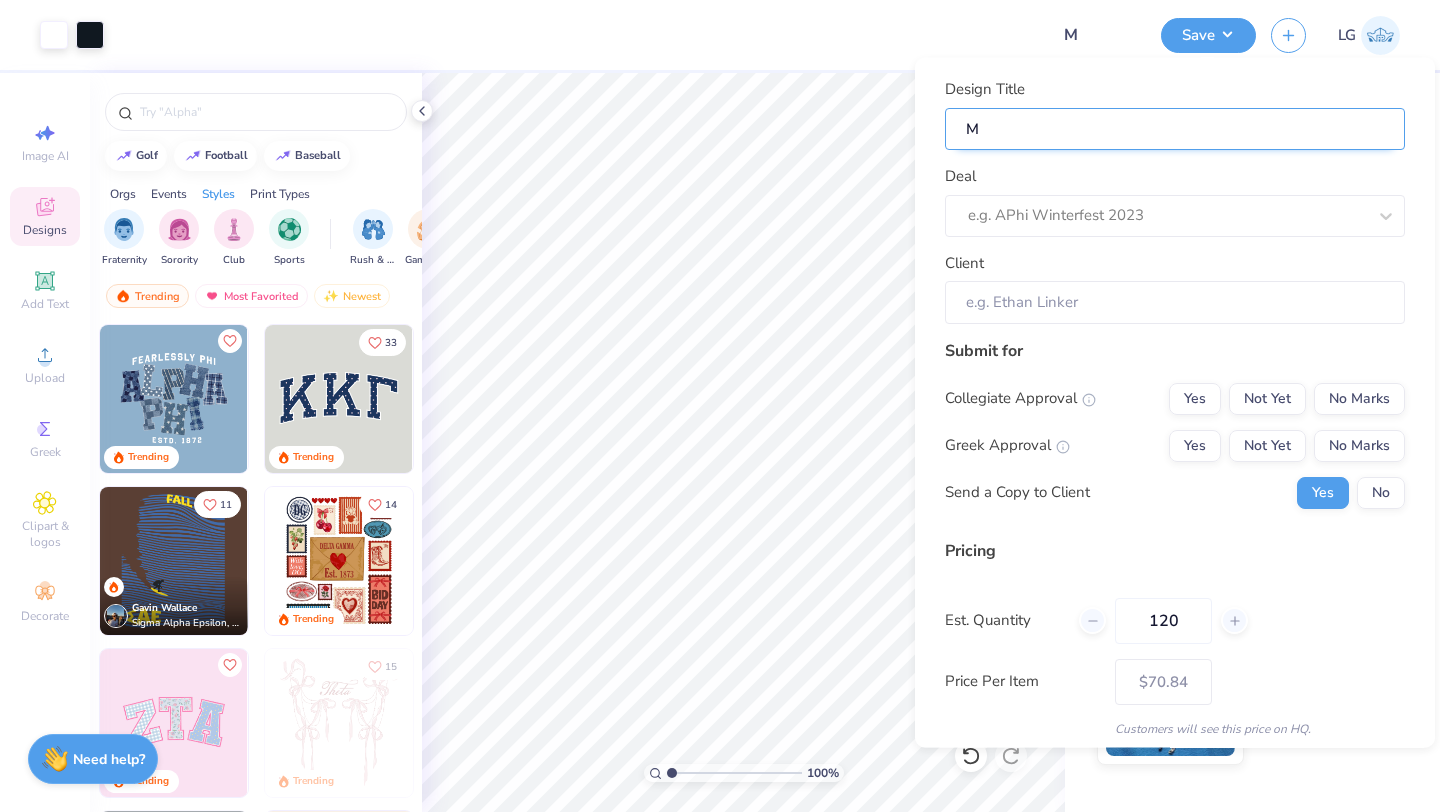 type on "Mo" 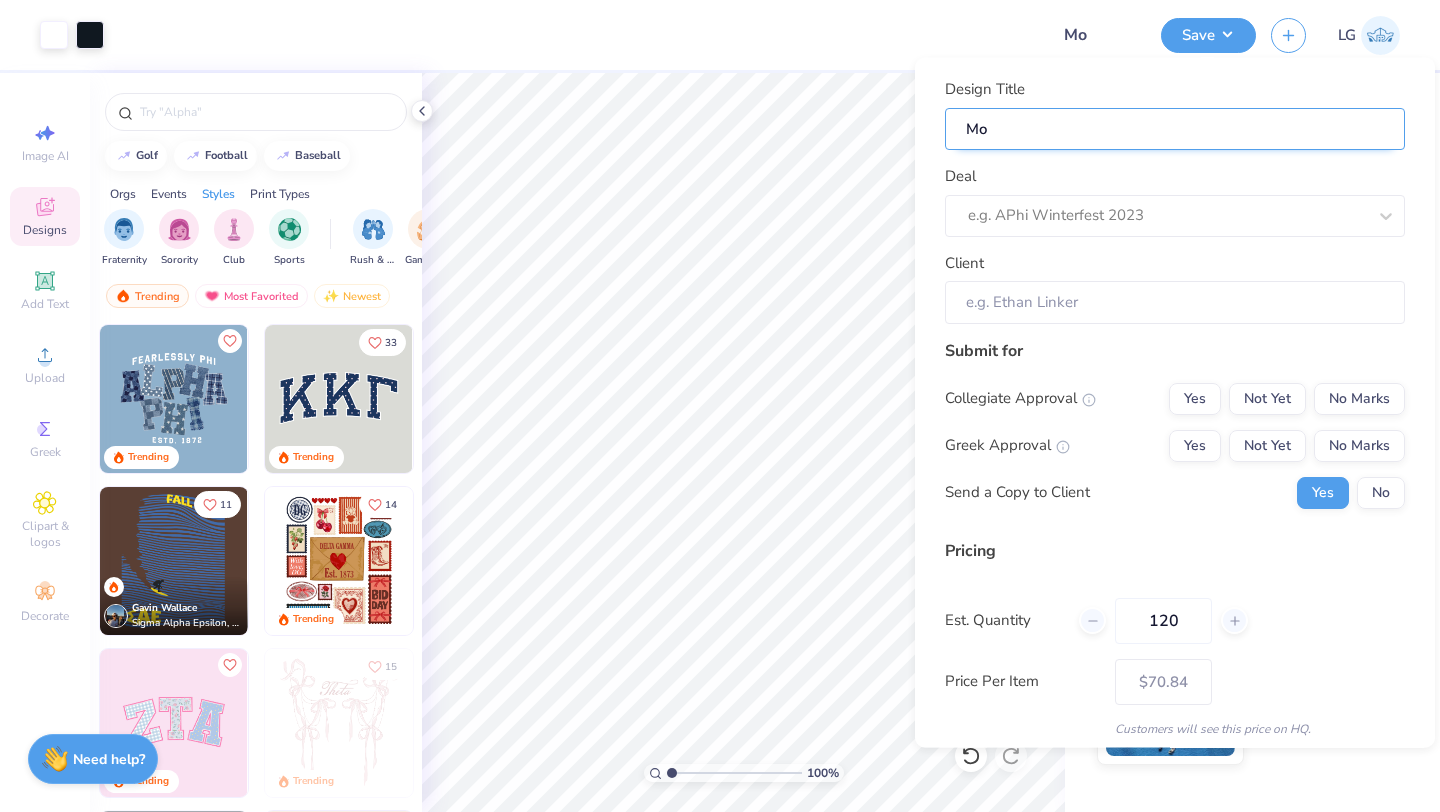 type on "Moc" 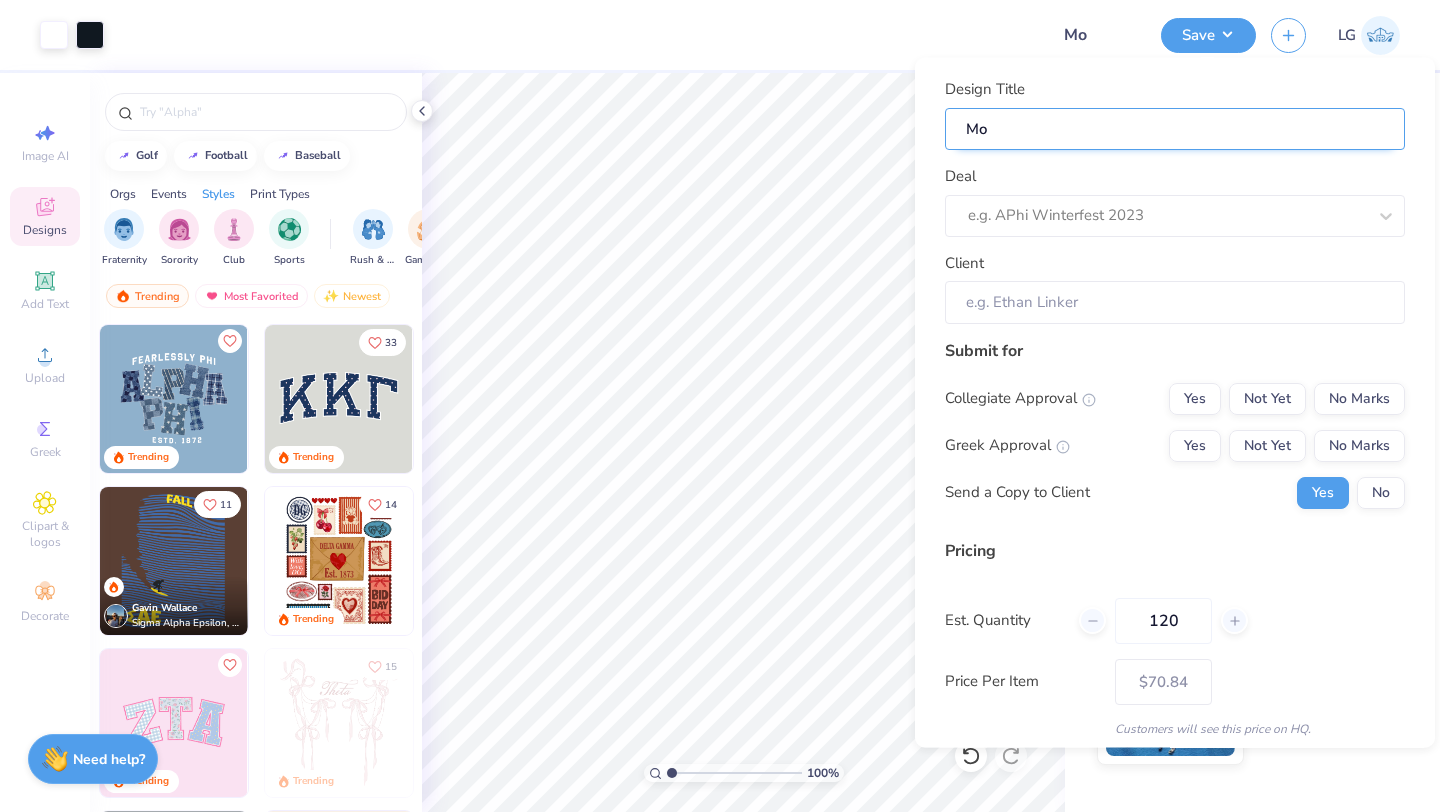 type on "Moc" 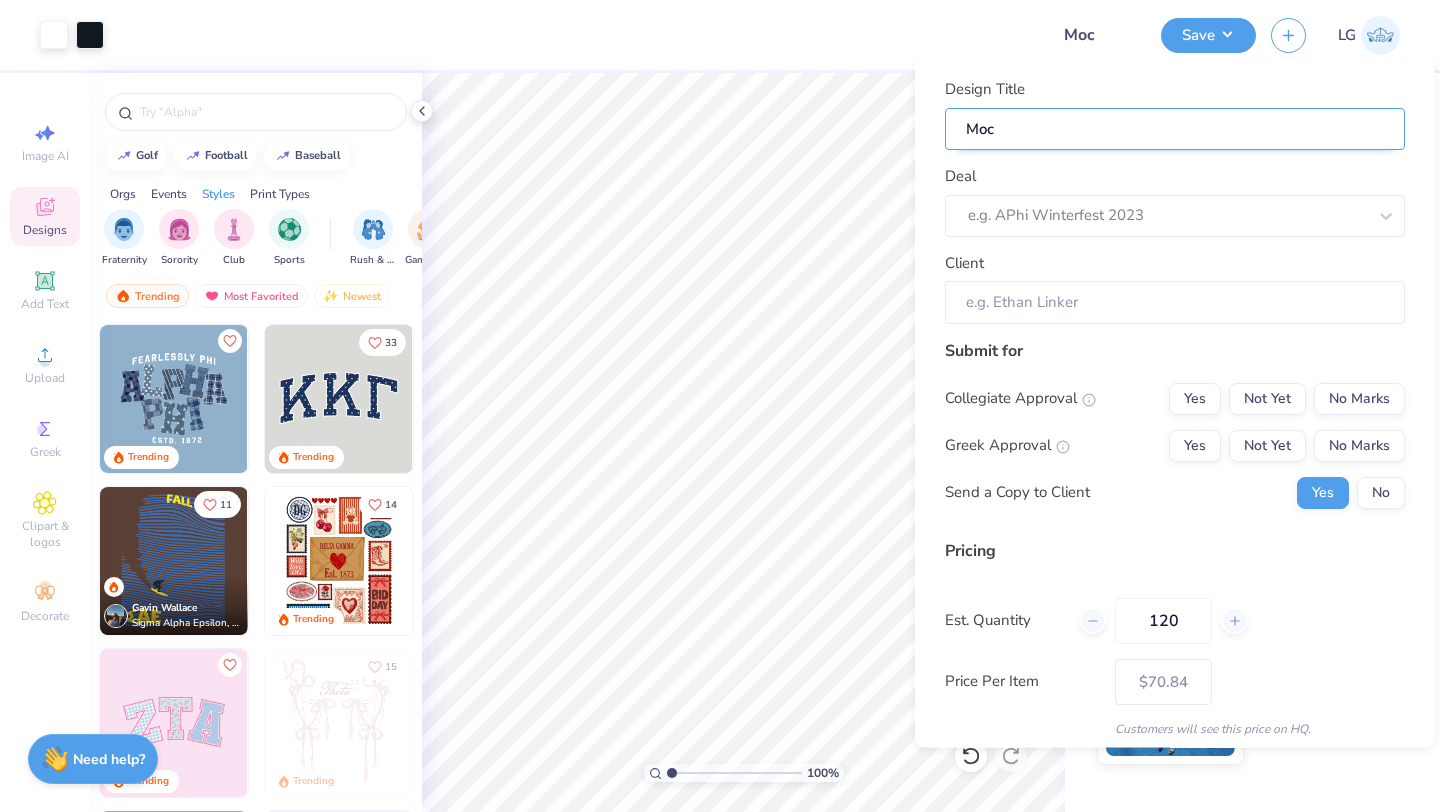 type on "Mock" 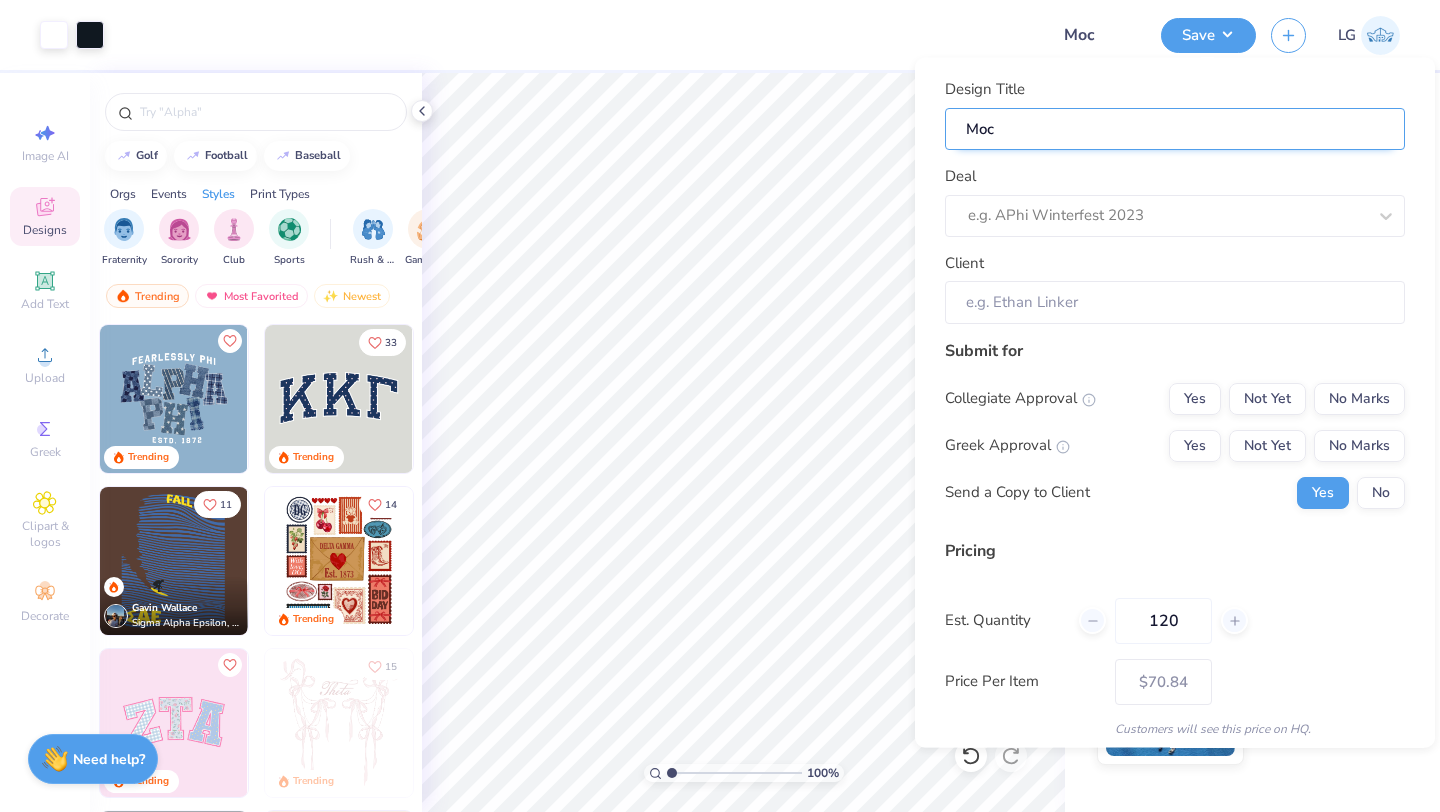 type on "Mock" 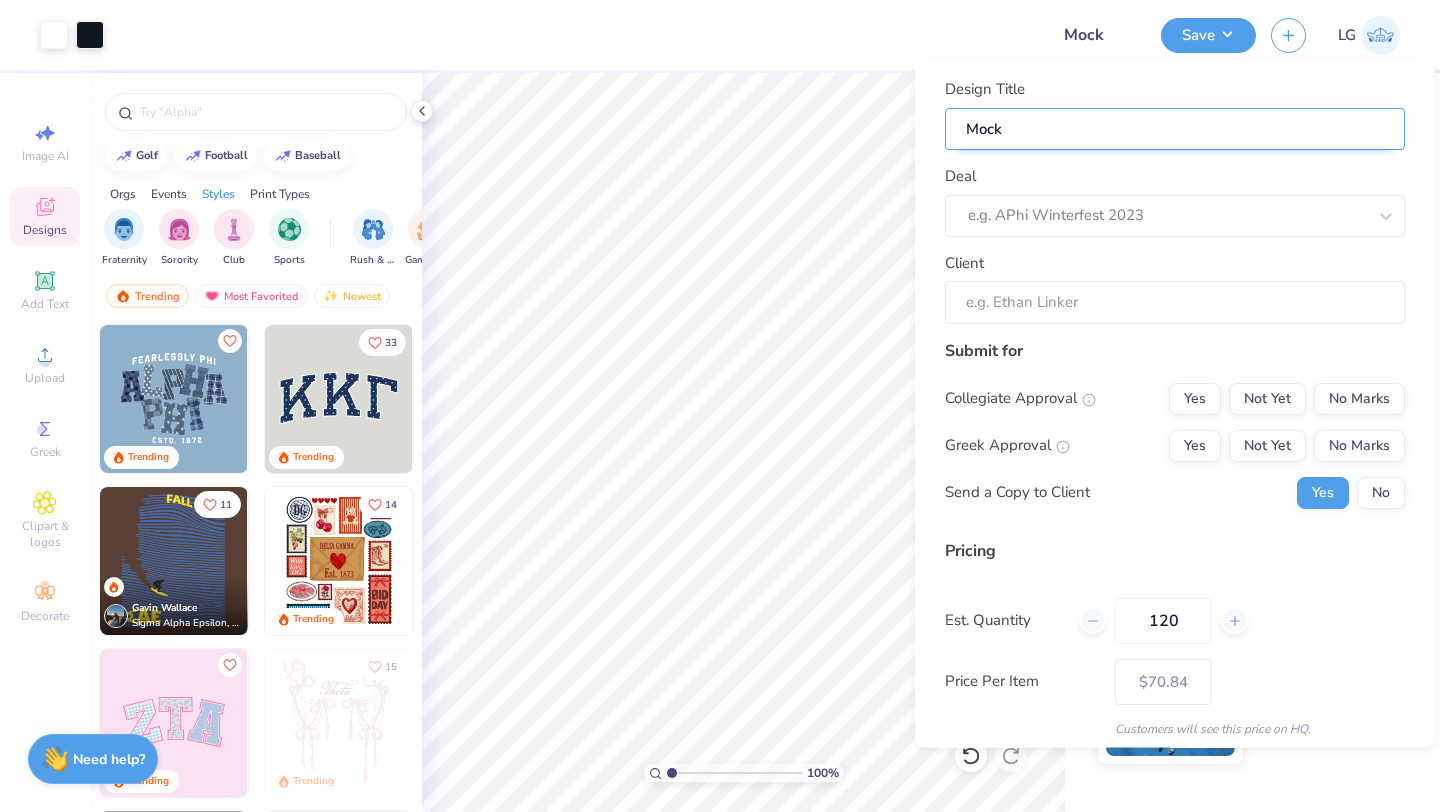 type on "Mocku" 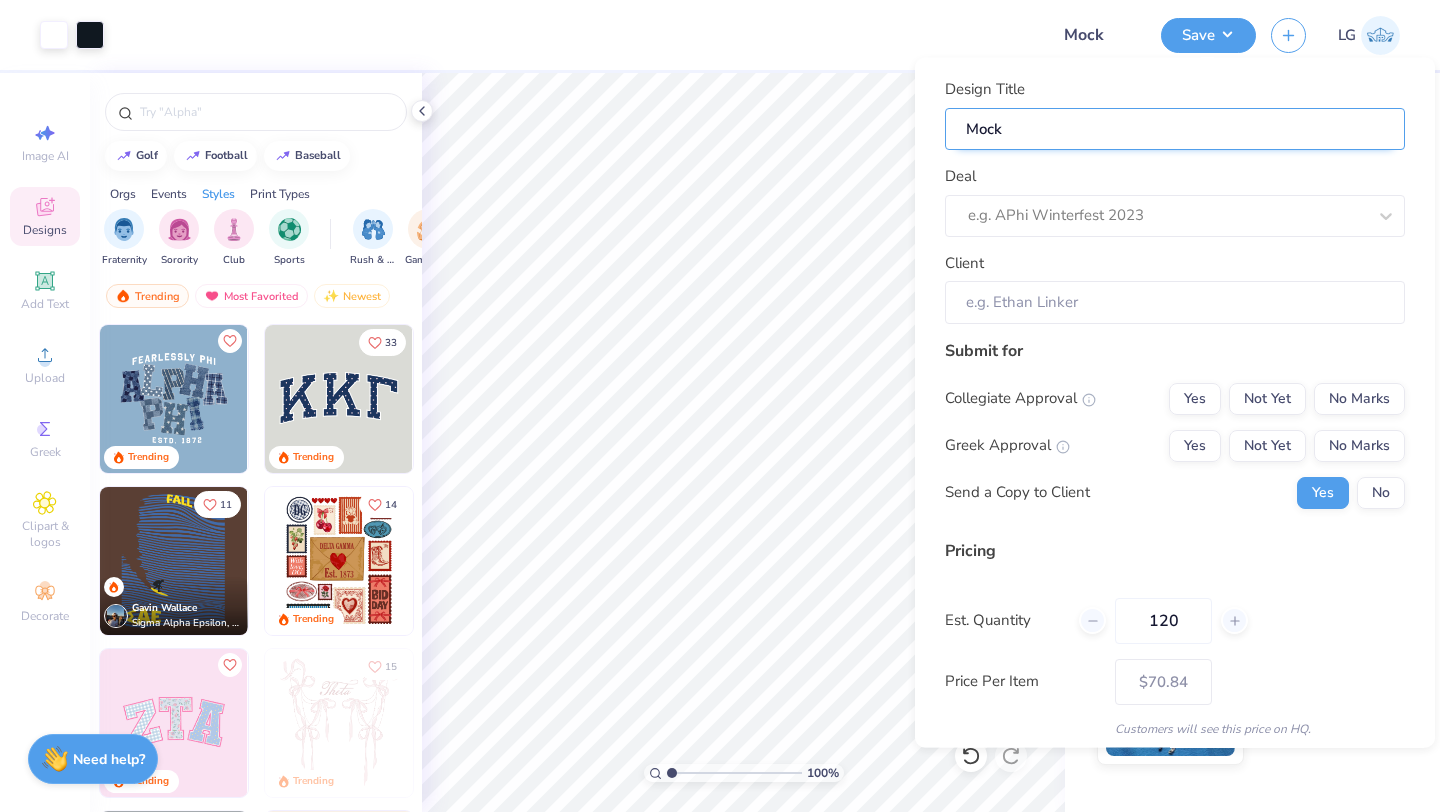type on "Mocku" 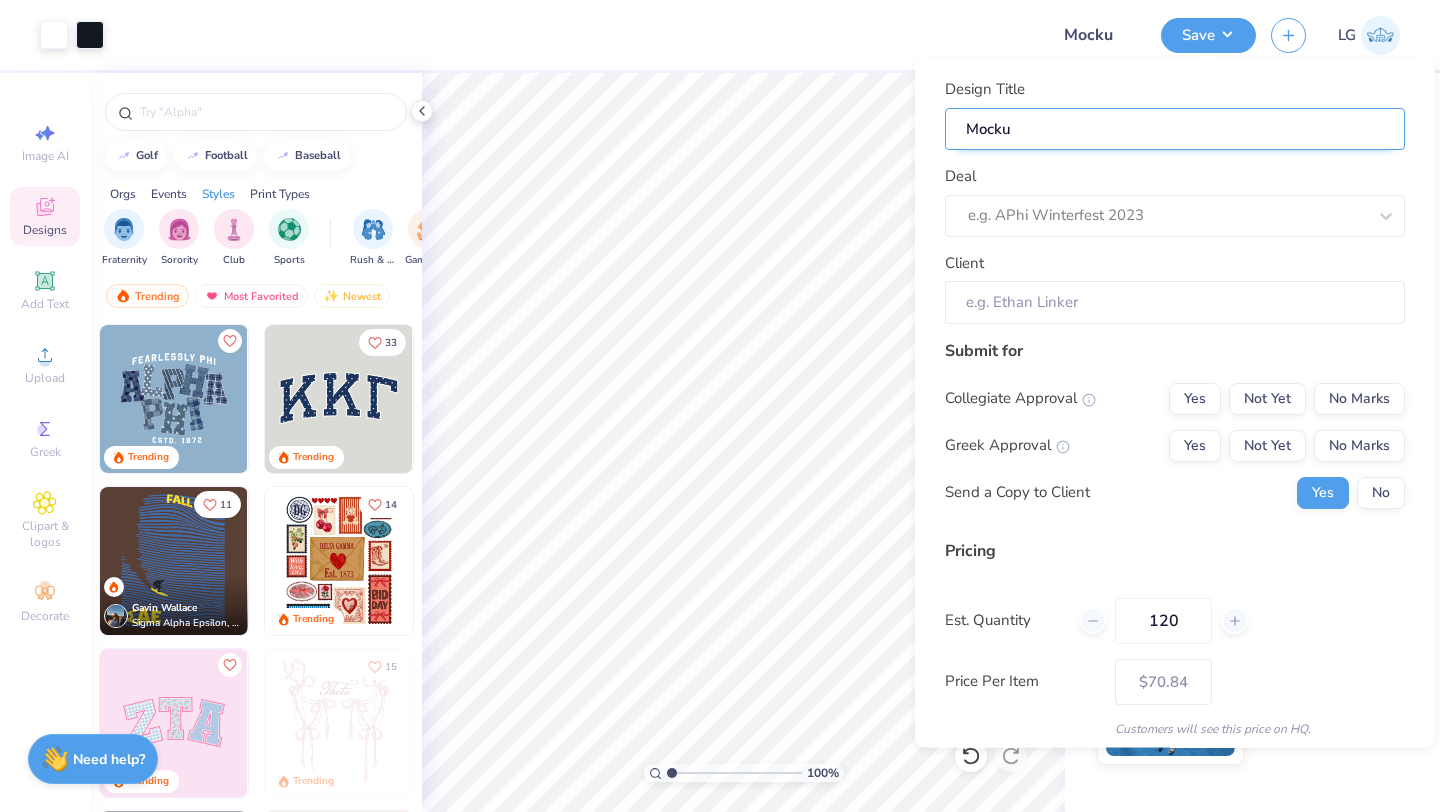 type on "Mockup" 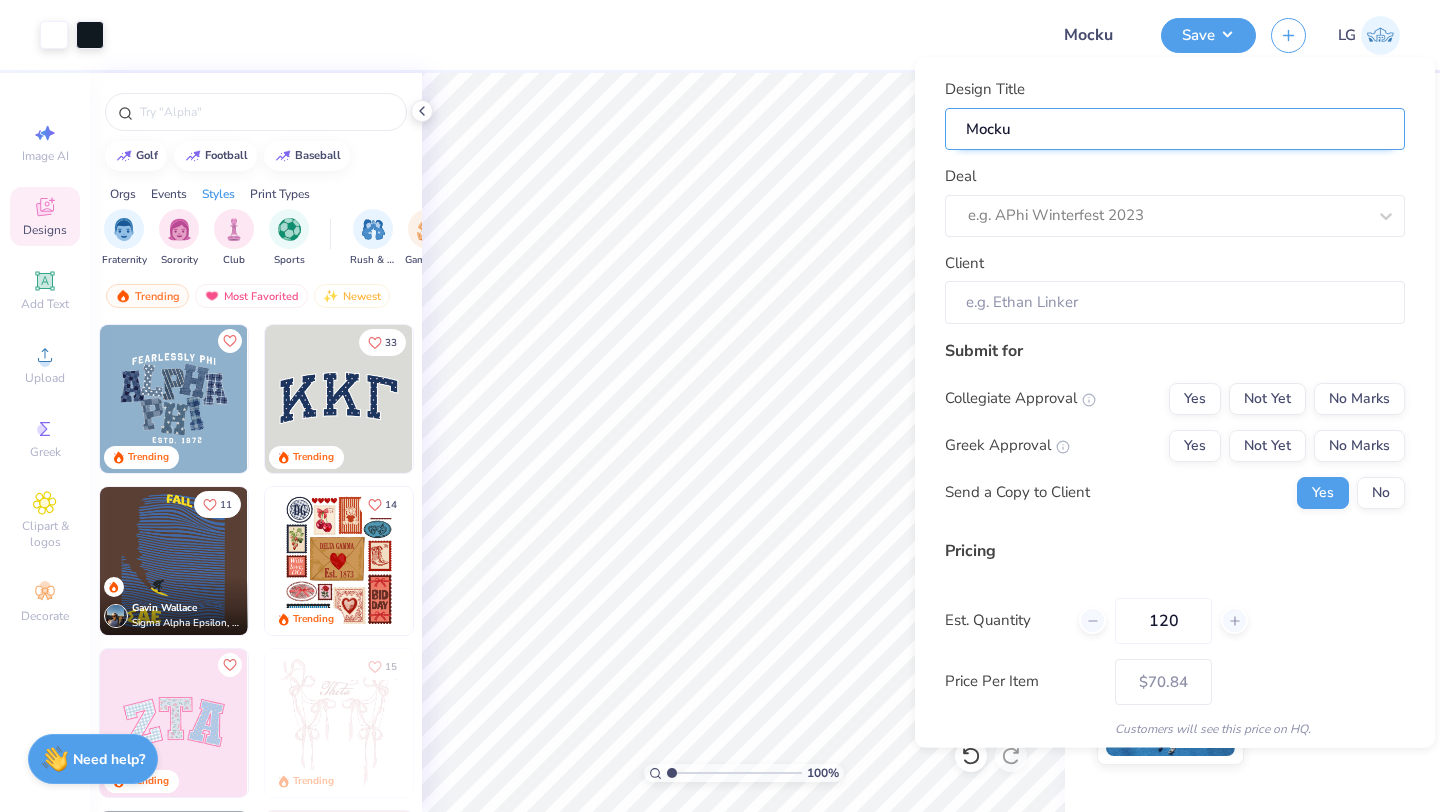 type on "Mockup" 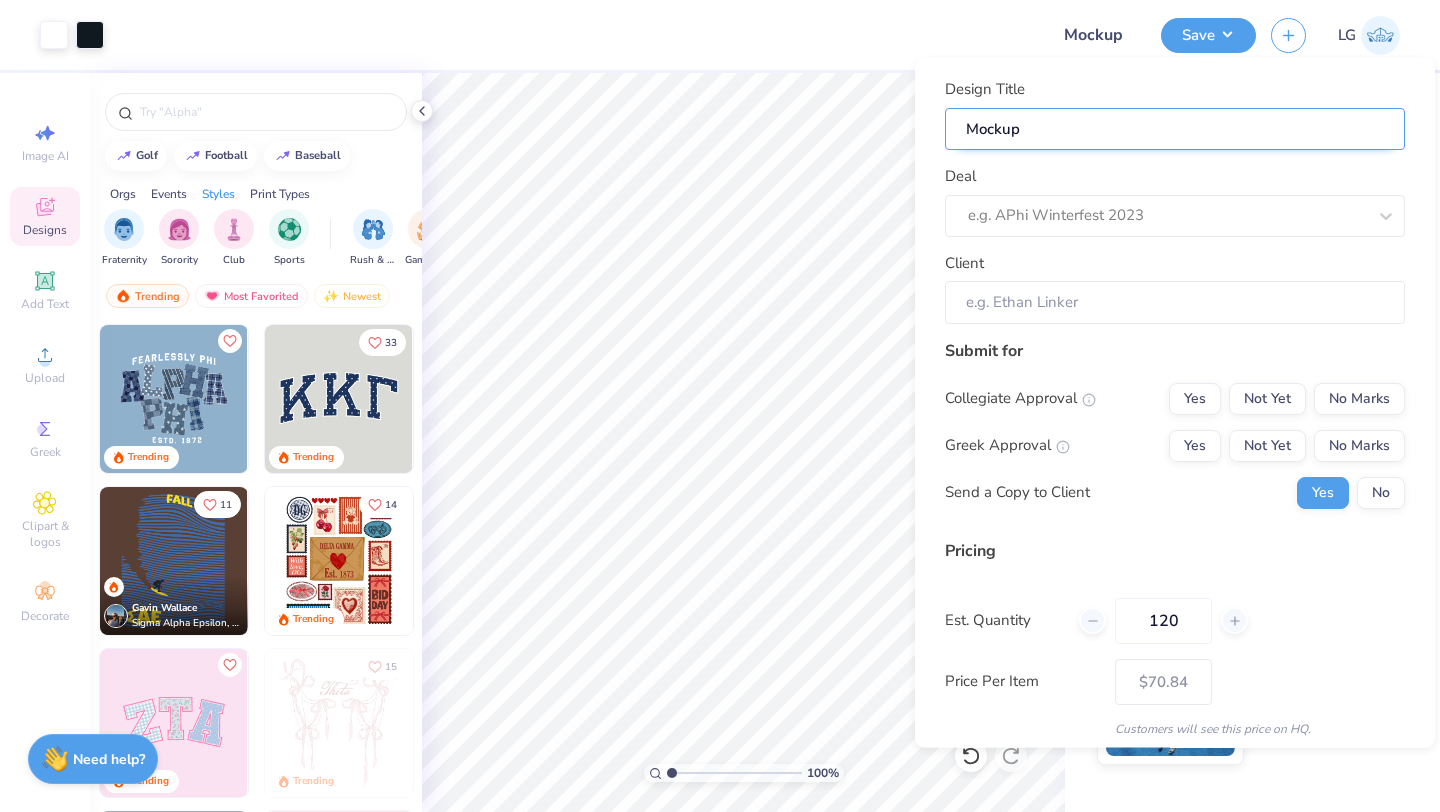 type on "Mocku" 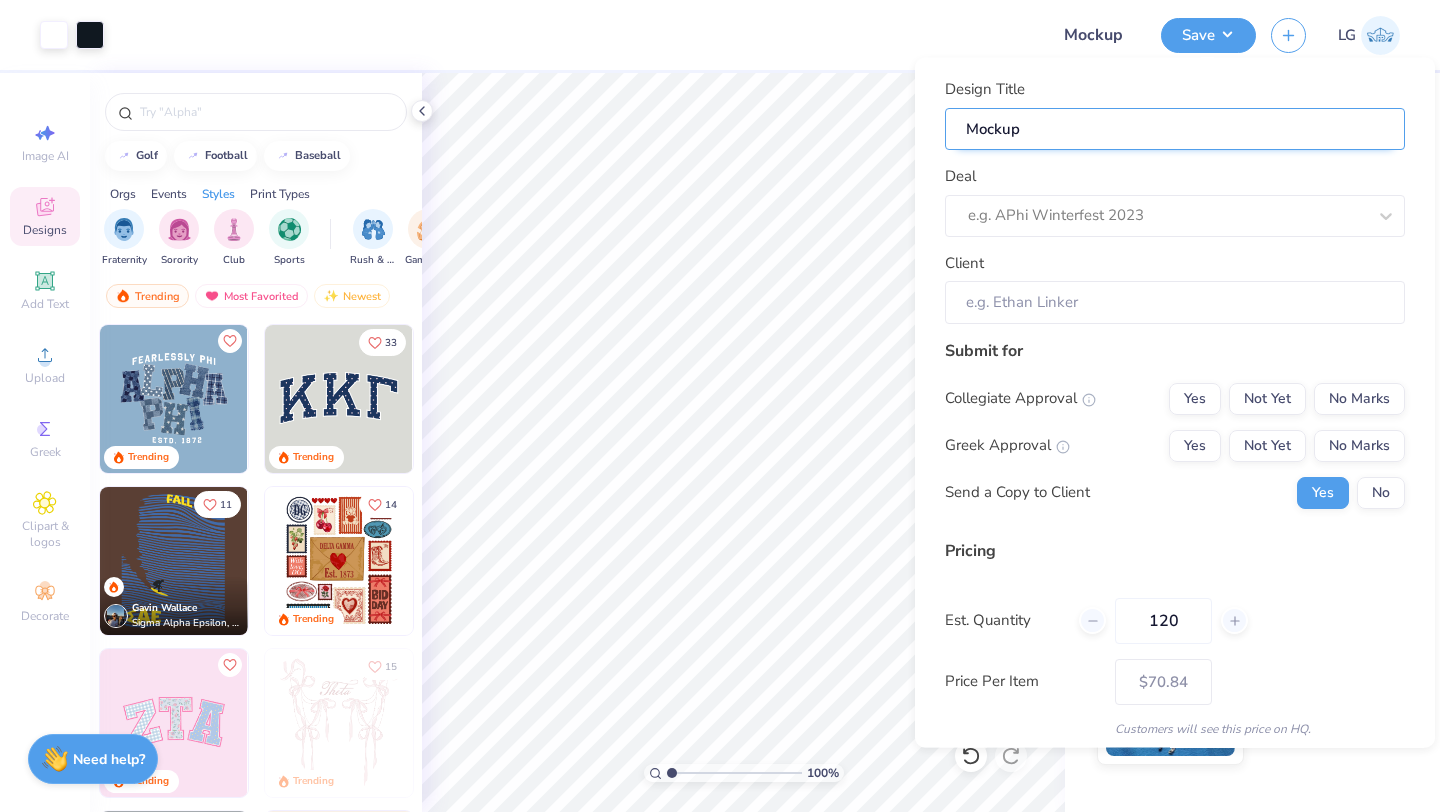 type on "Mocku" 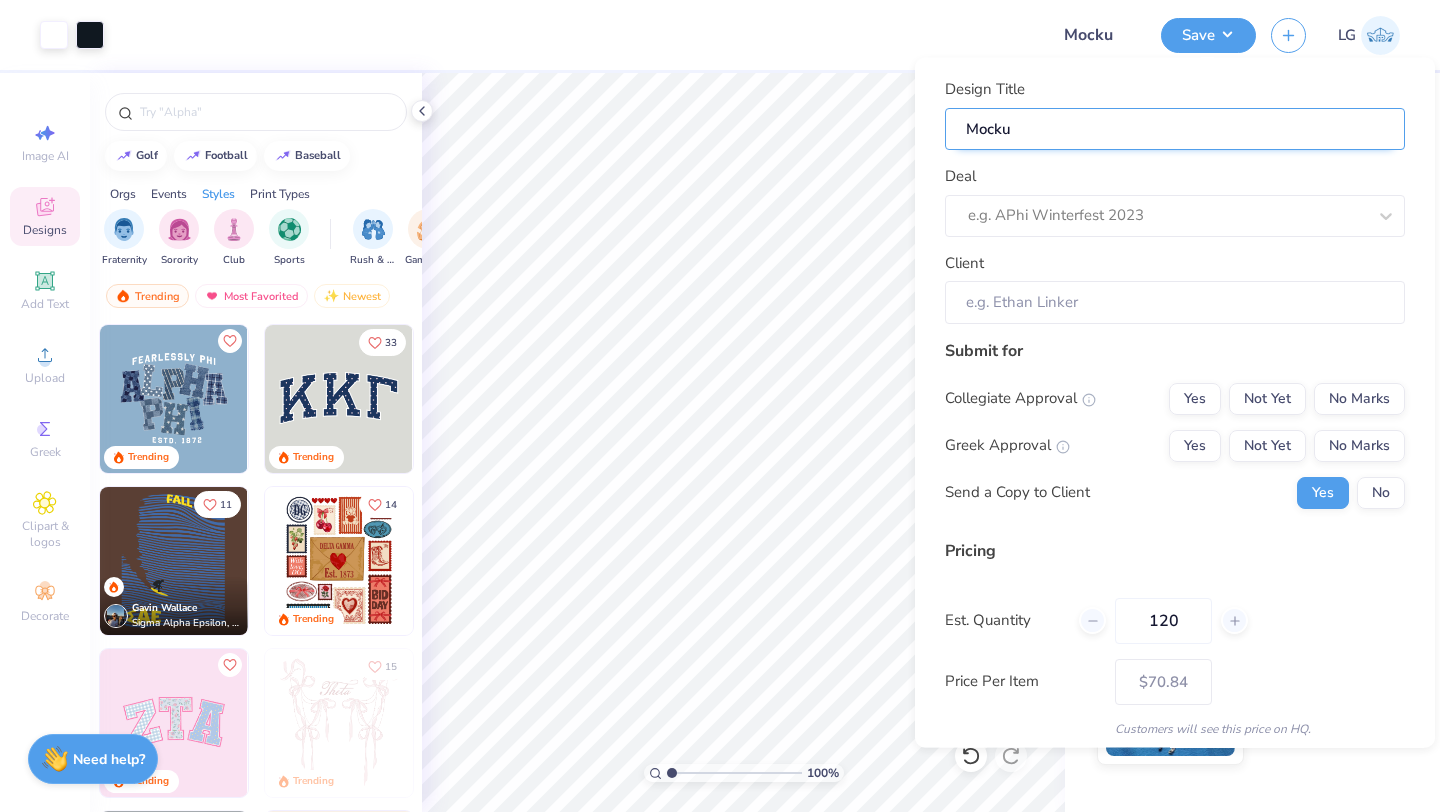 type on "Mock" 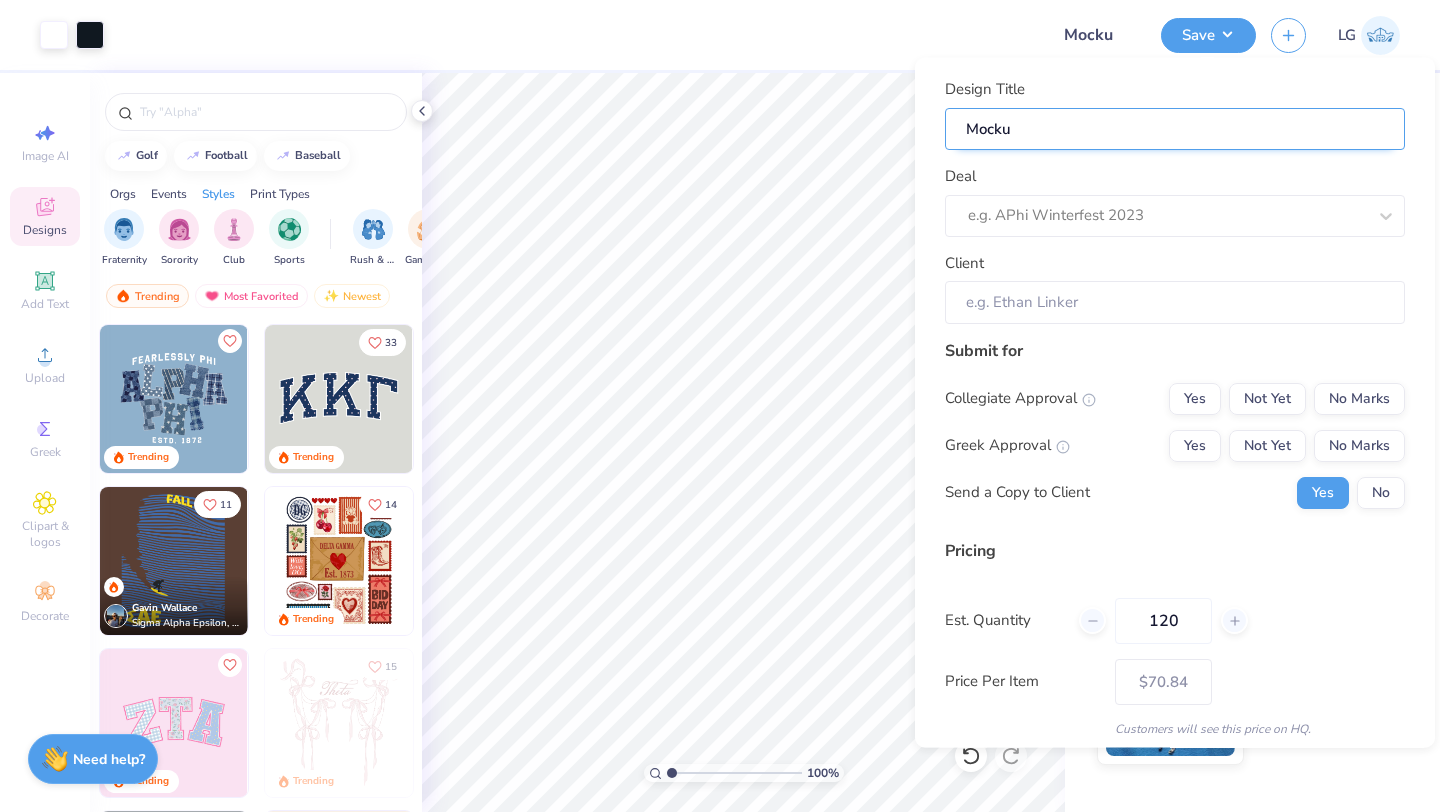 type on "Mock" 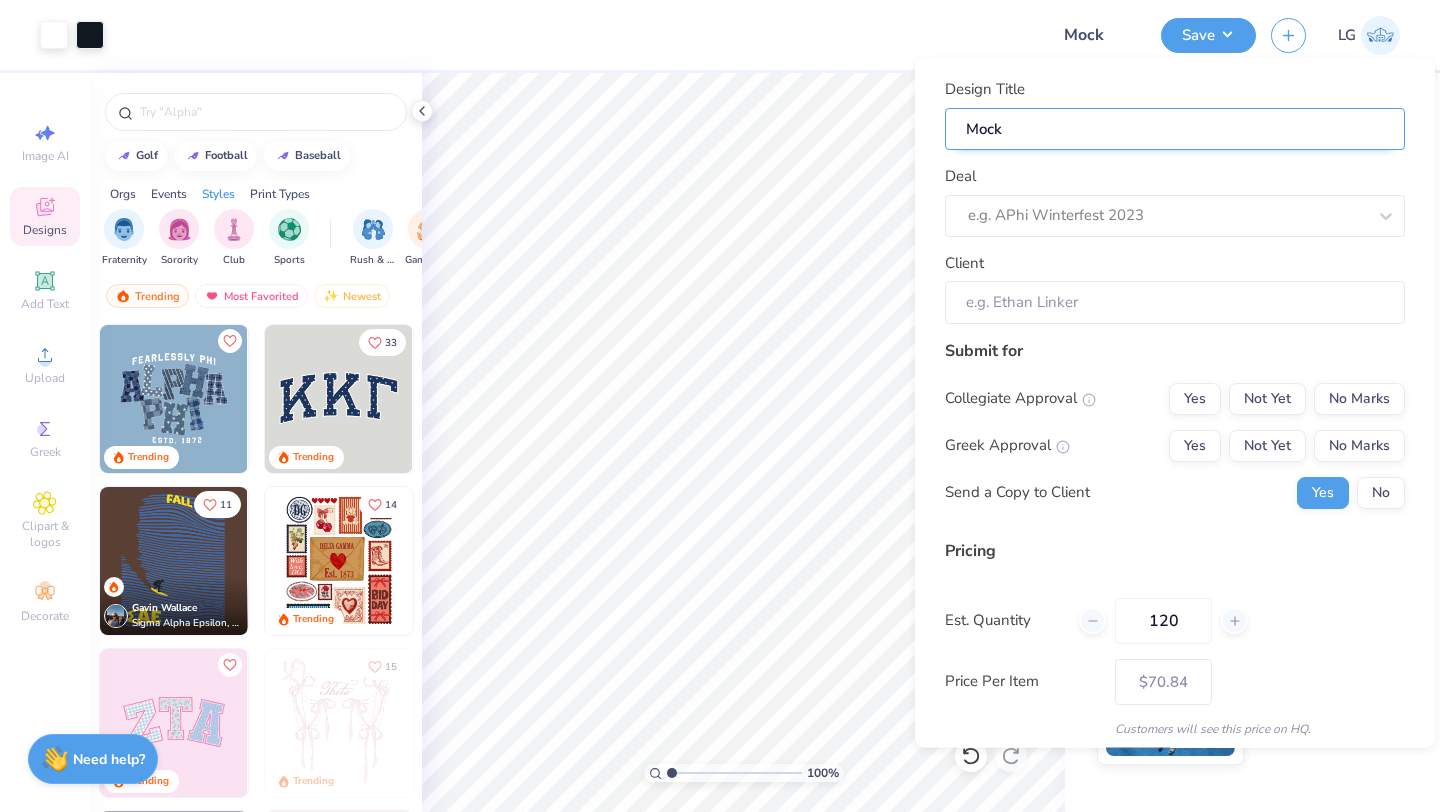 type on "Mockn" 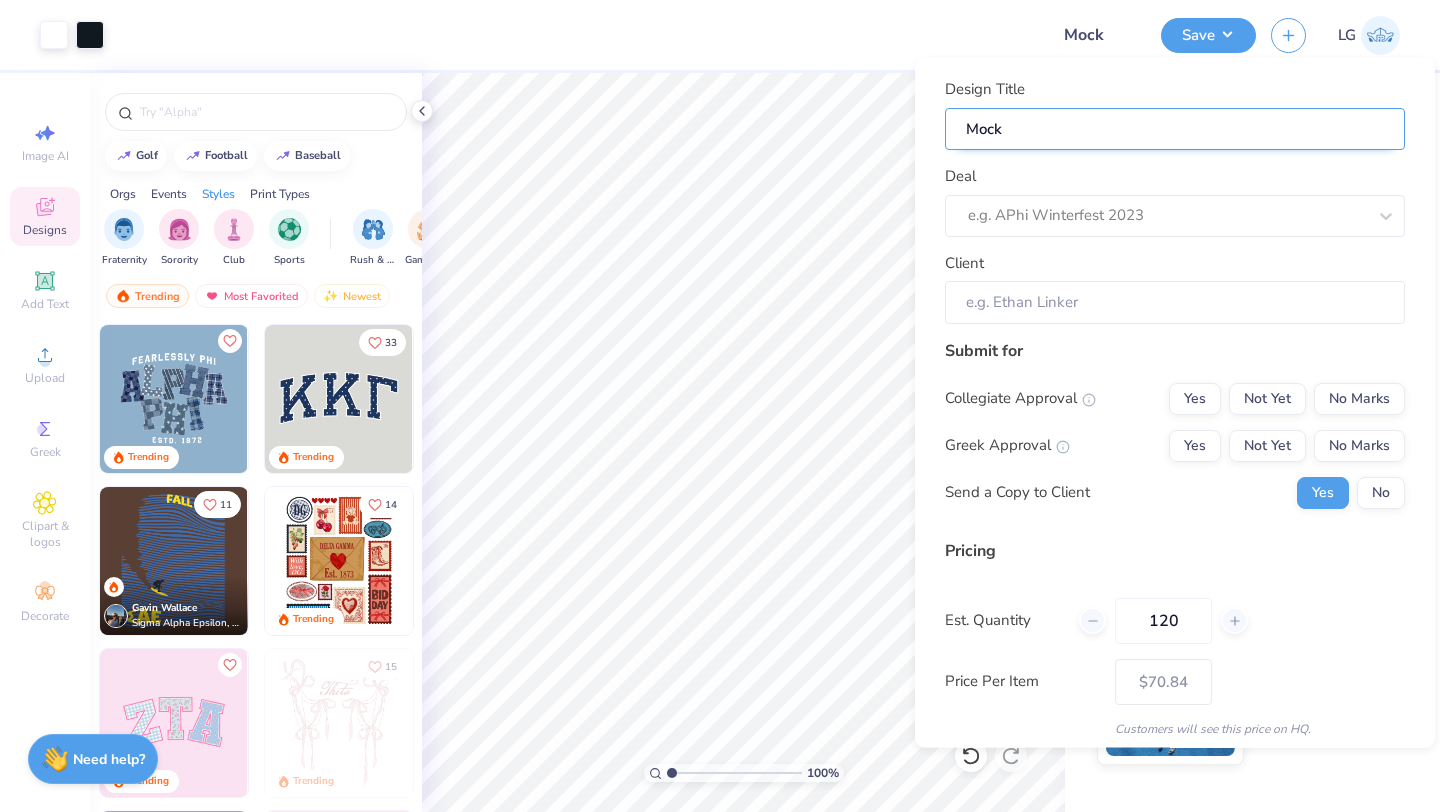 type on "Mockn" 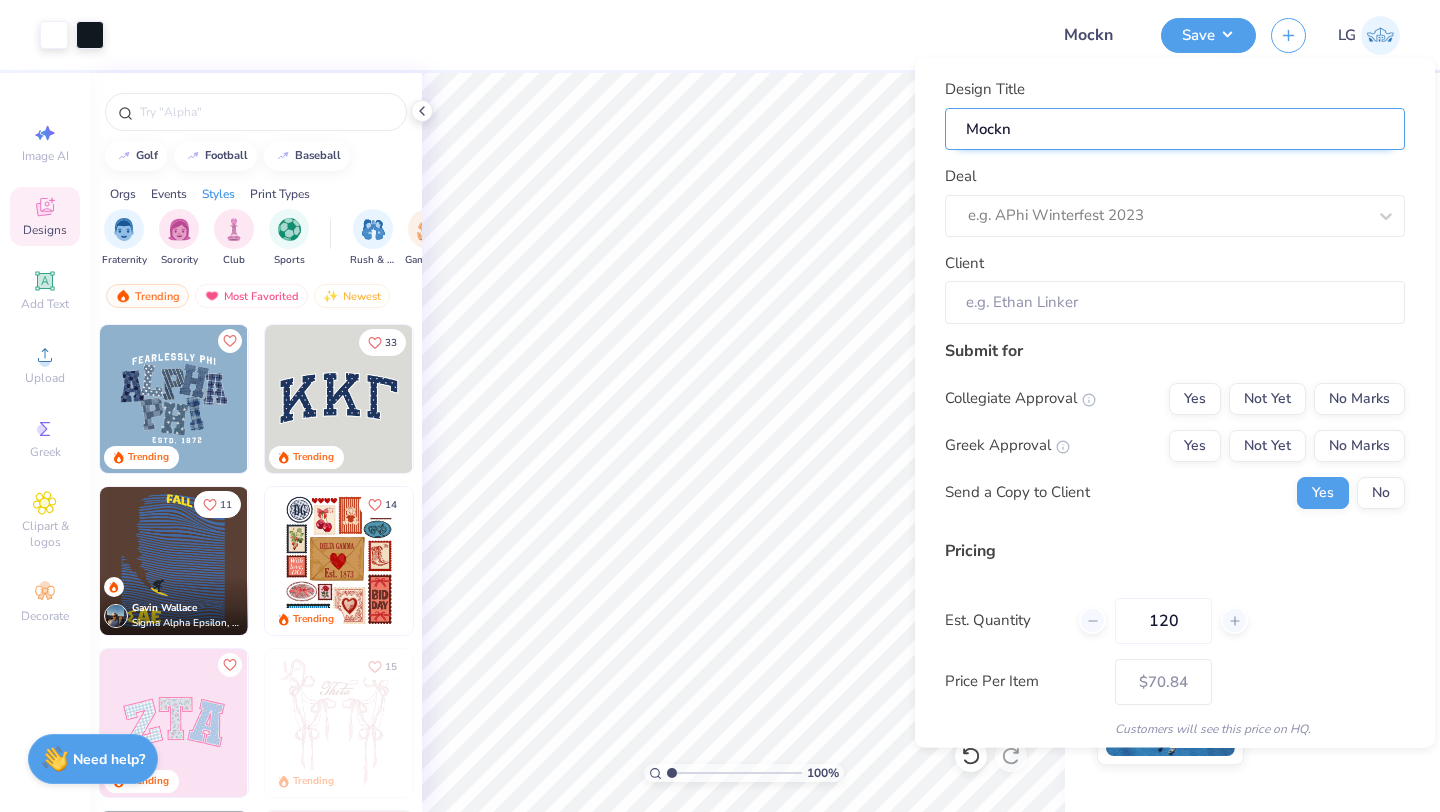 type on "Mockne" 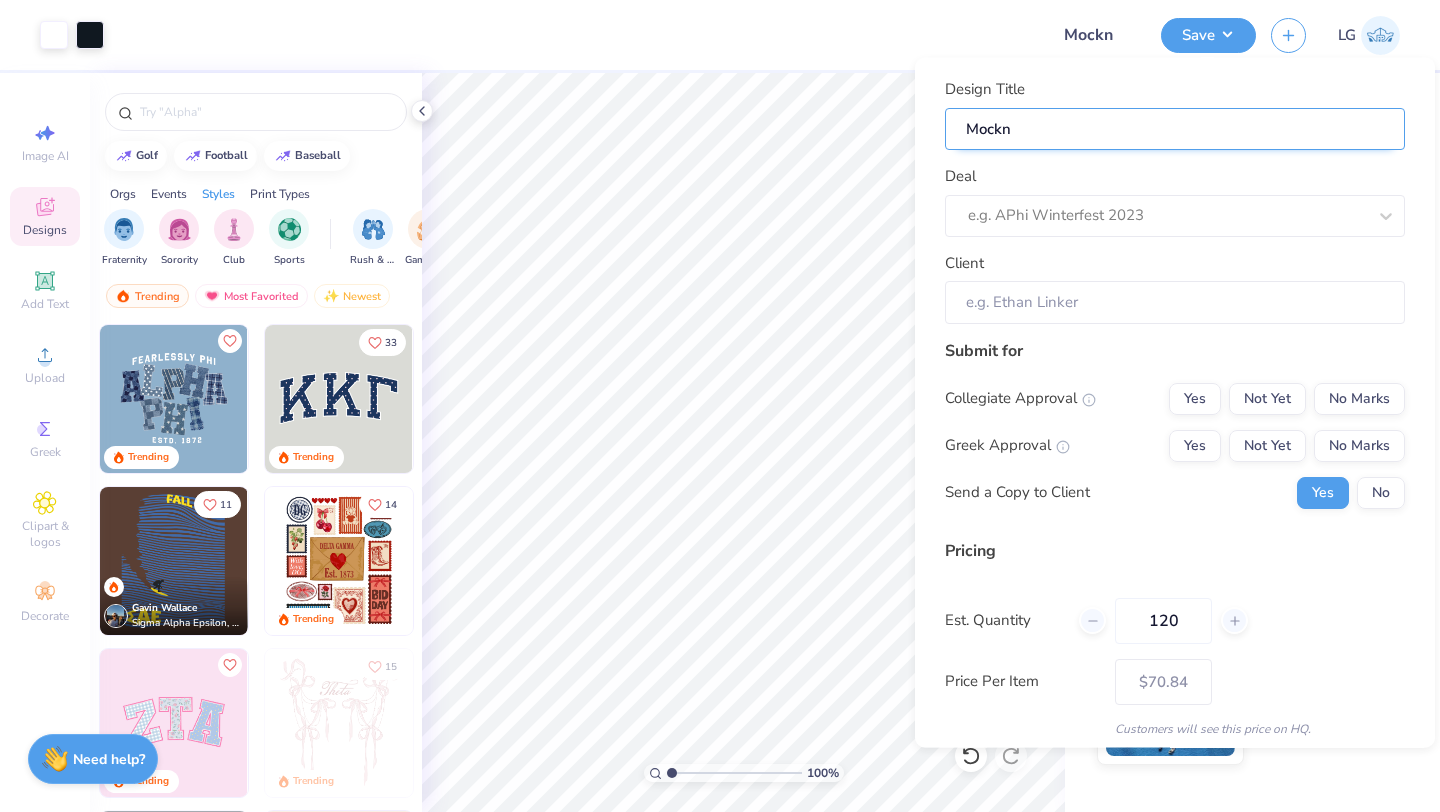 type on "Mockne" 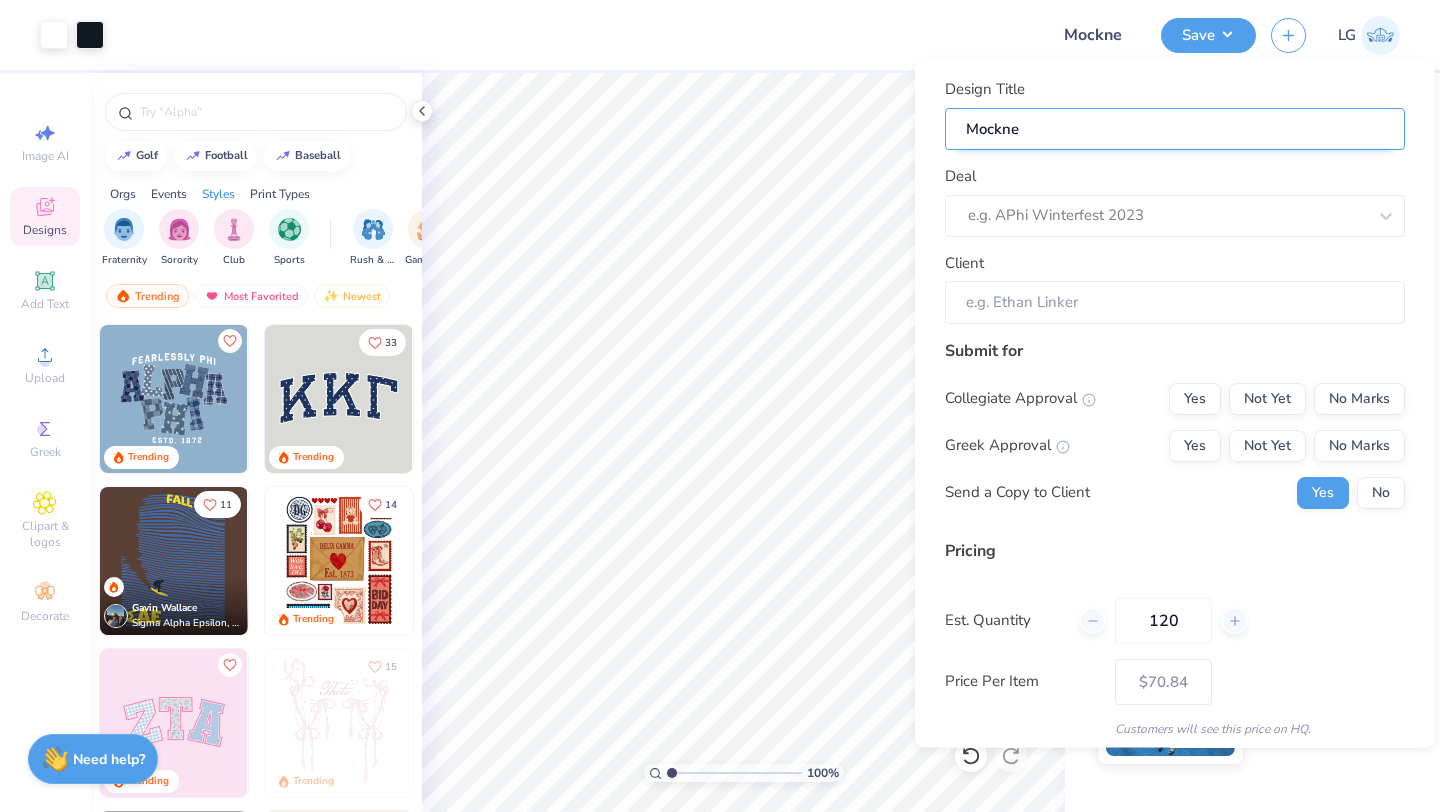 type on "Mockne" 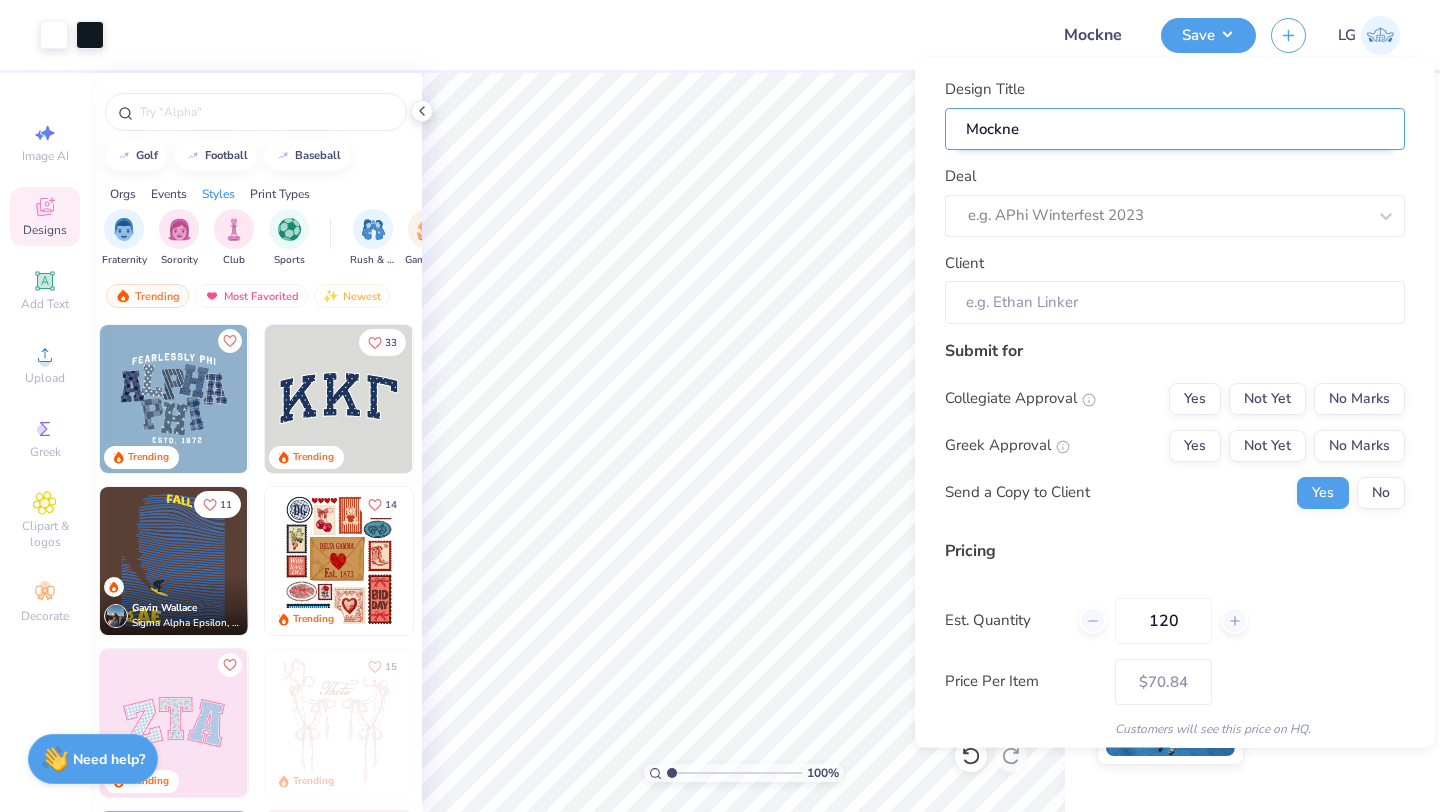 type on "Mockne" 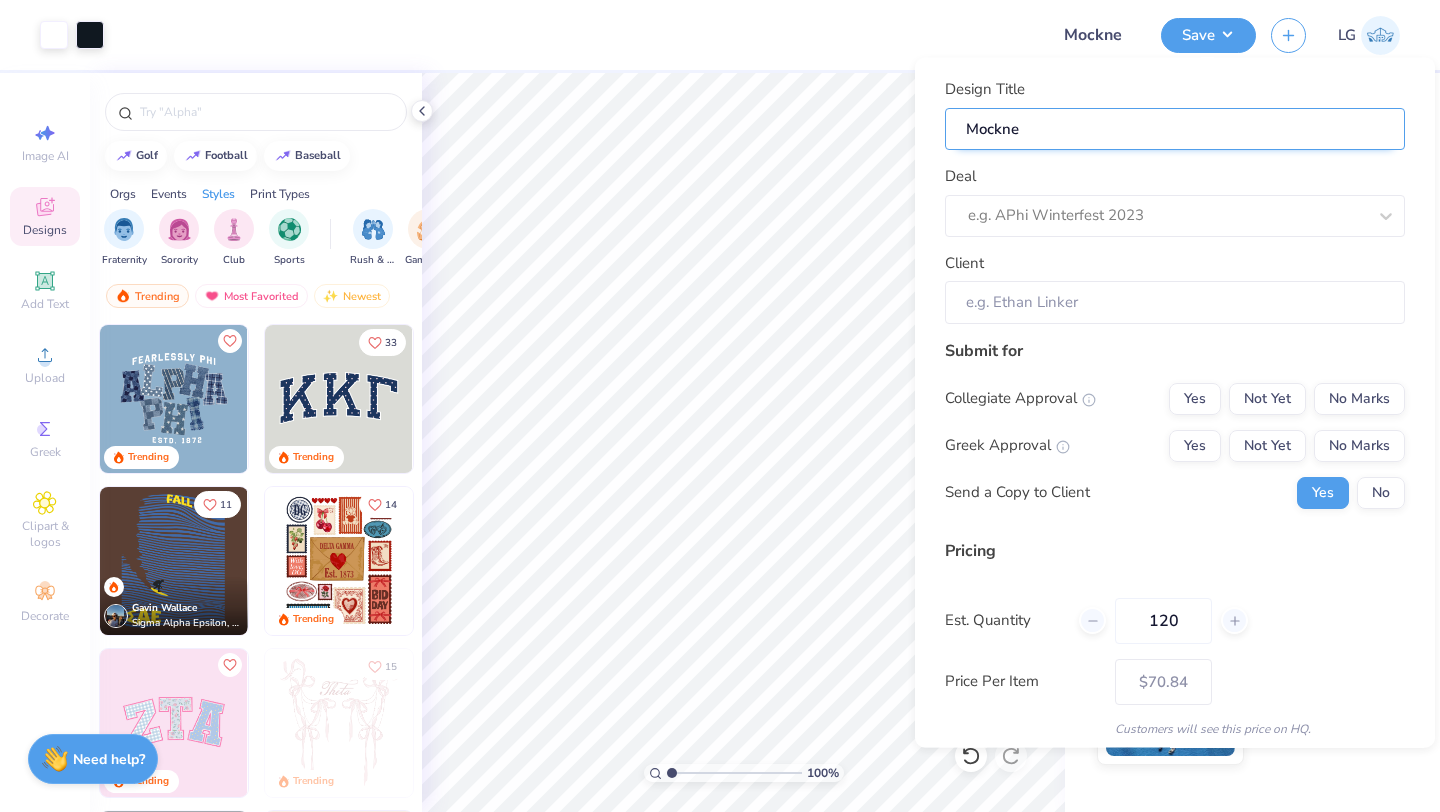type on "Mockneck" 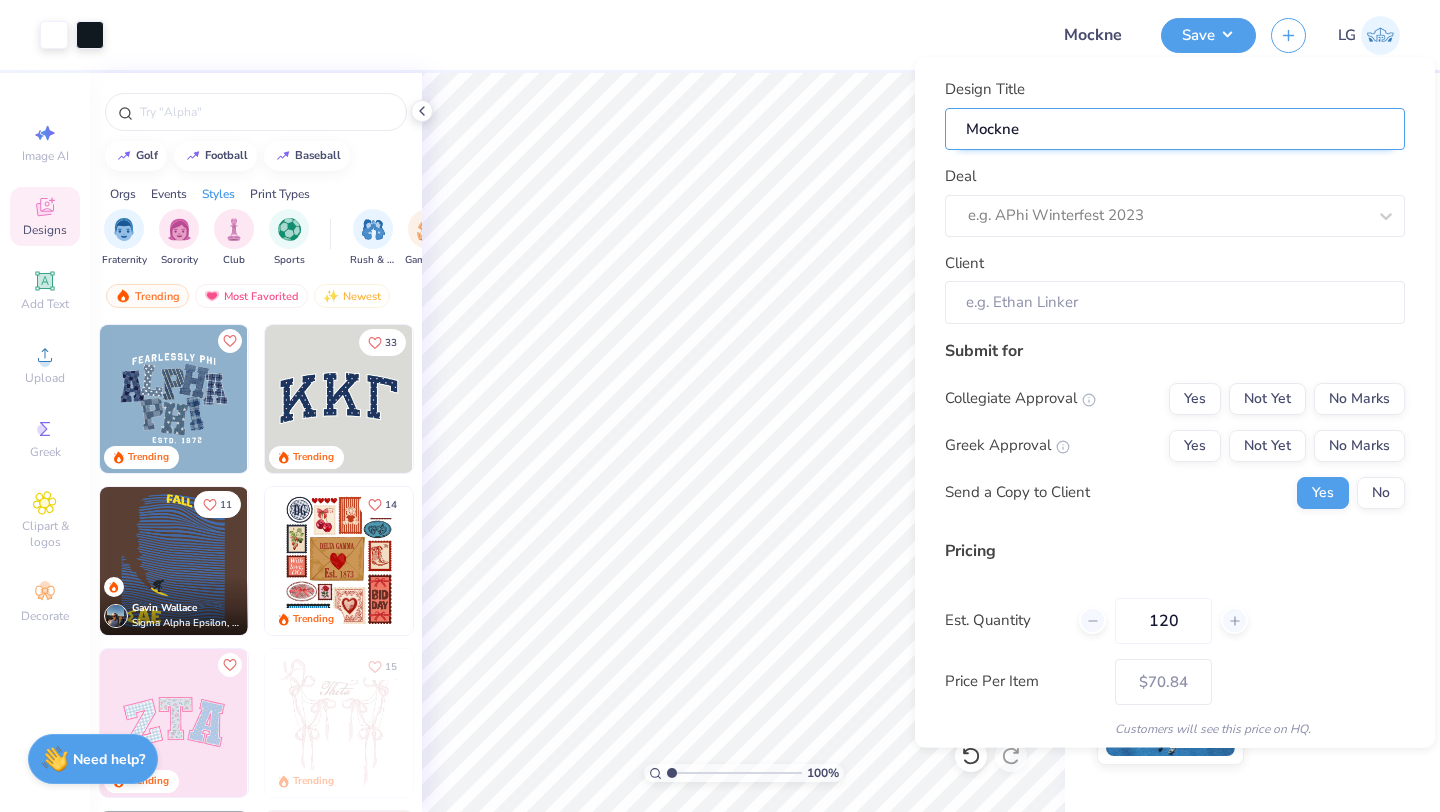 type on "Mockneck" 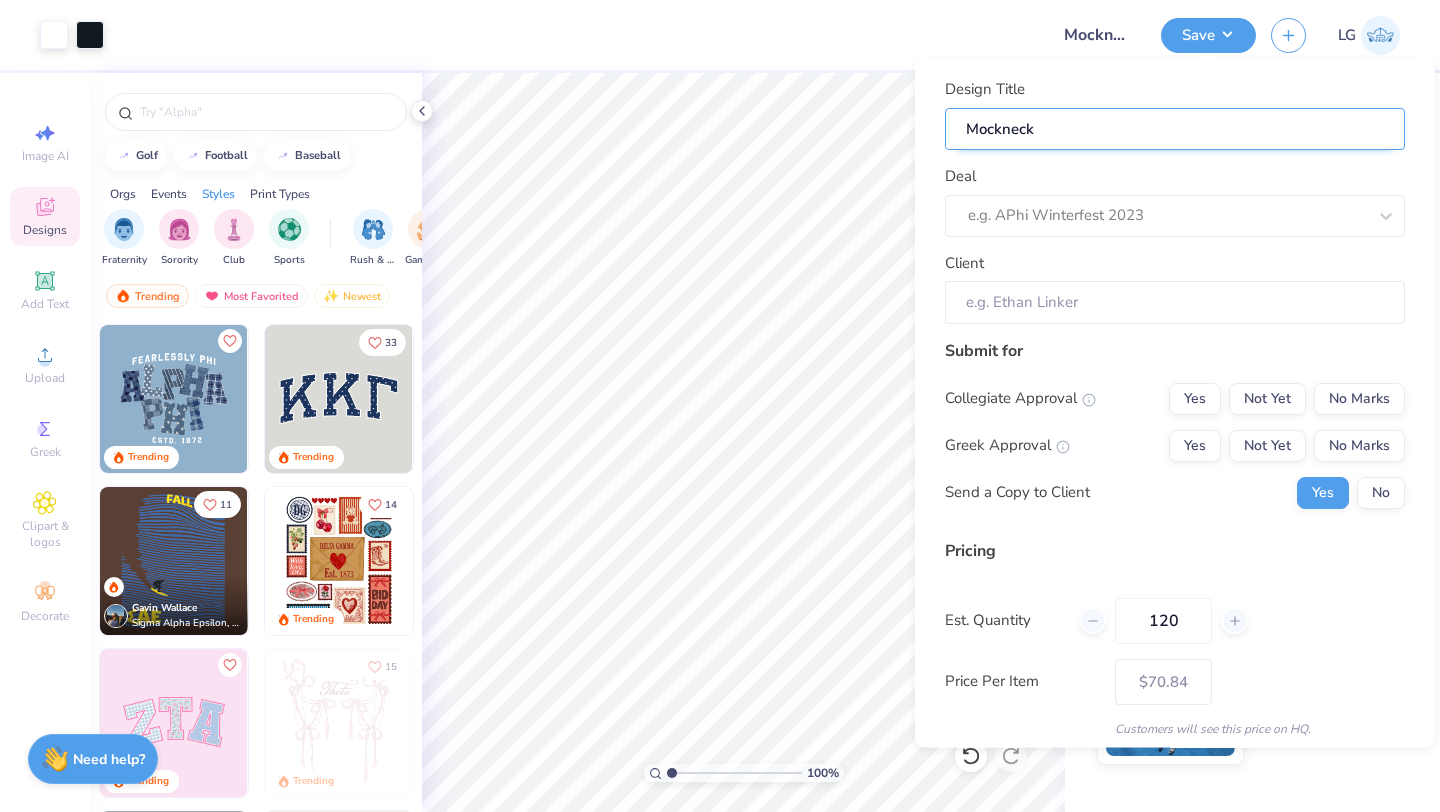 type on "Mockneck" 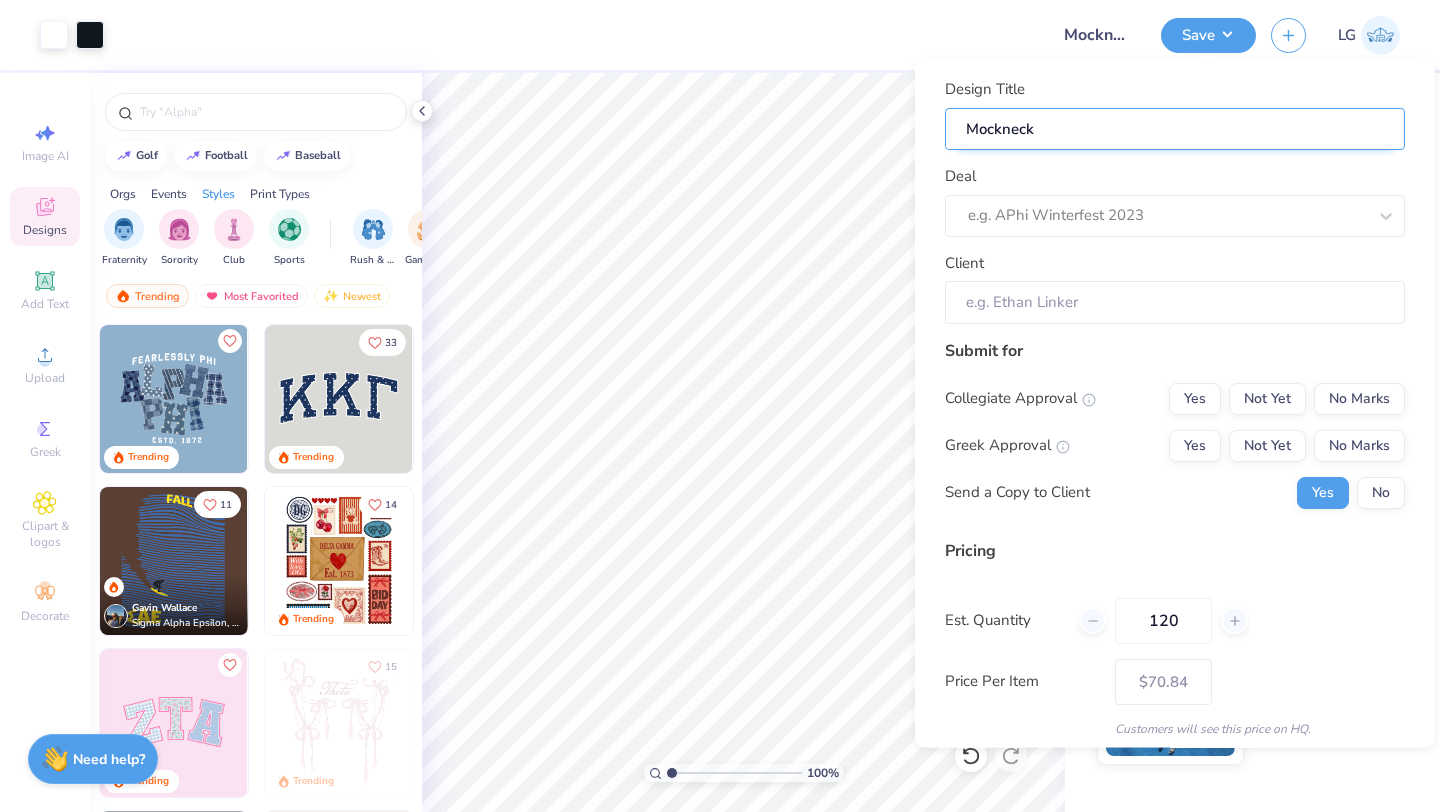 type on "Mockneck" 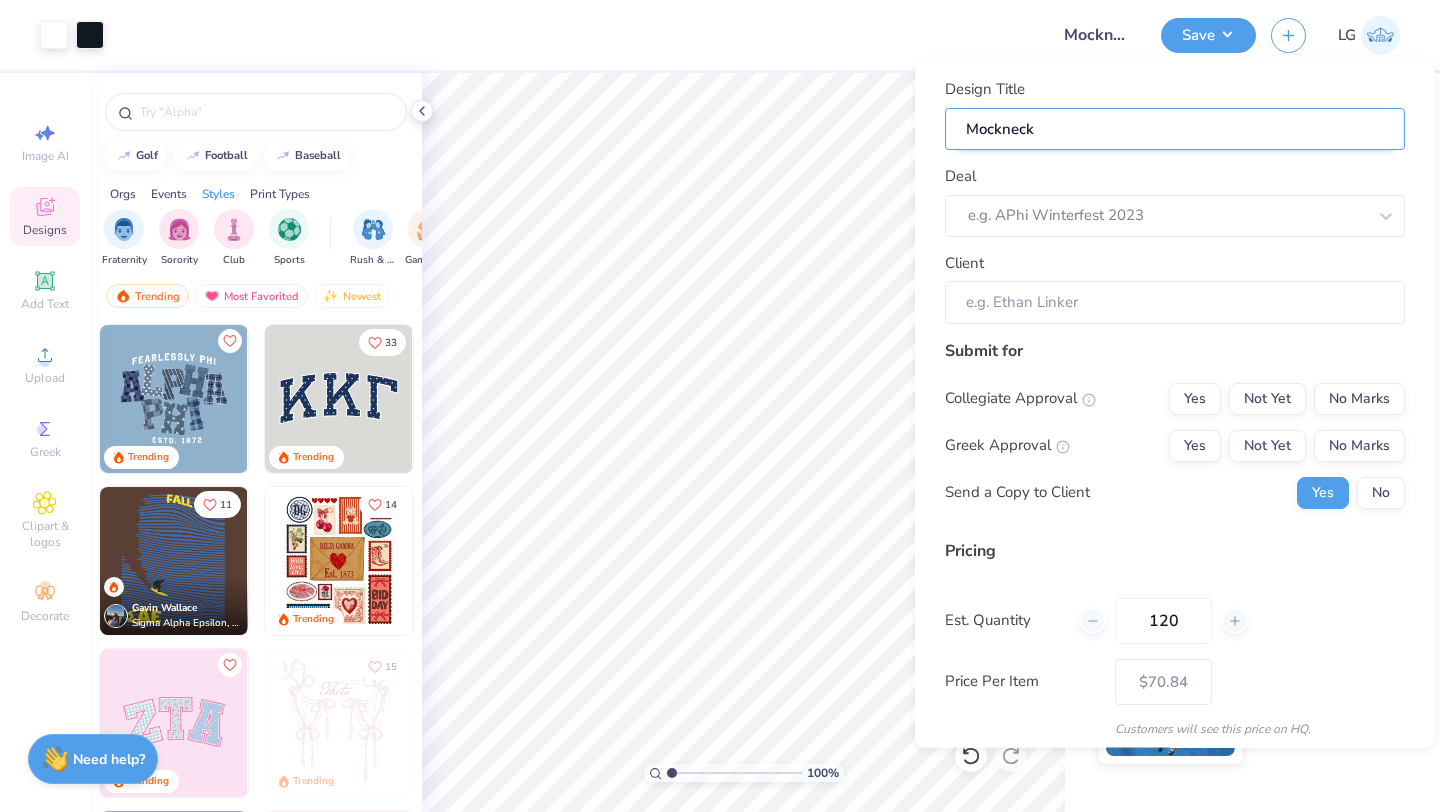type on "Mockneck S" 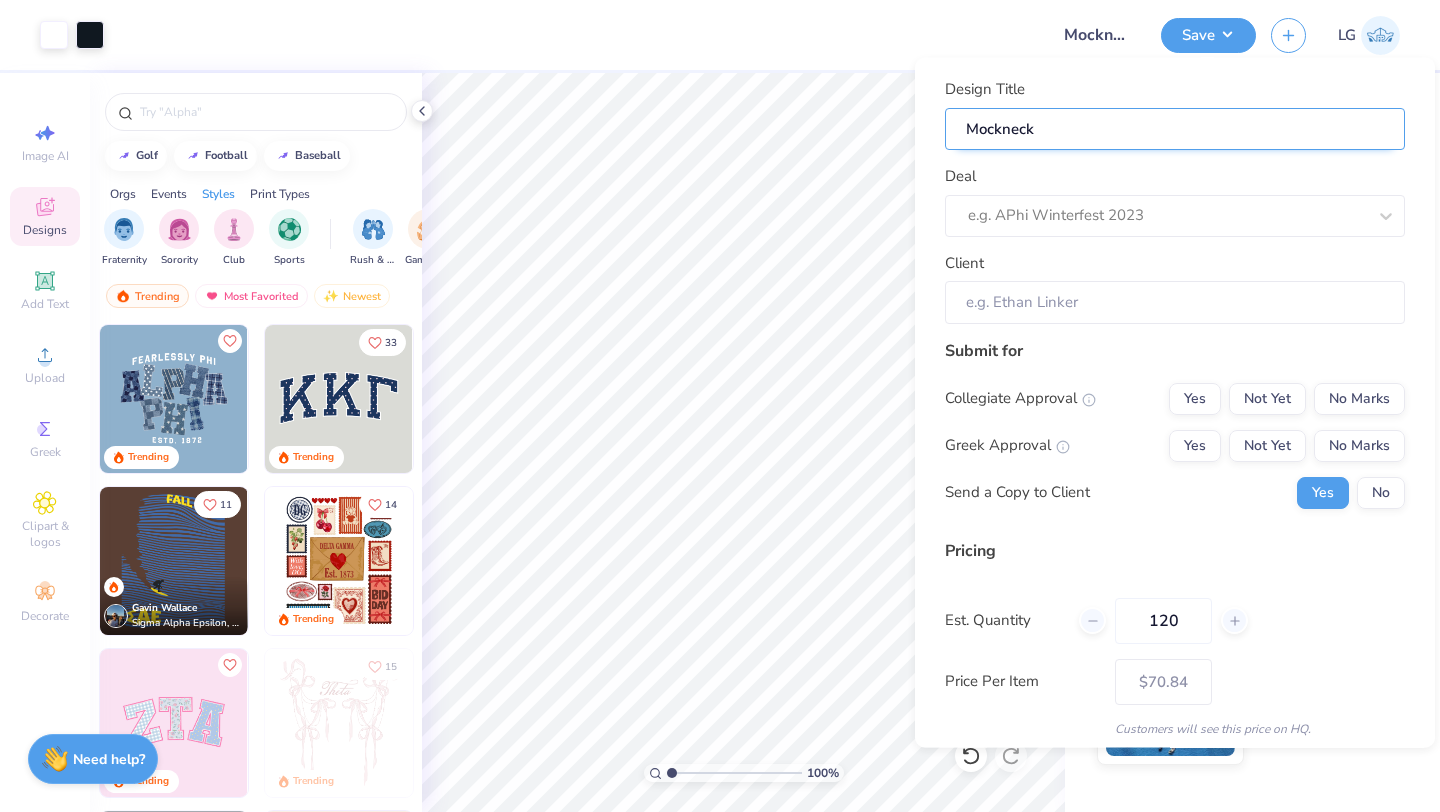 type on "Mockneck S" 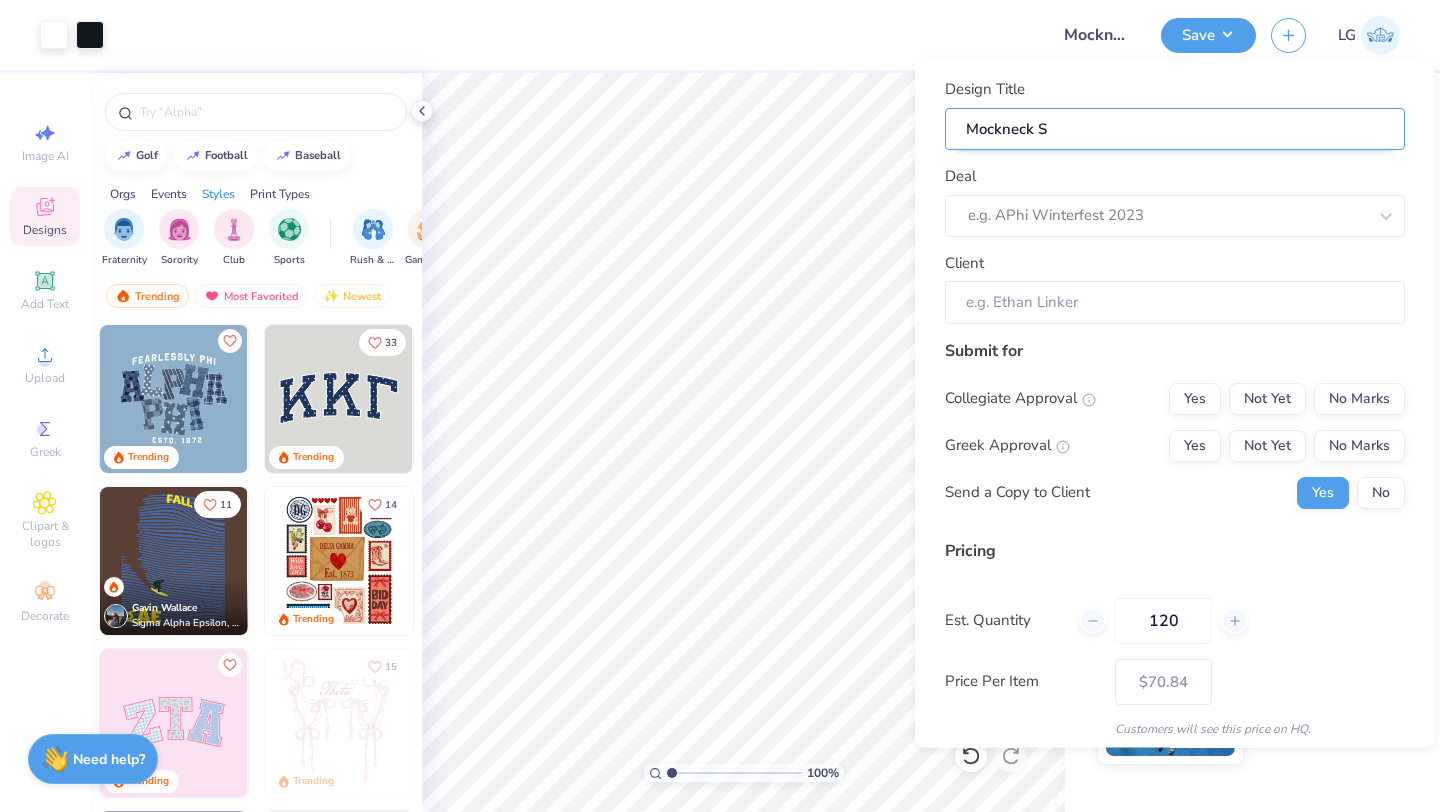 type on "Mockneck Sw" 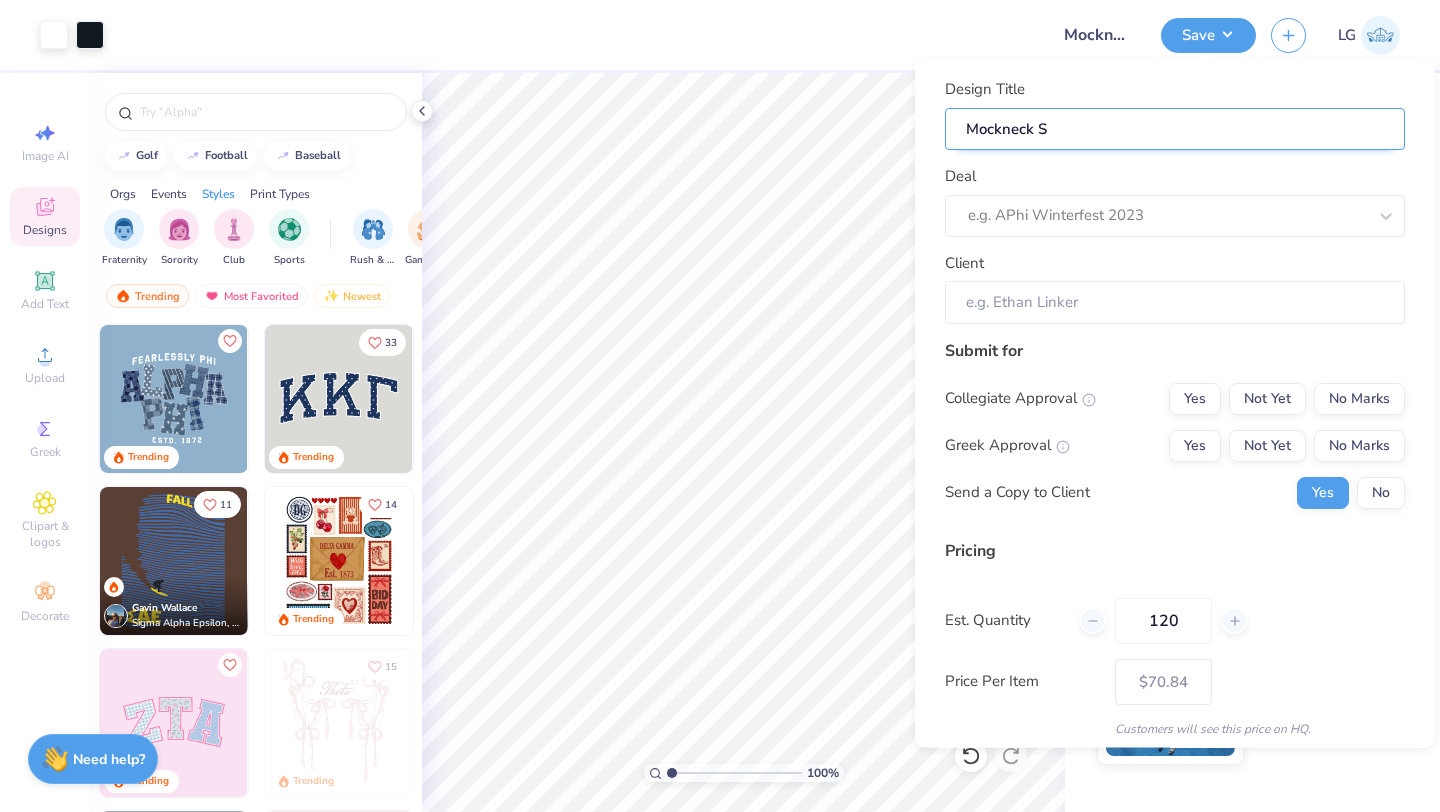 type on "Mockneck Sw" 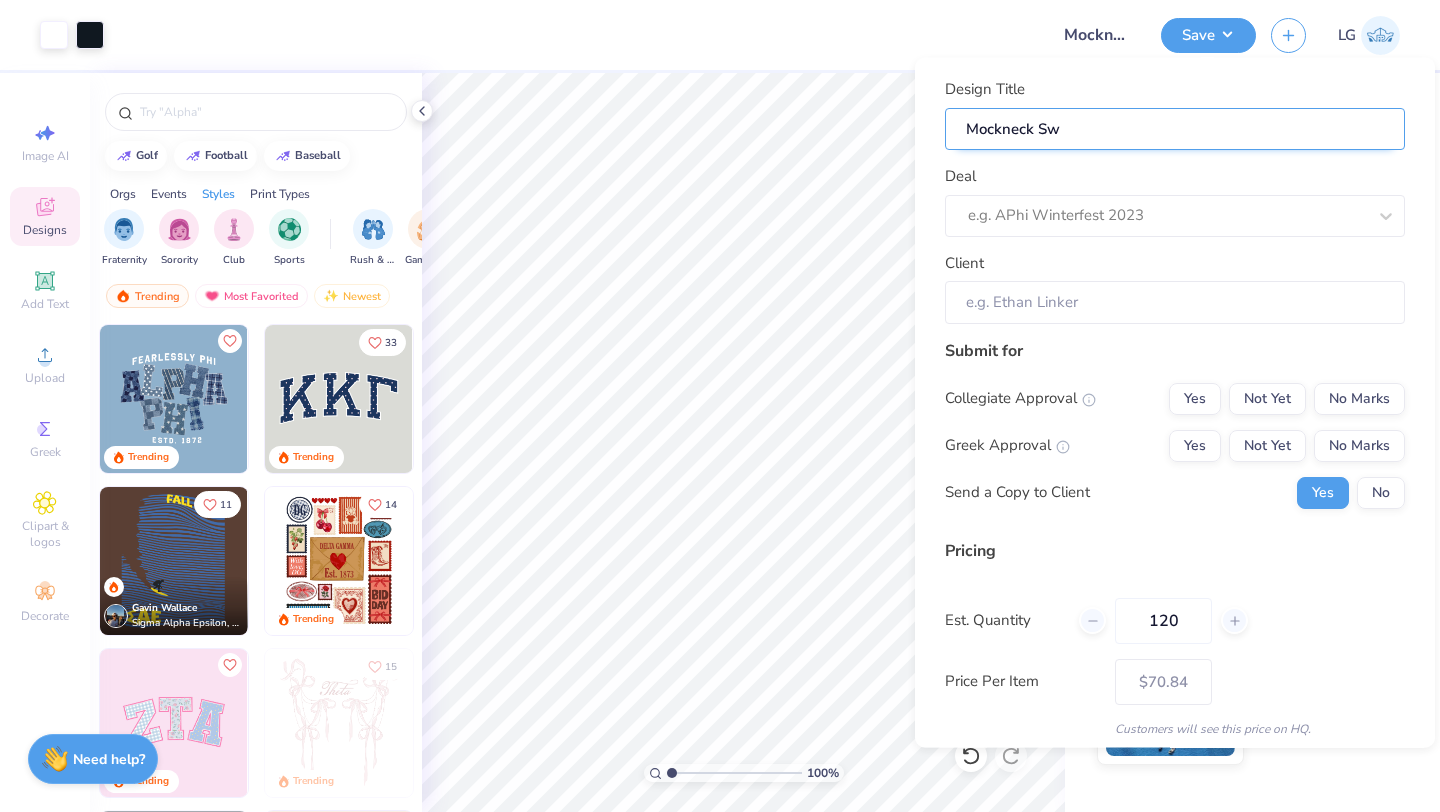 type on "Mockneck Swe" 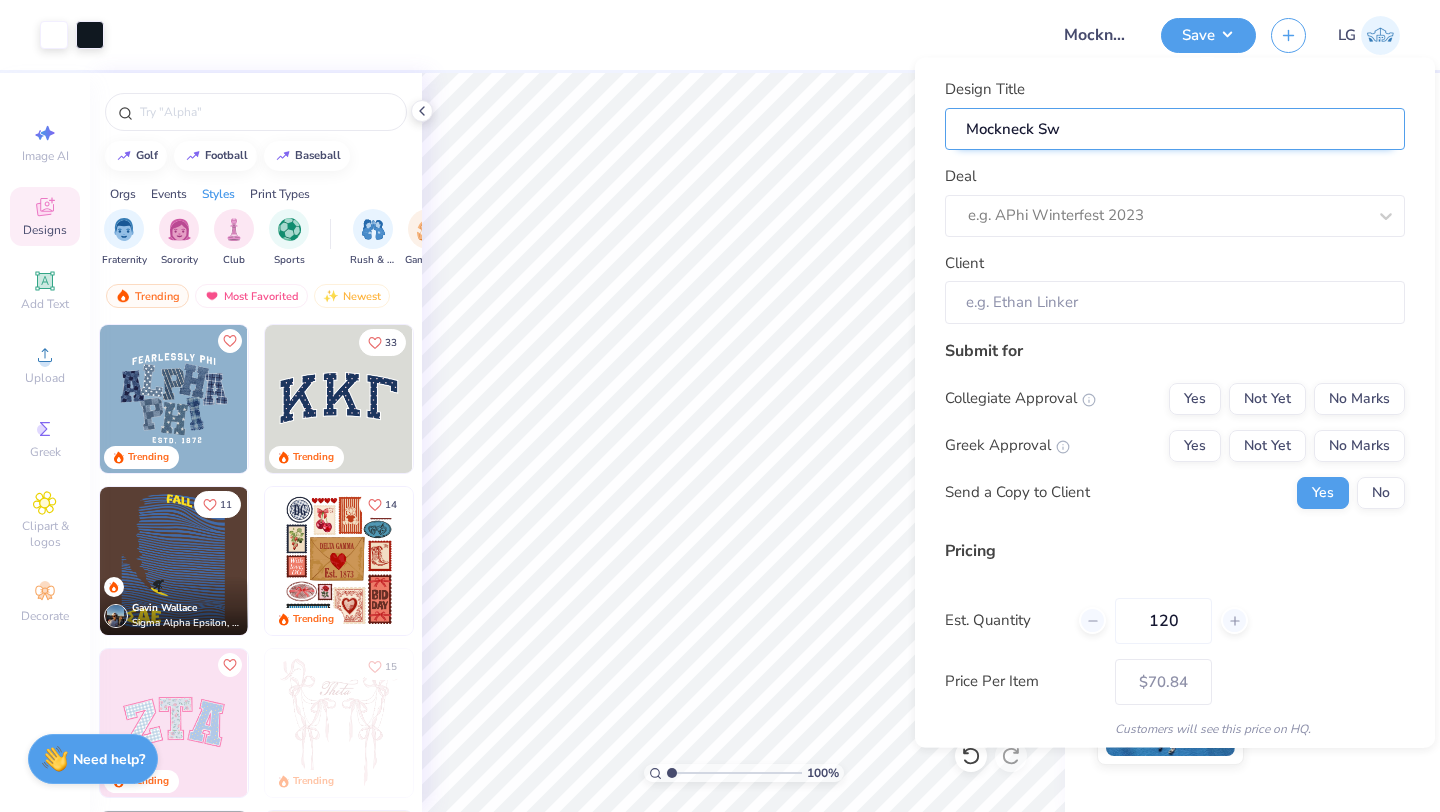 type on "Mockneck Swe" 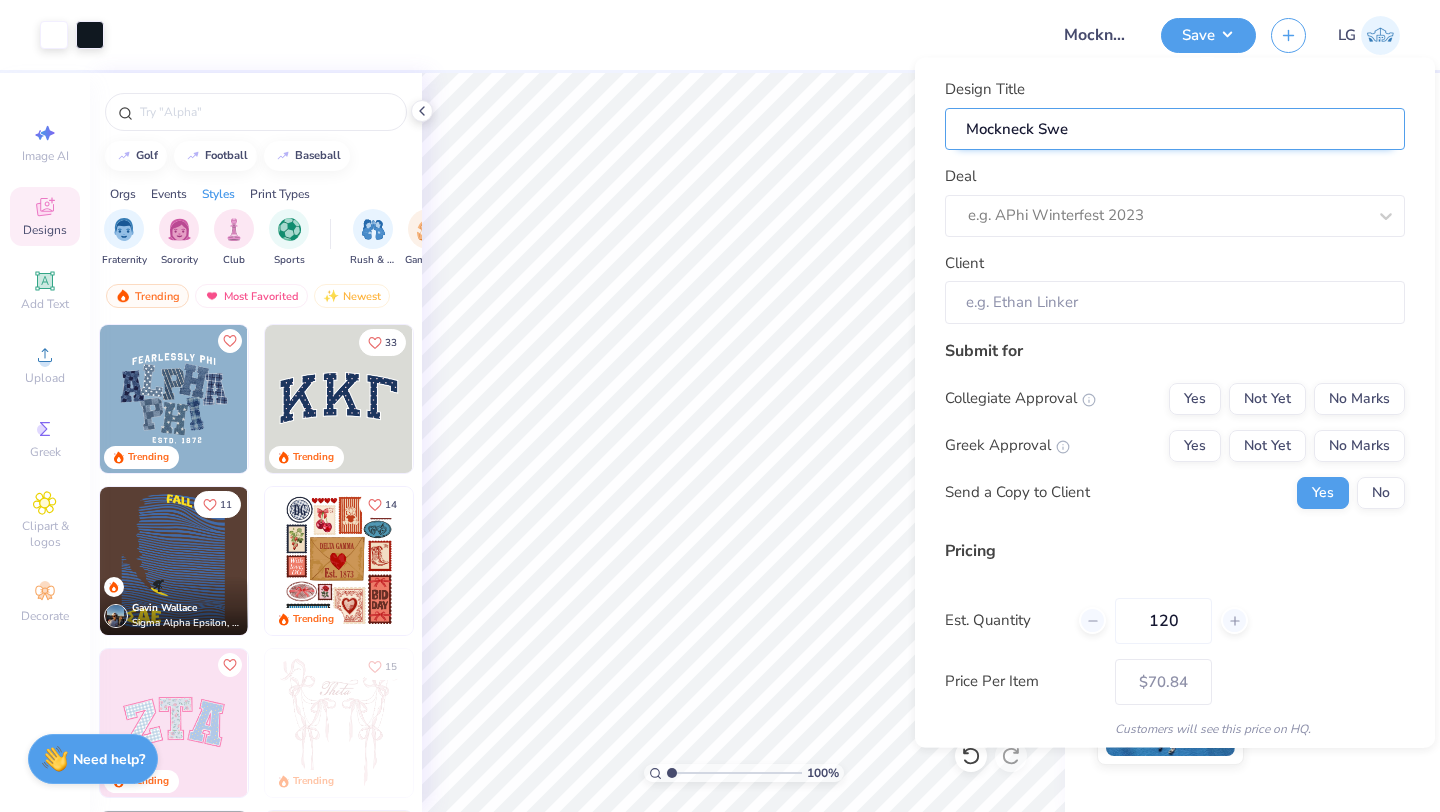 type on "Mockneck Swea" 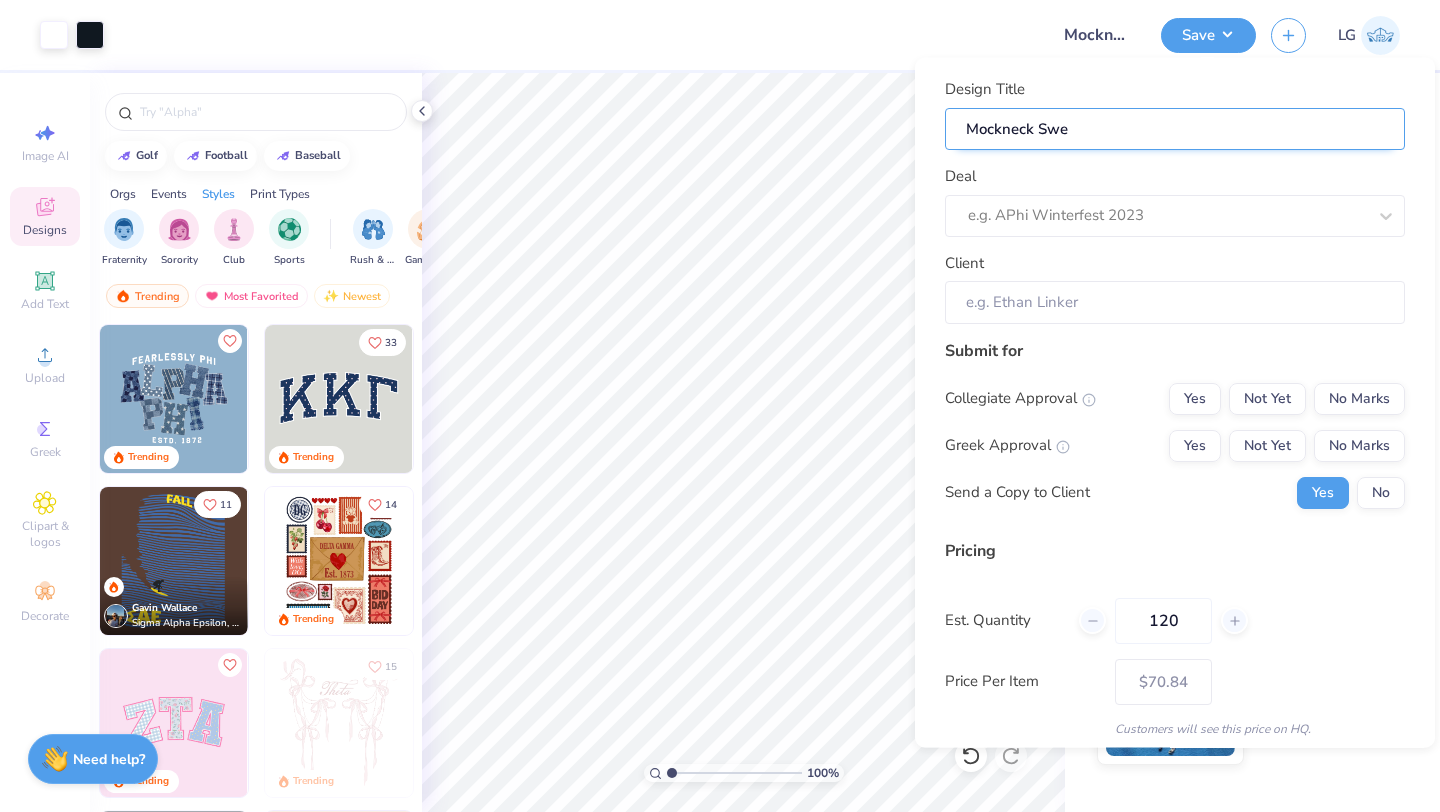 type on "Mockneck Swea" 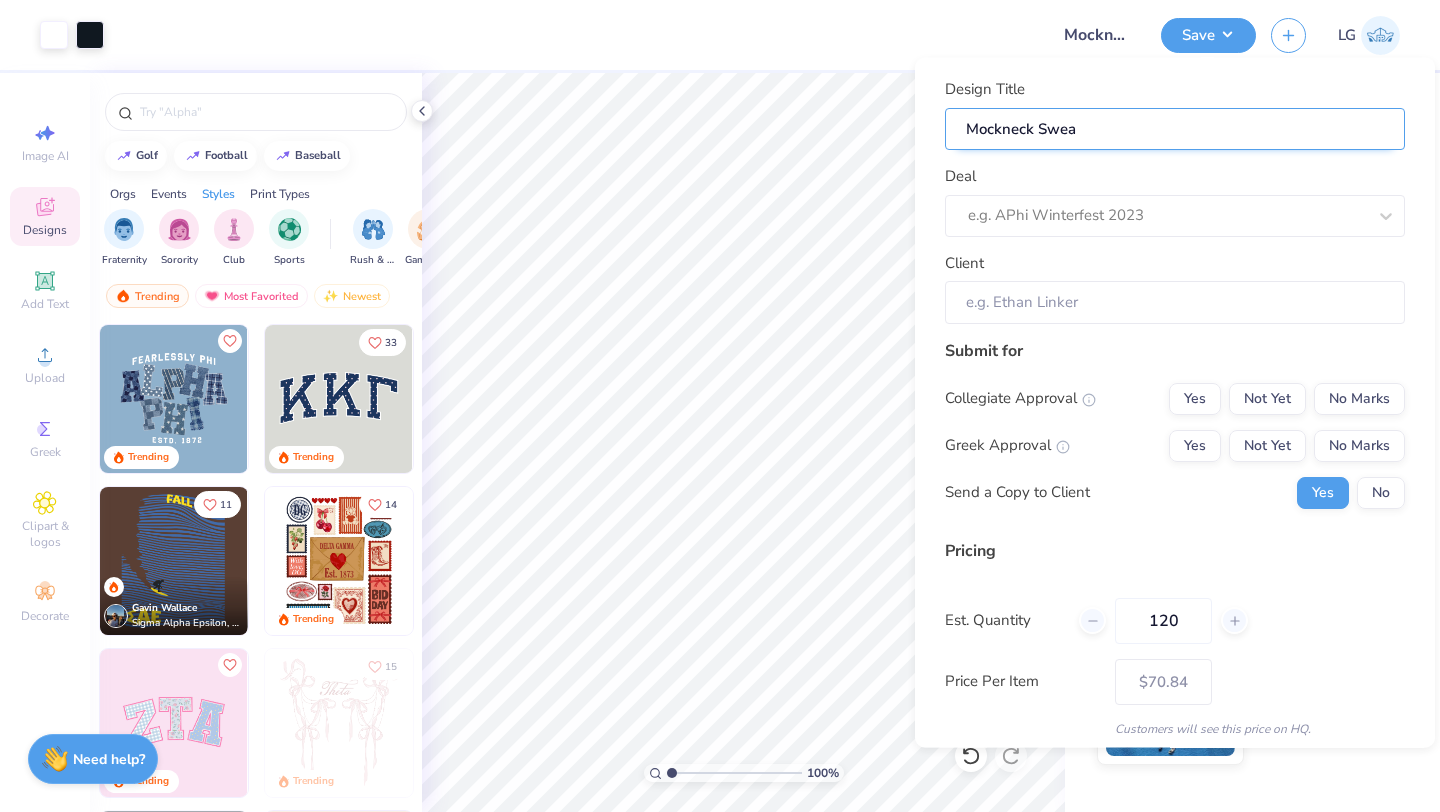 type on "Mockneck Sweat" 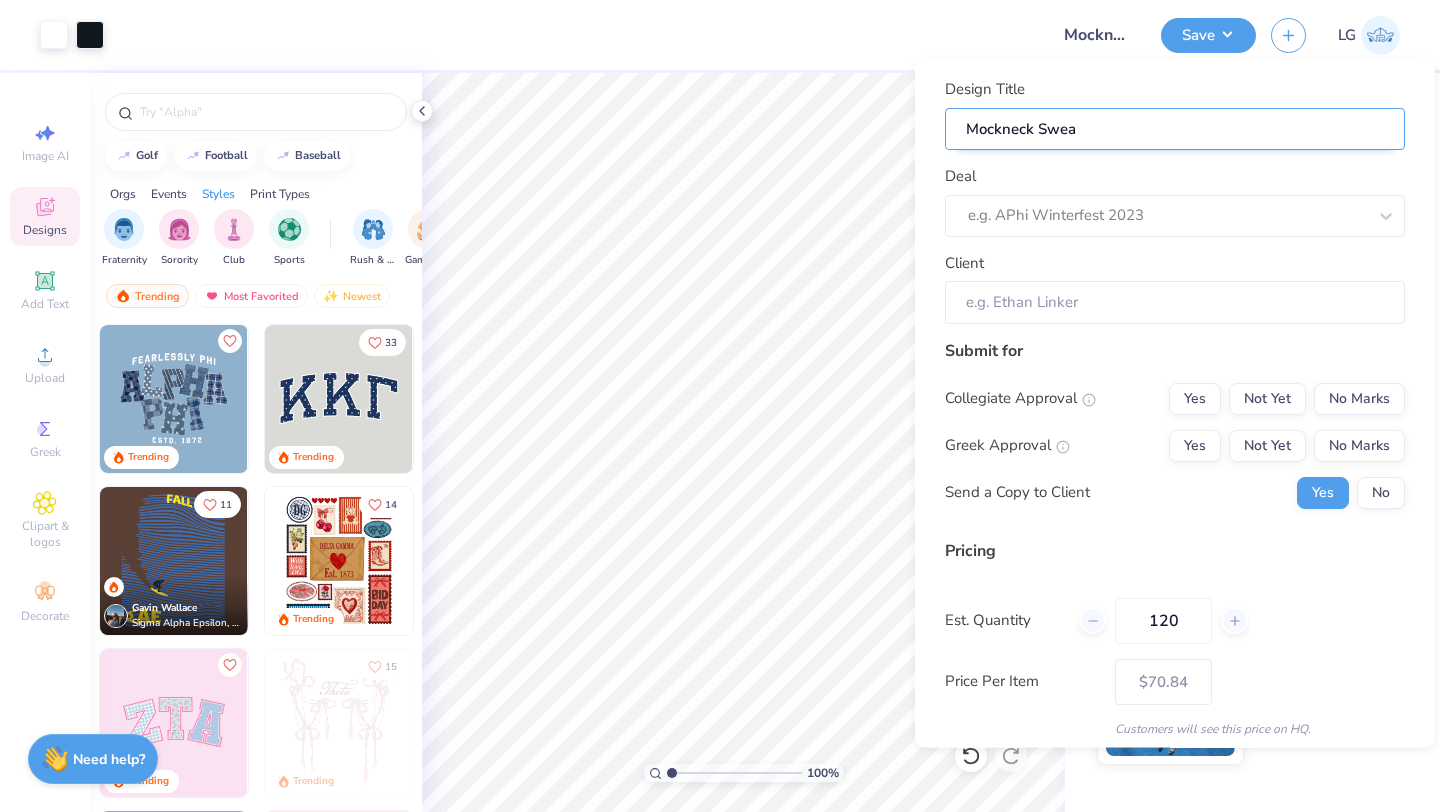 type on "Mockneck Sweat" 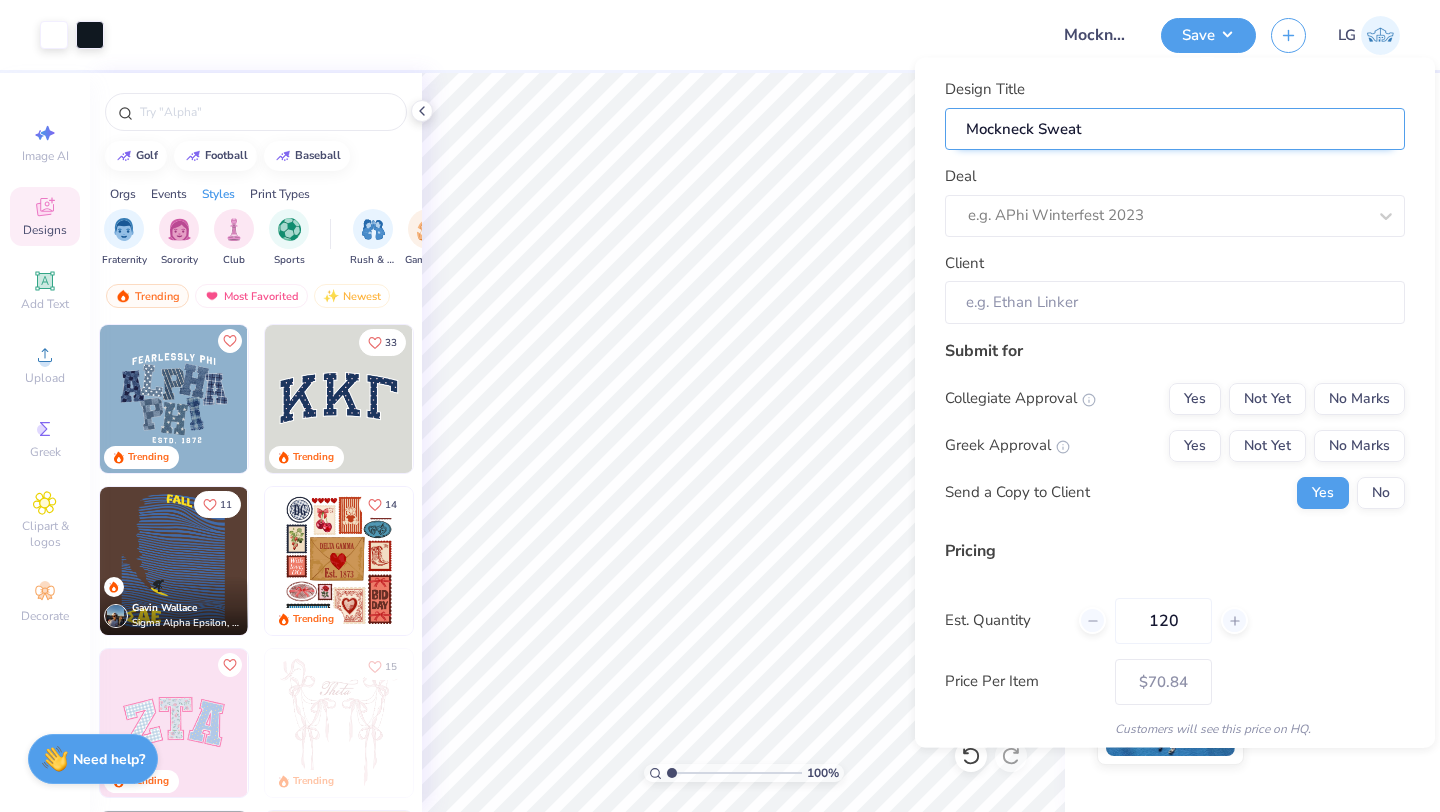 type on "Mockneck Sweate" 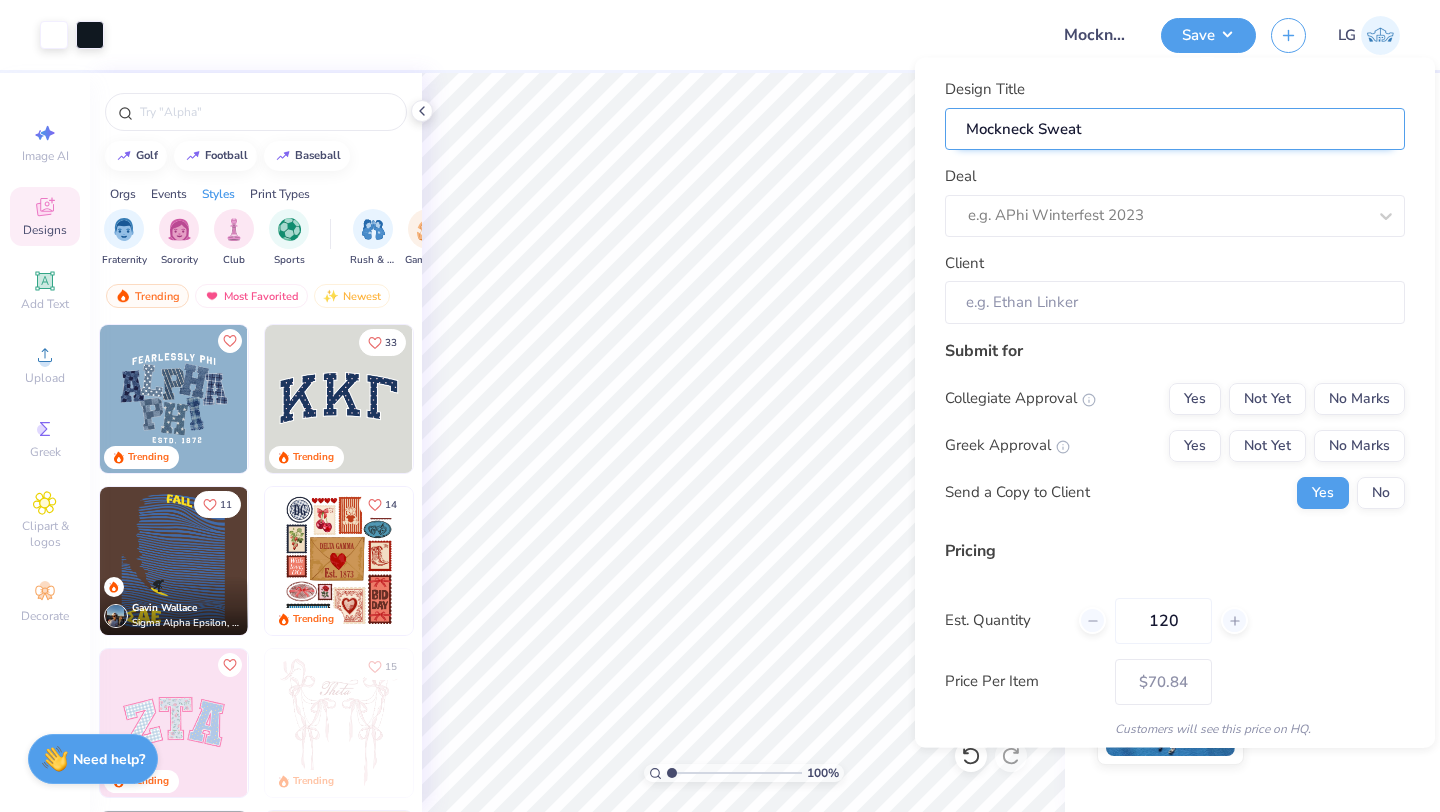 type on "Mockneck Sweate" 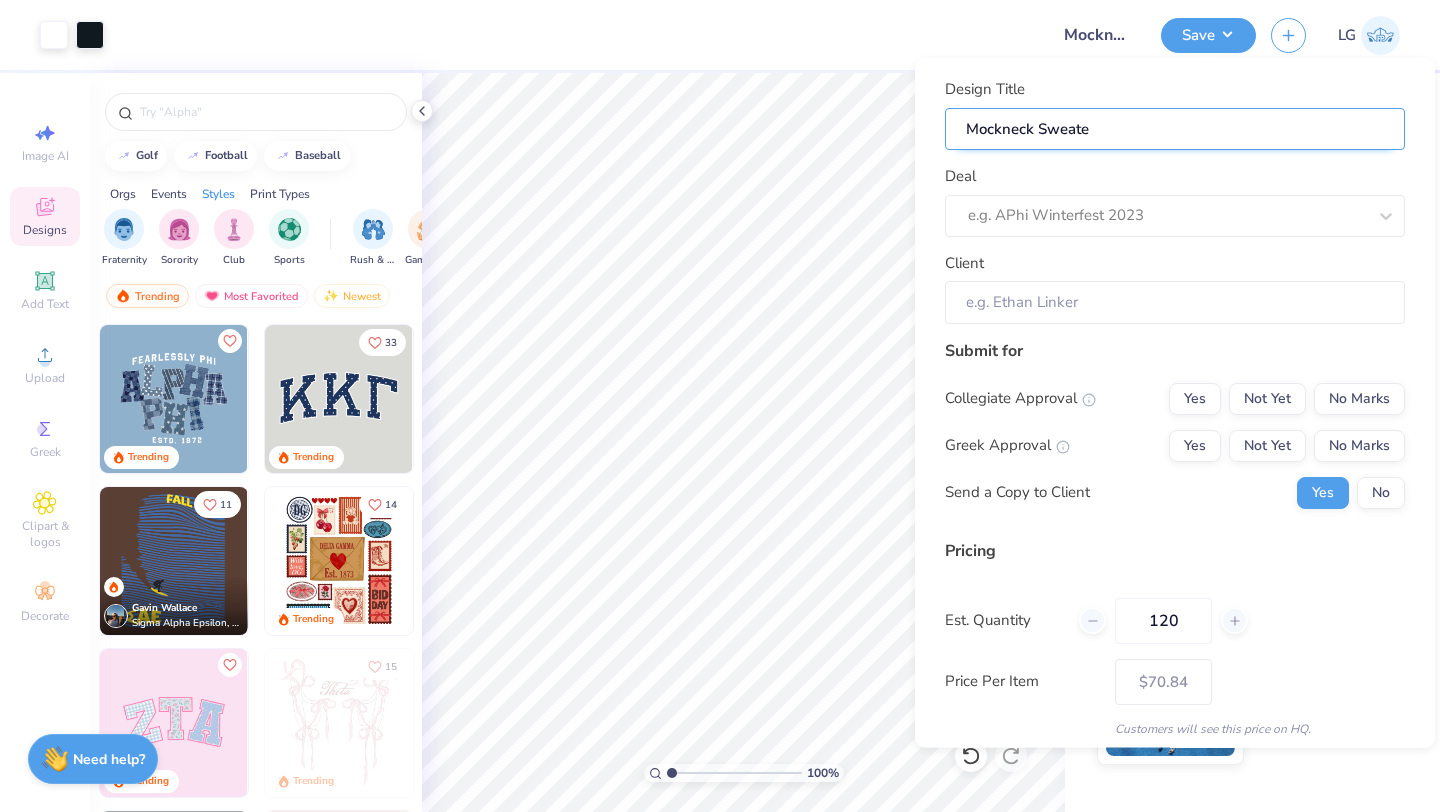 type on "Mockneck Sweater" 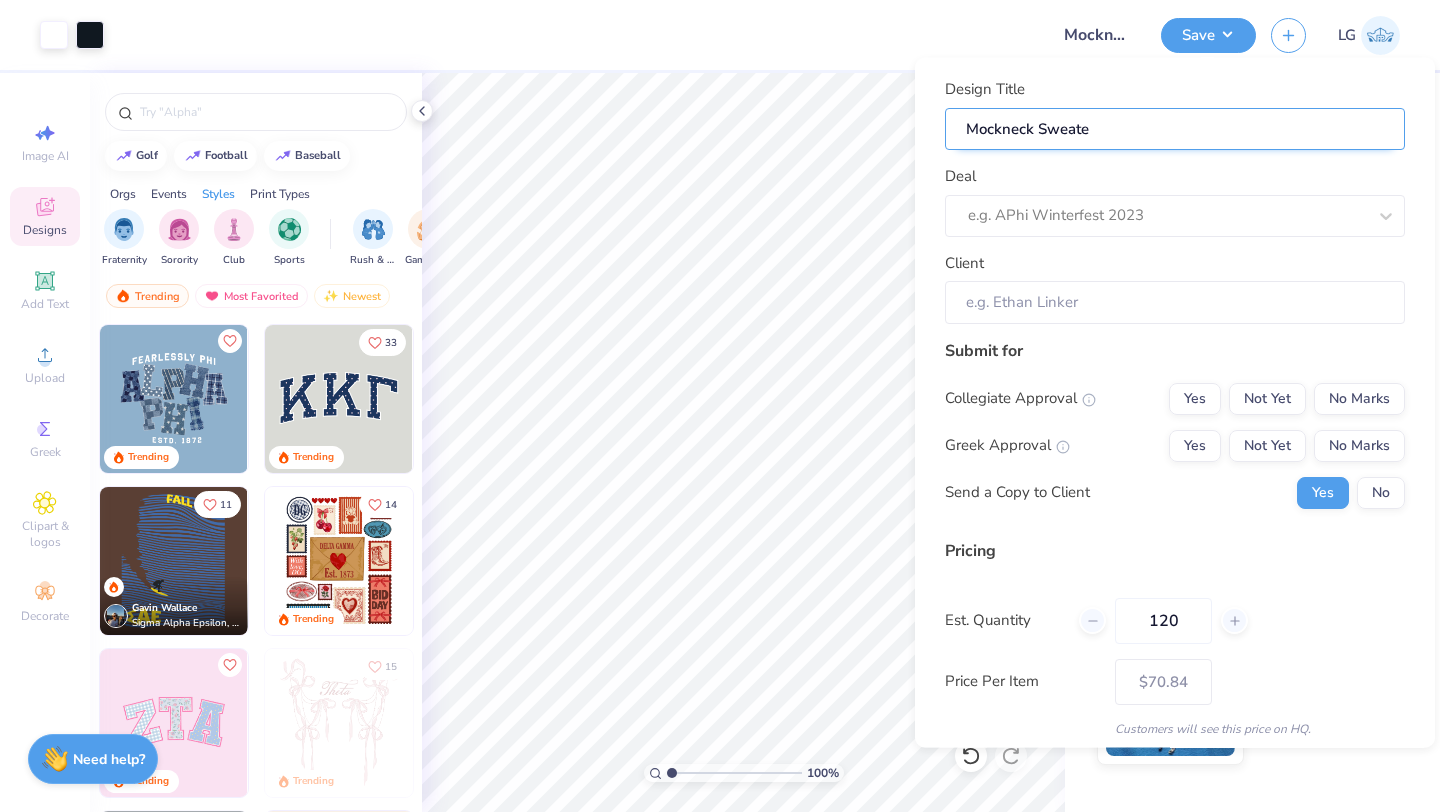 type on "Mockneck Sweater" 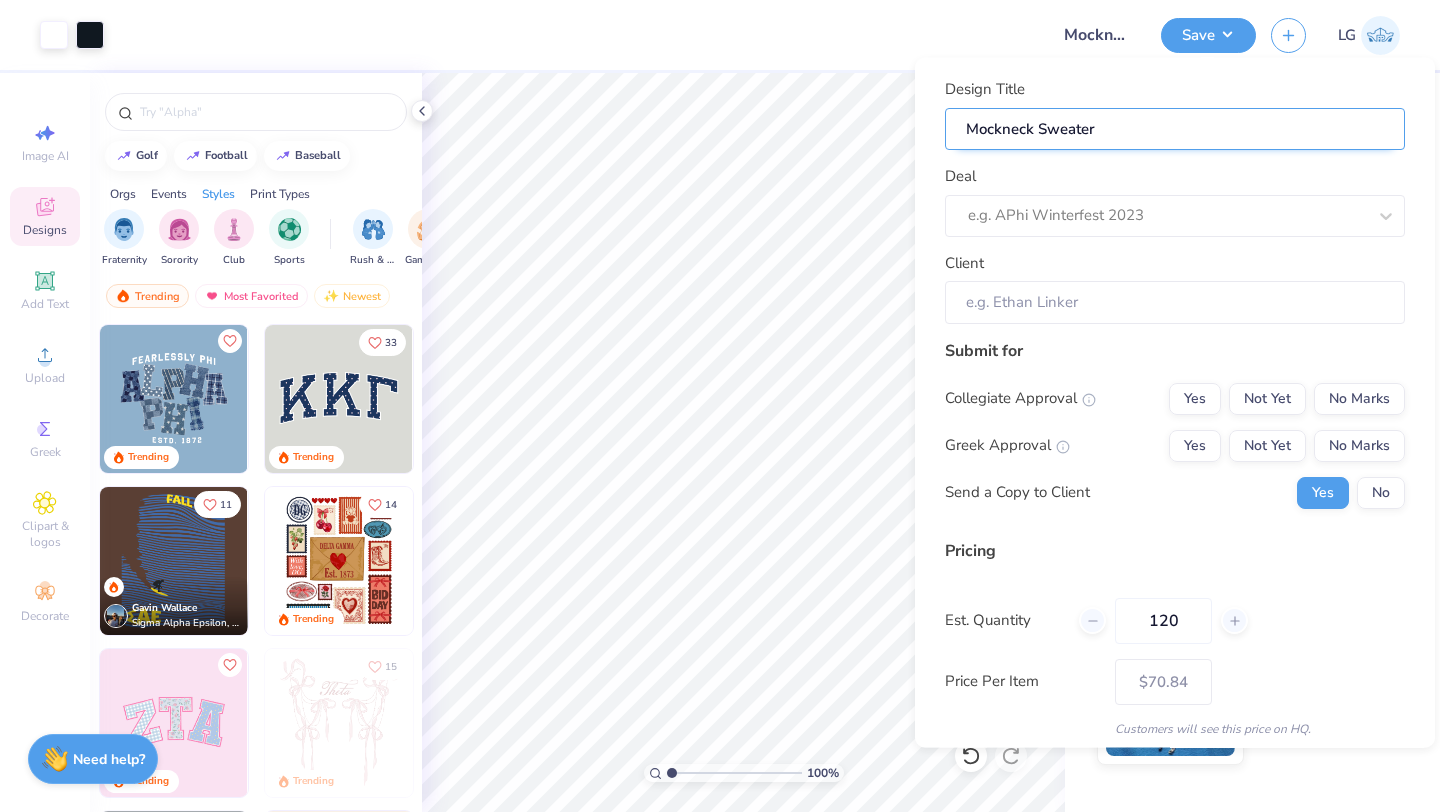 type on "Mockneck Sweaters" 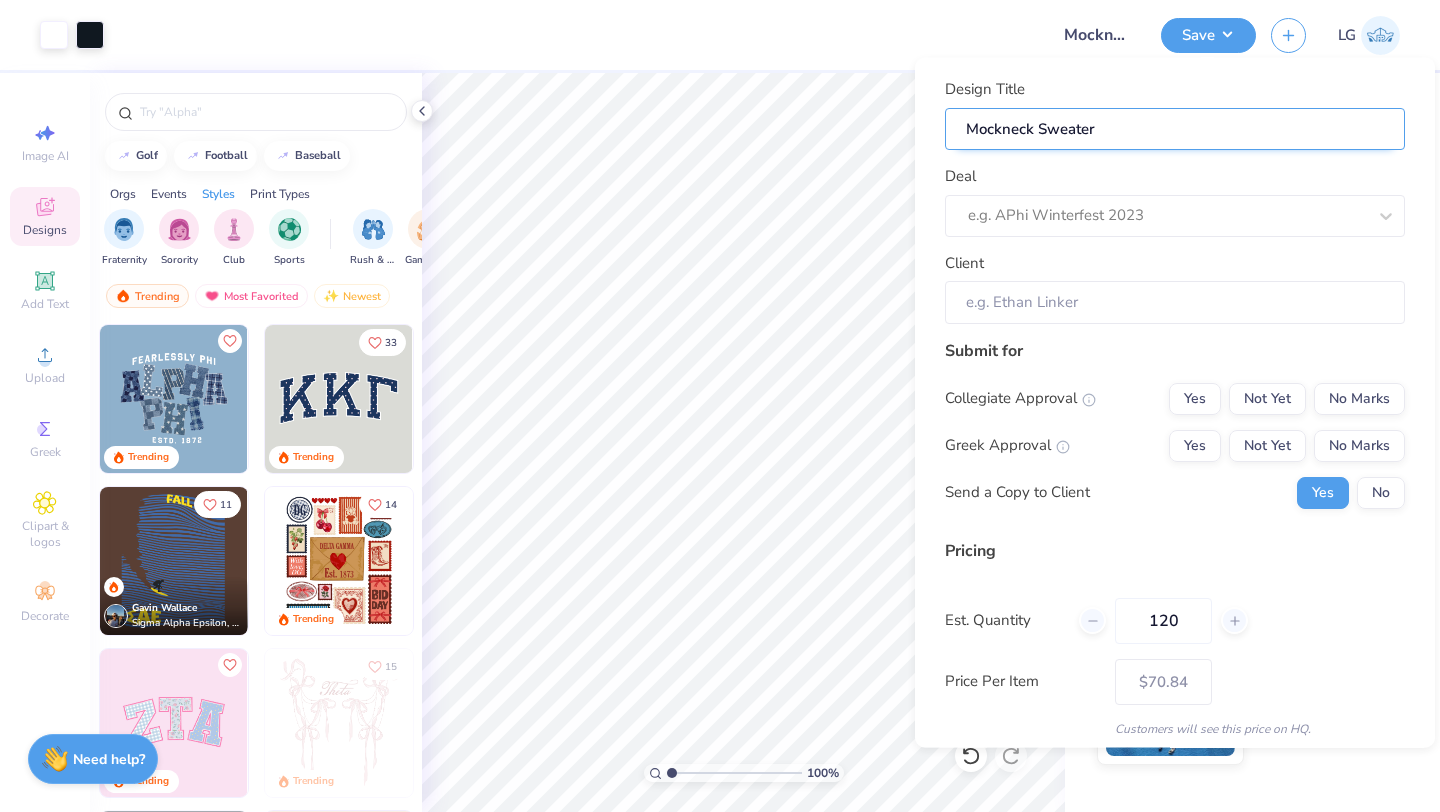 type on "Mockneck Sweaters" 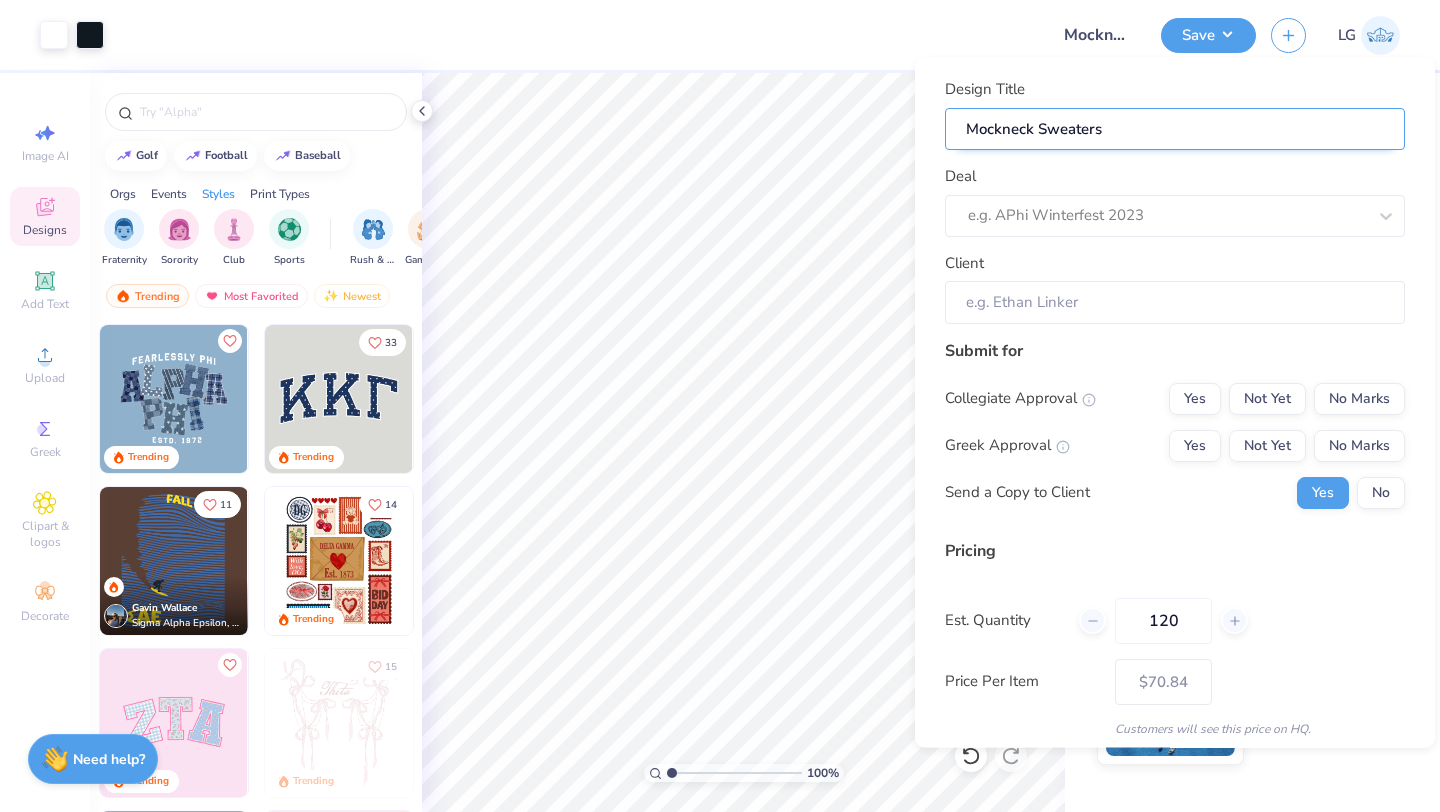type on "Mockneck Sweaters" 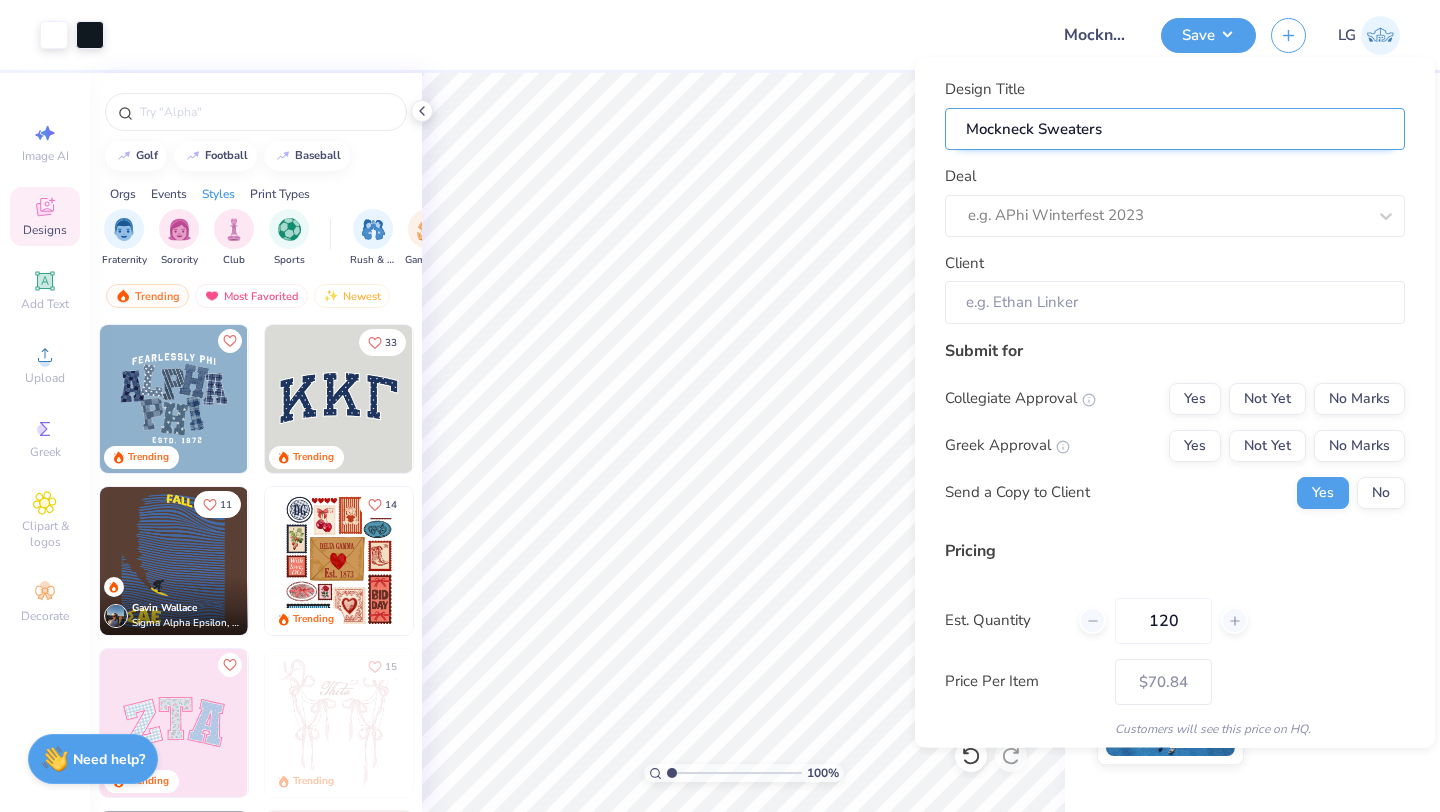 type on "Mockneck Sweaters" 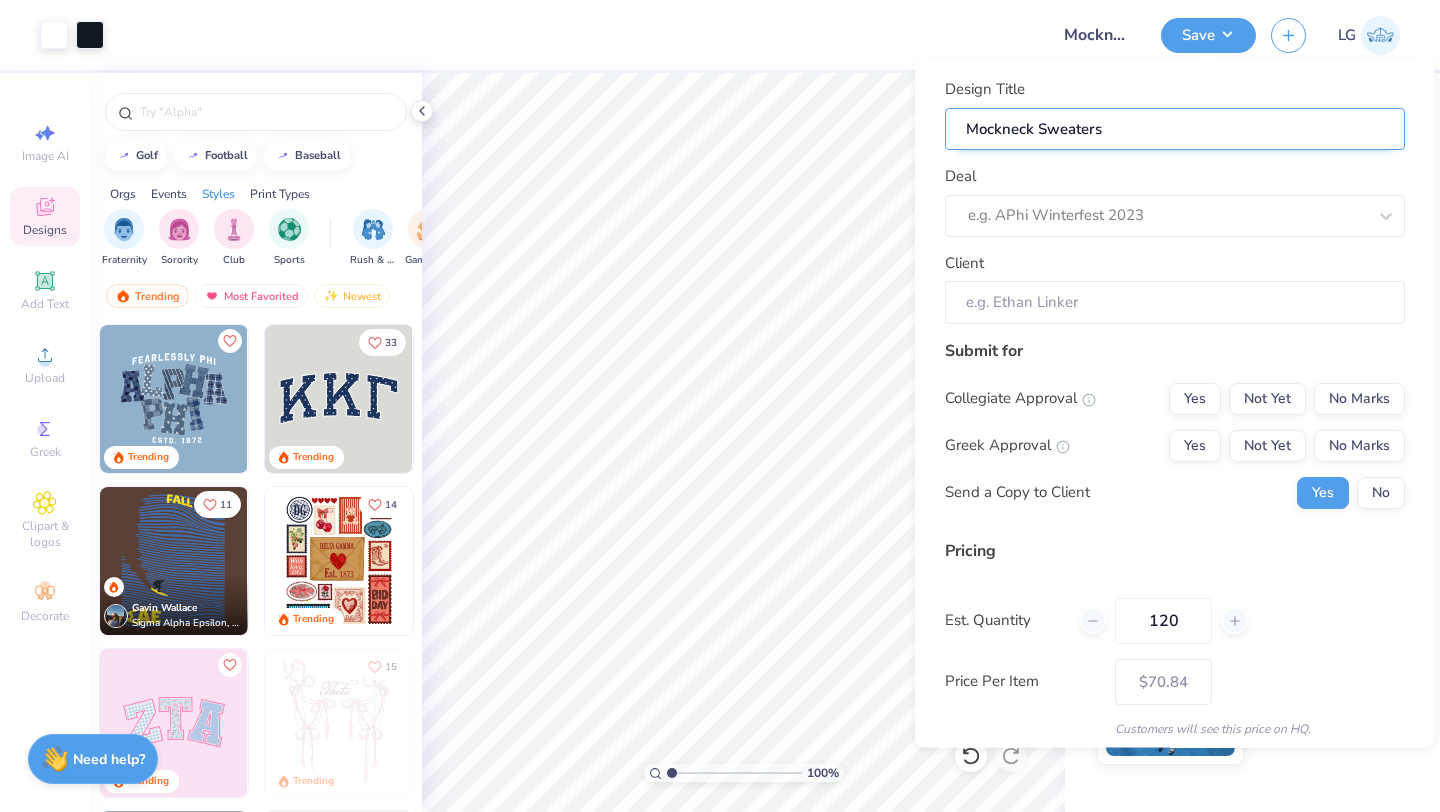 type on "Mockneck Sweaters f" 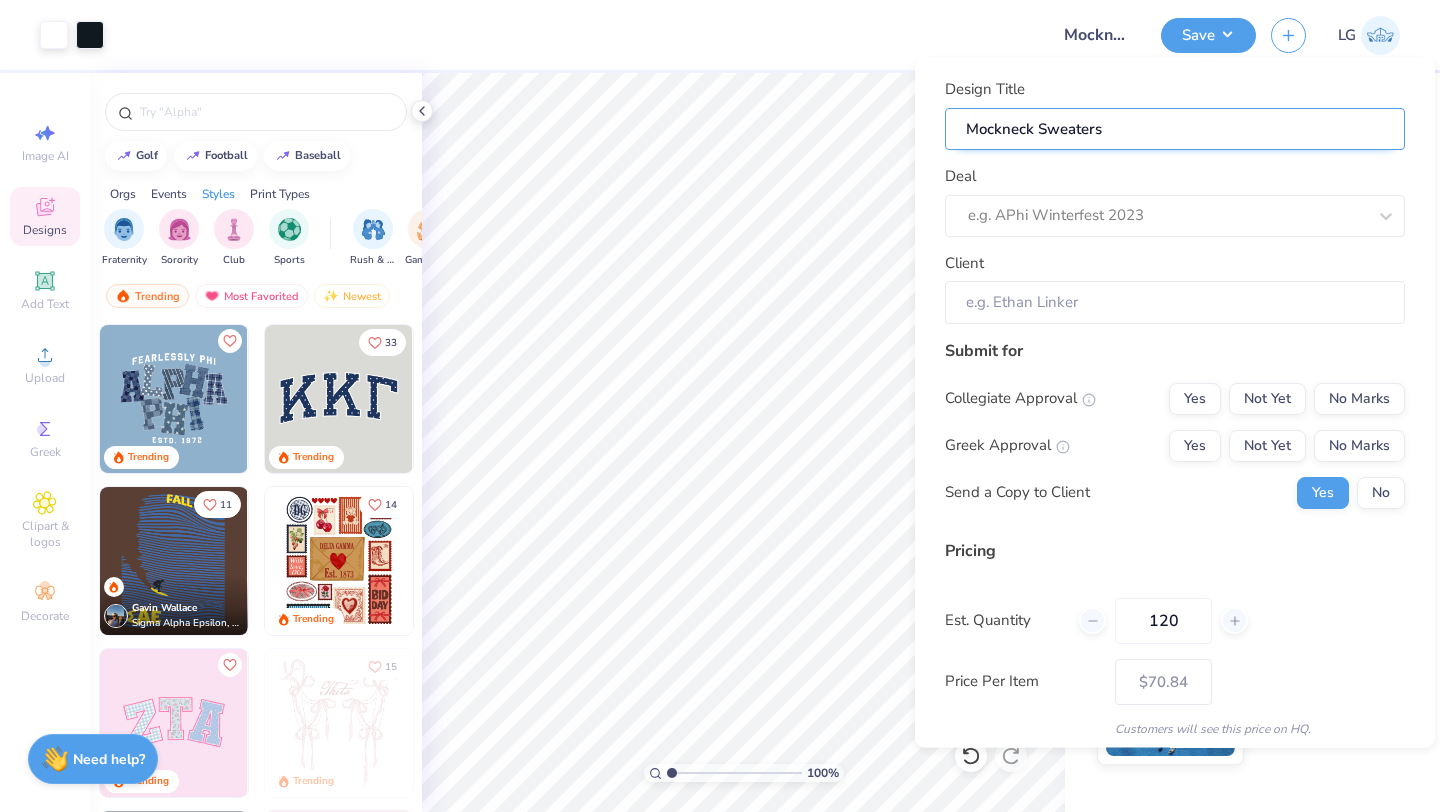 type on "Mockneck Sweaters f" 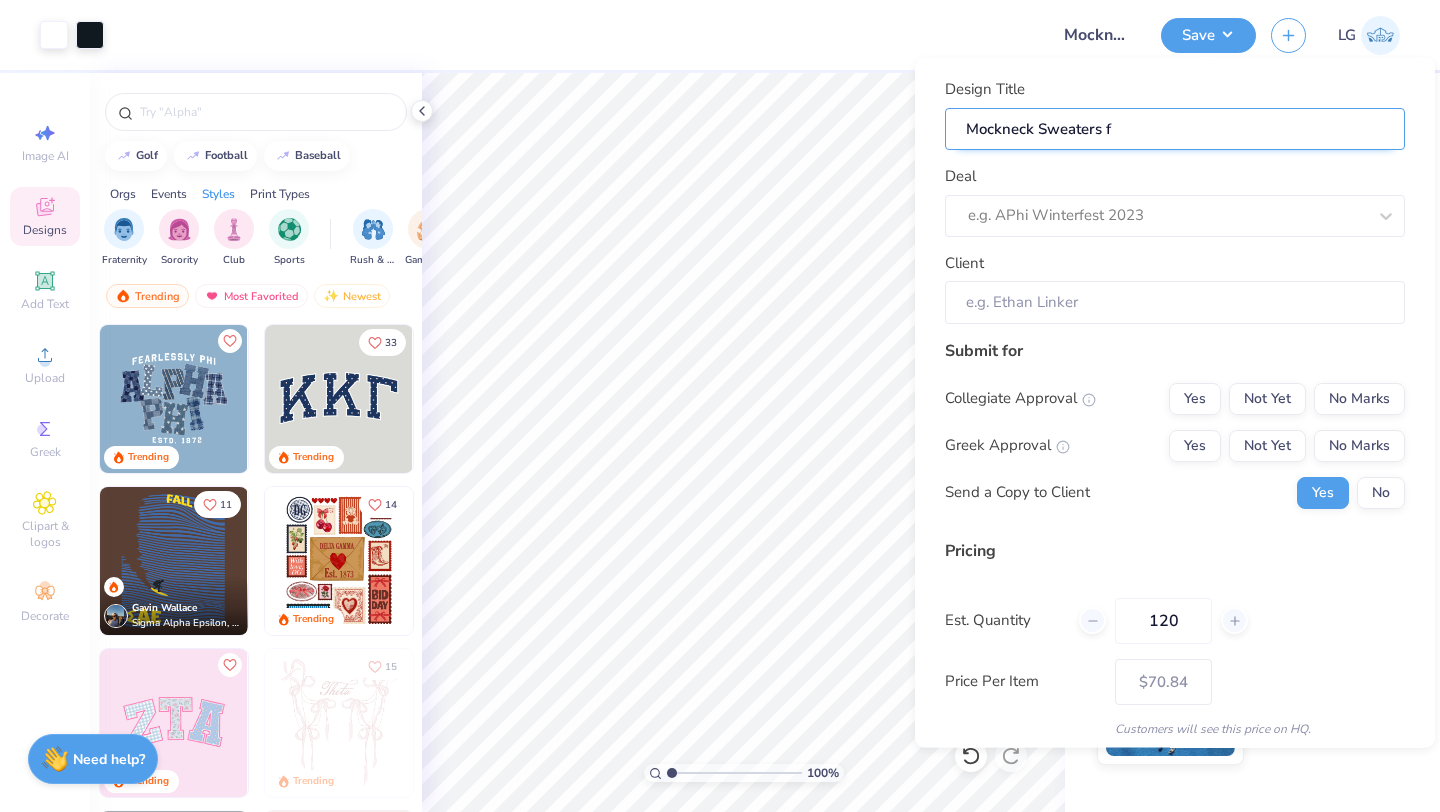 type on "Mockneck Sweaters fo" 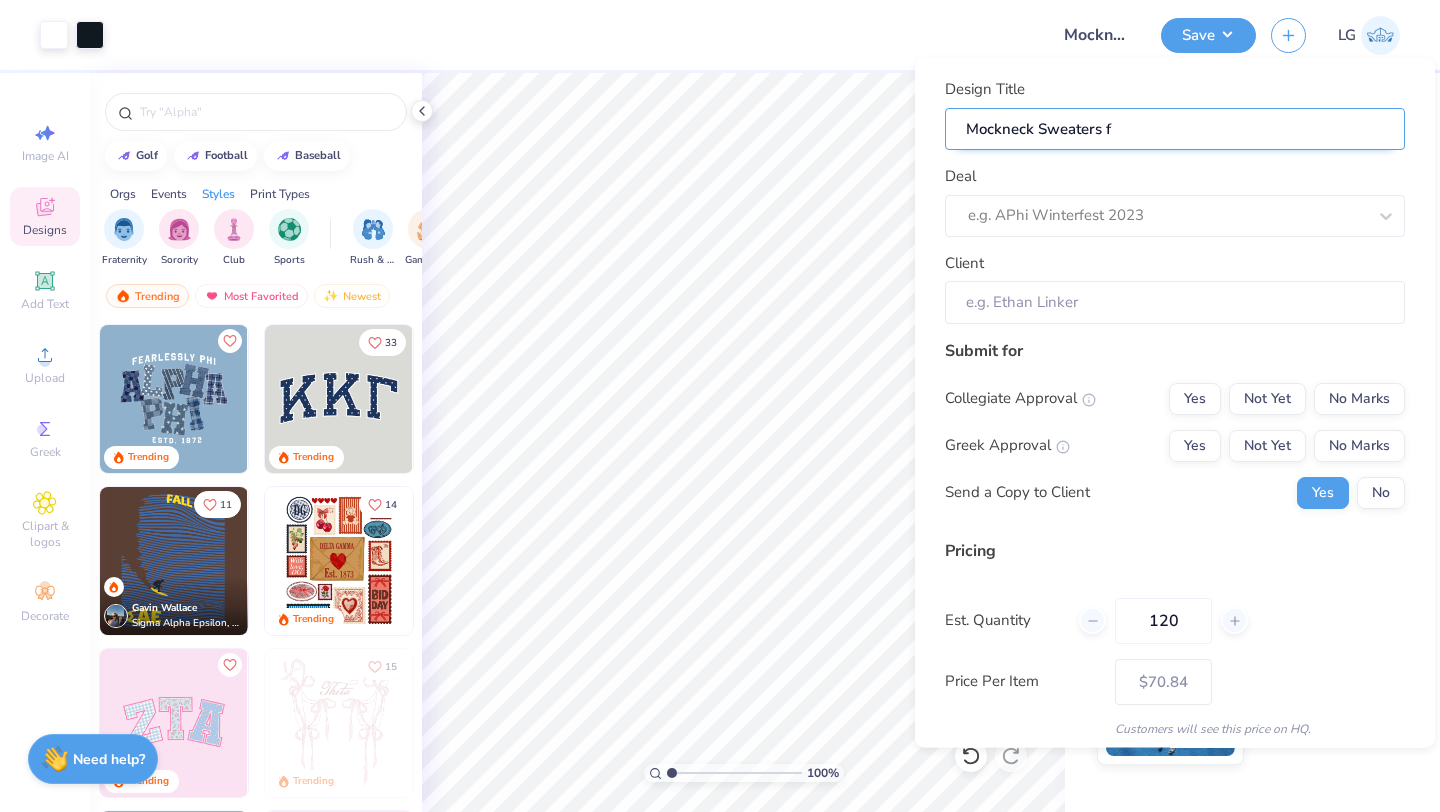 type on "Mockneck Sweaters fo" 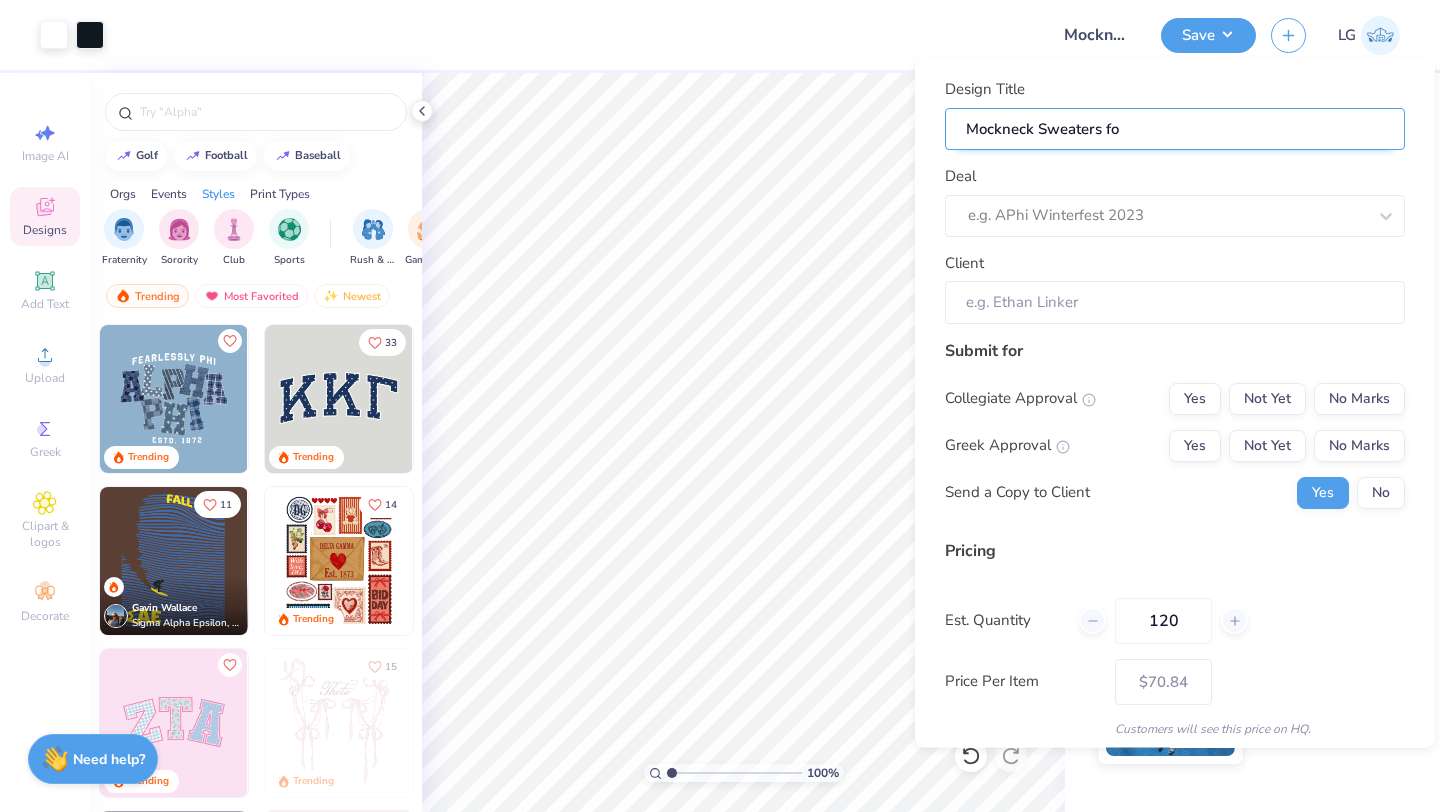 type on "Mockneck Sweaters for" 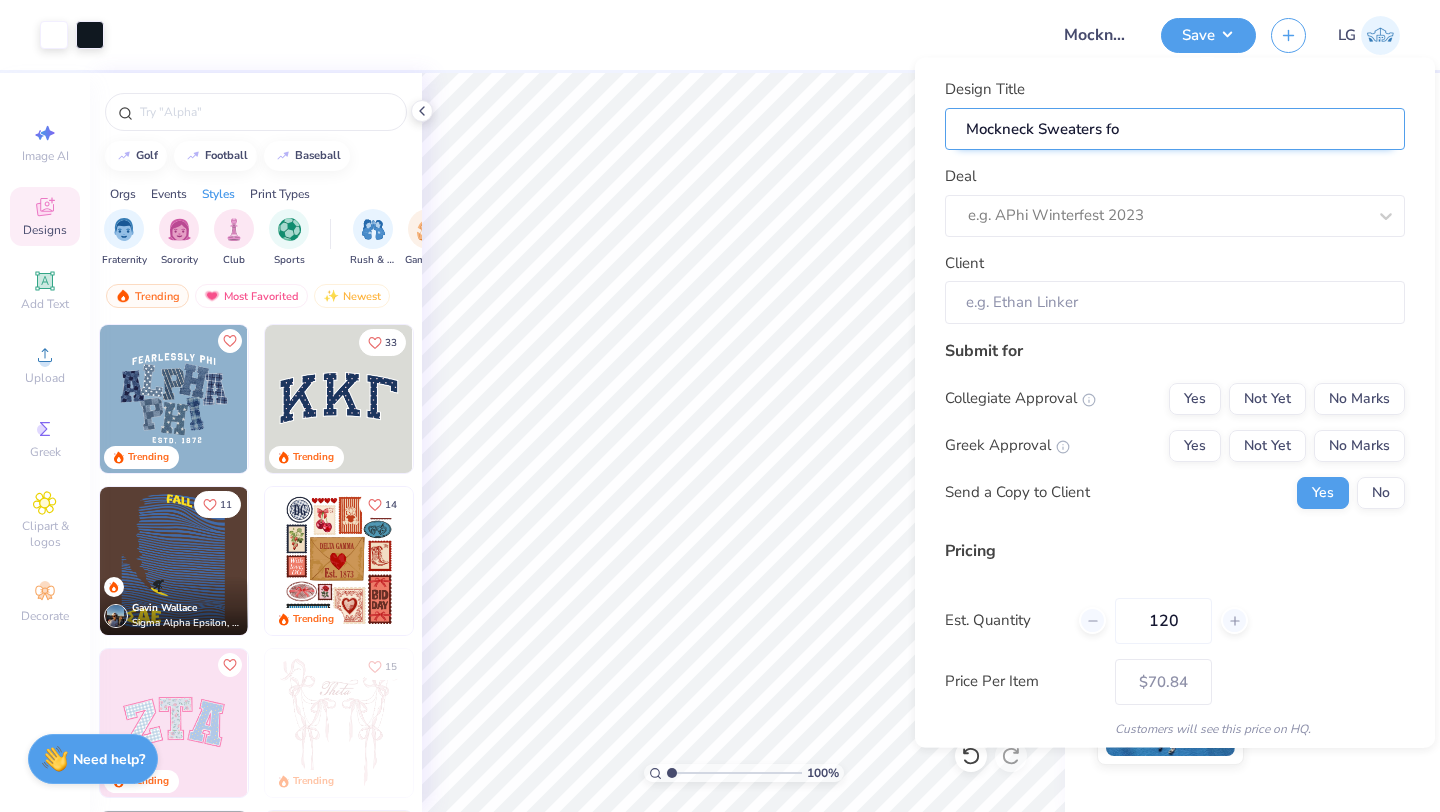 type on "Mockneck Sweaters for" 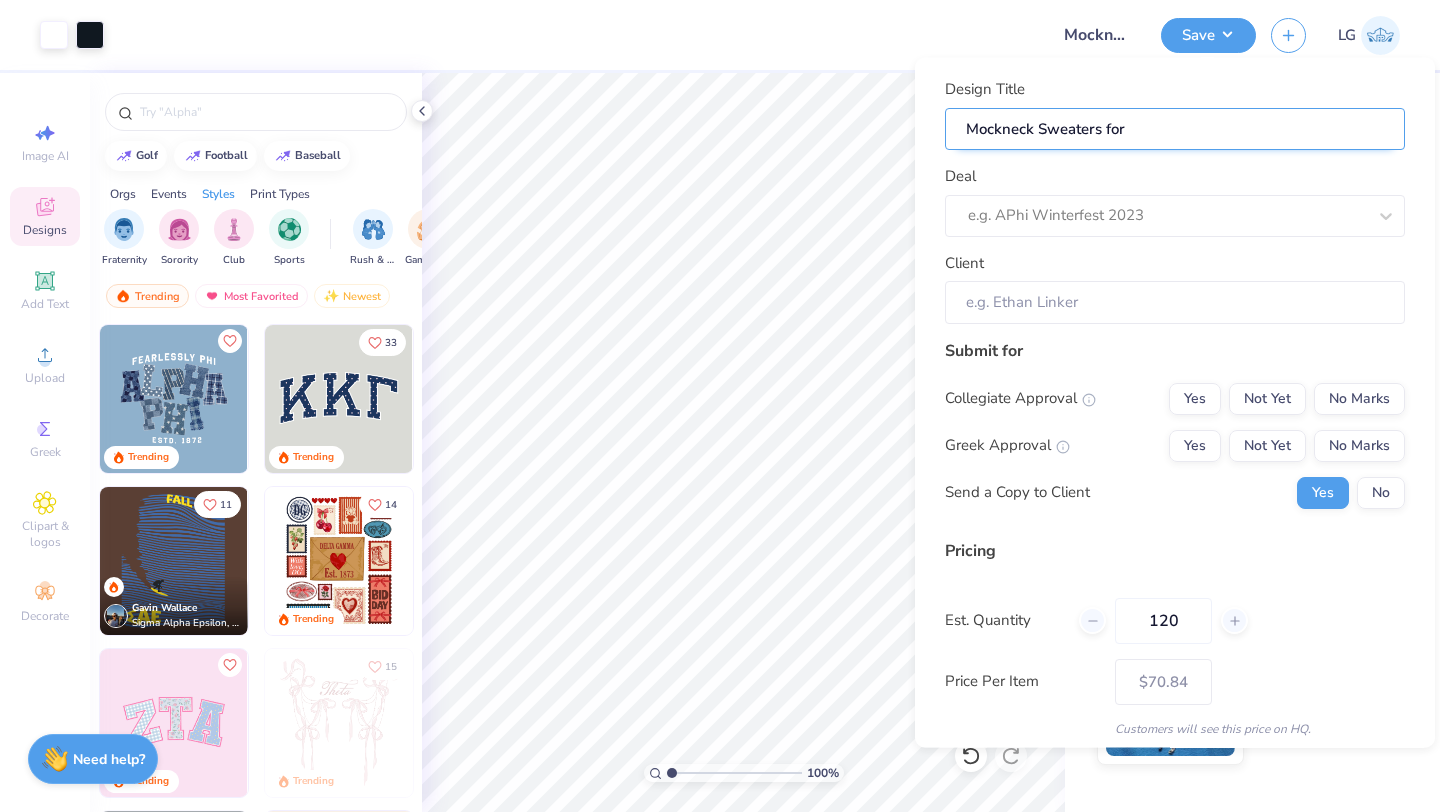 type on "Mockneck Sweaters for" 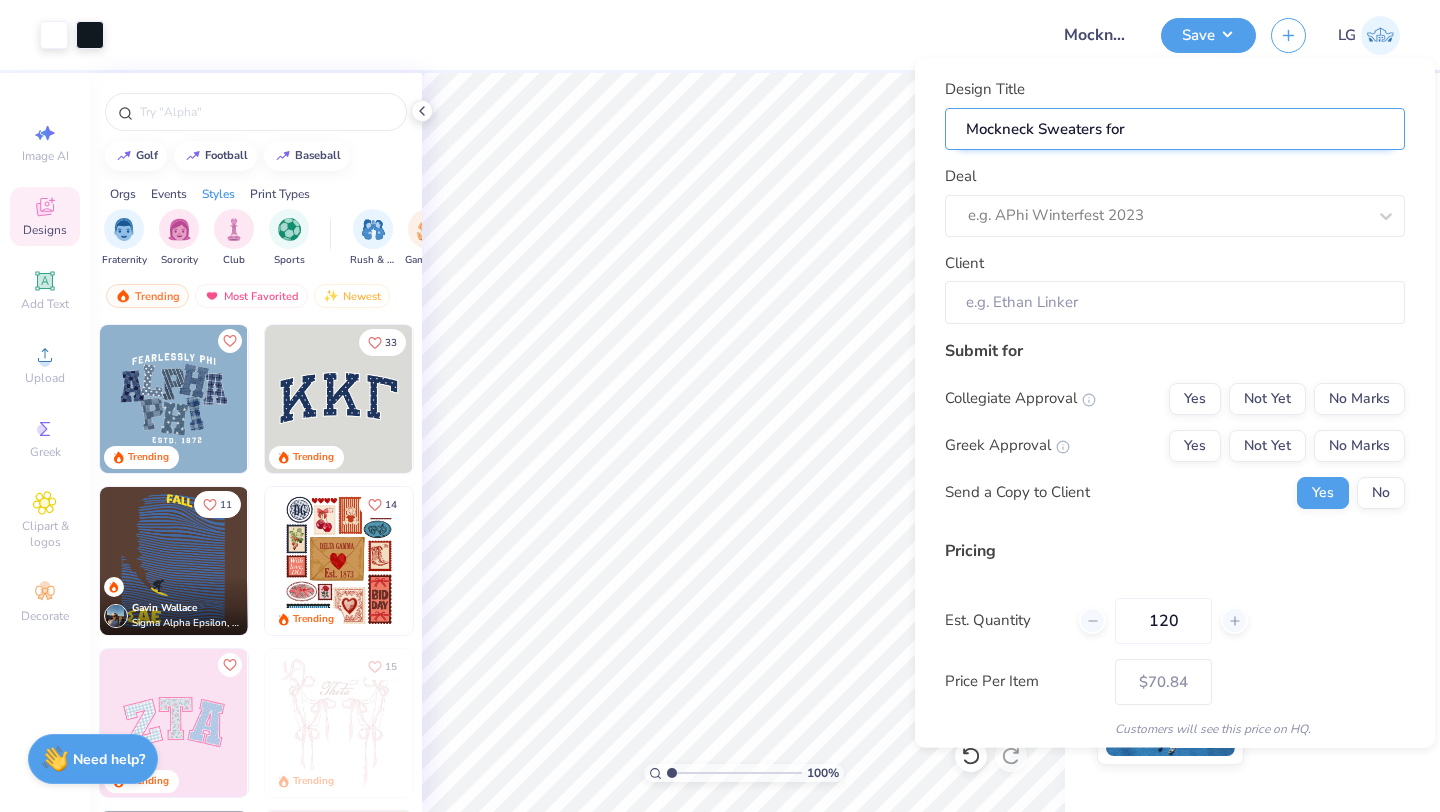 type on "Mockneck Sweaters for" 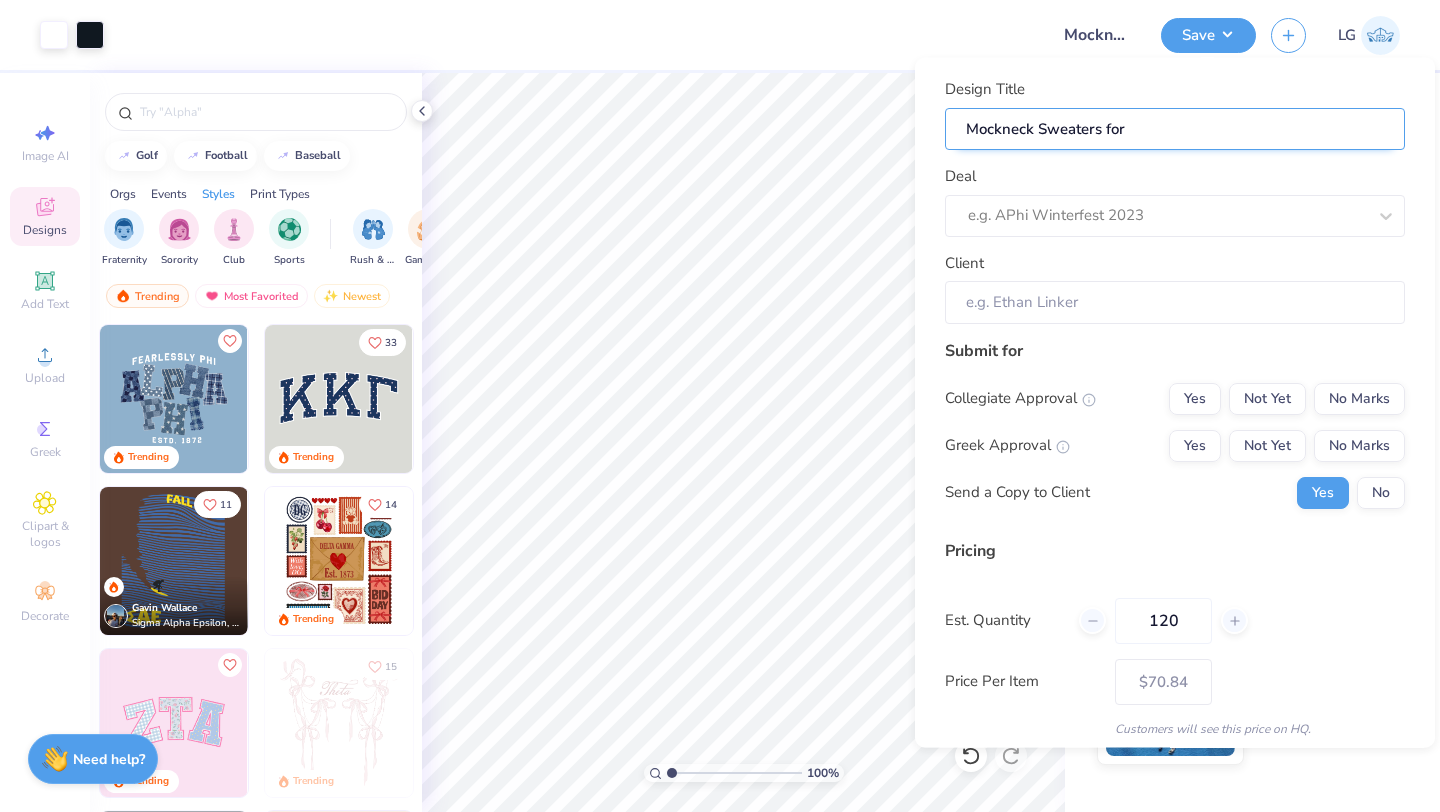 type on "Mockneck Sweaters for U" 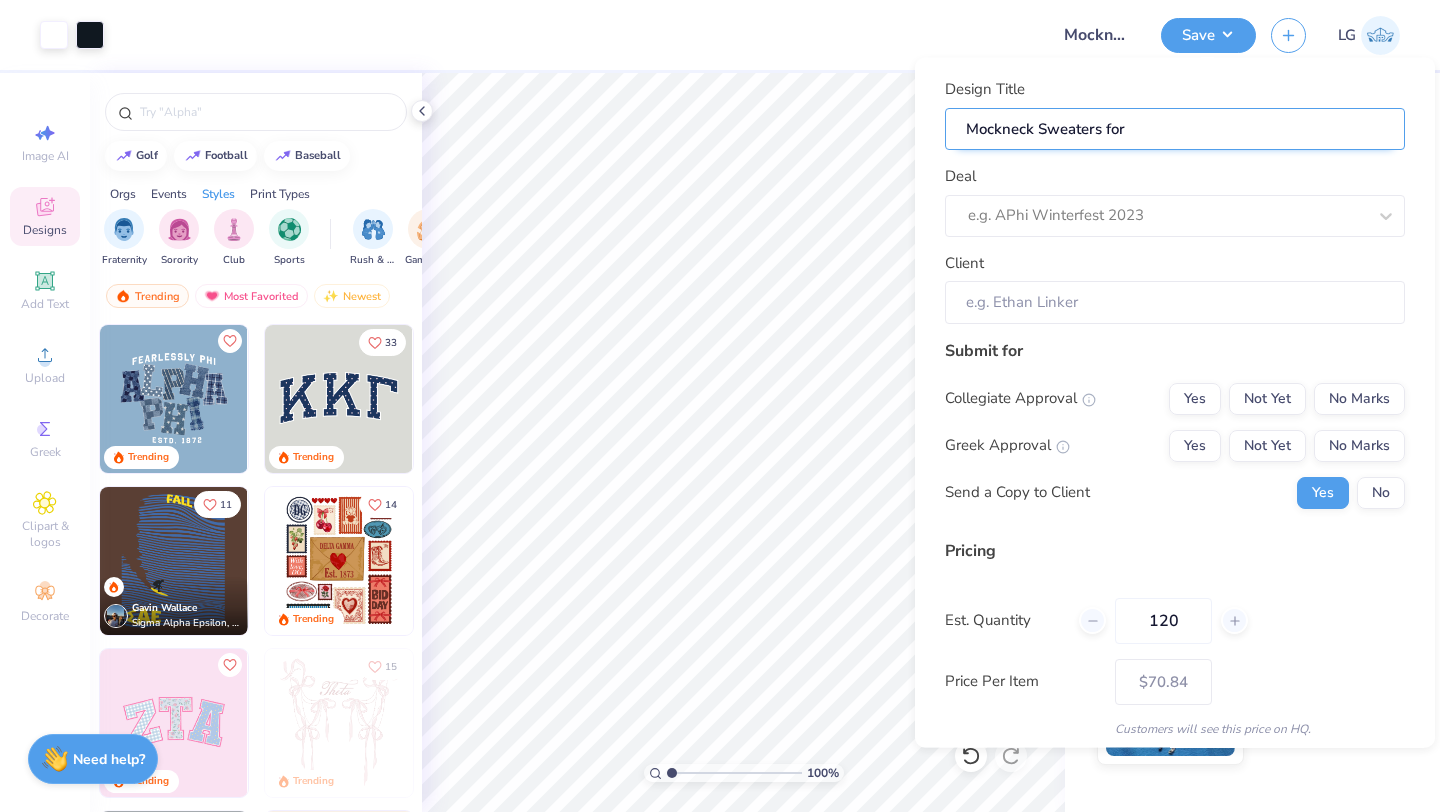type on "Mockneck Sweaters for U" 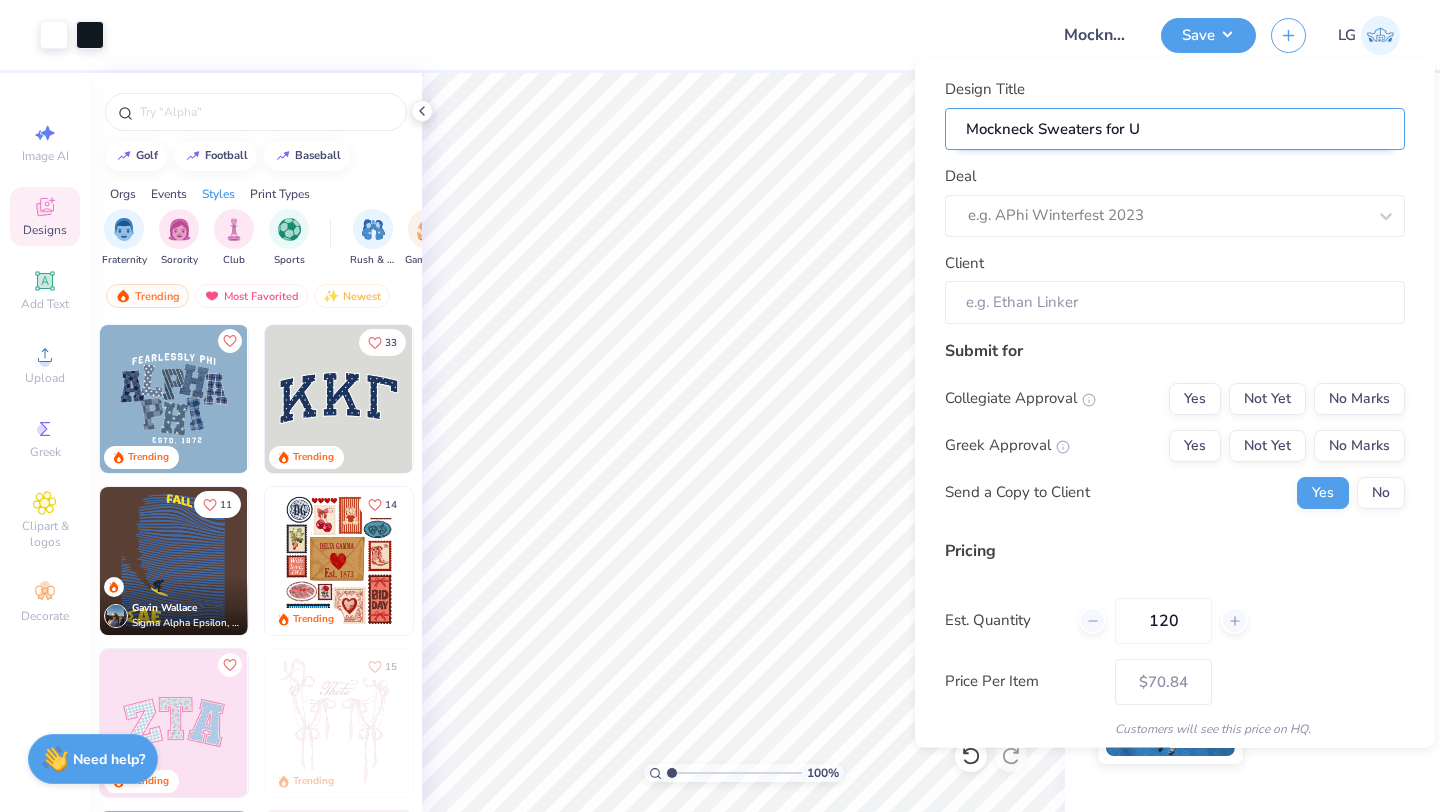 type on "Mockneck Sweaters for Un" 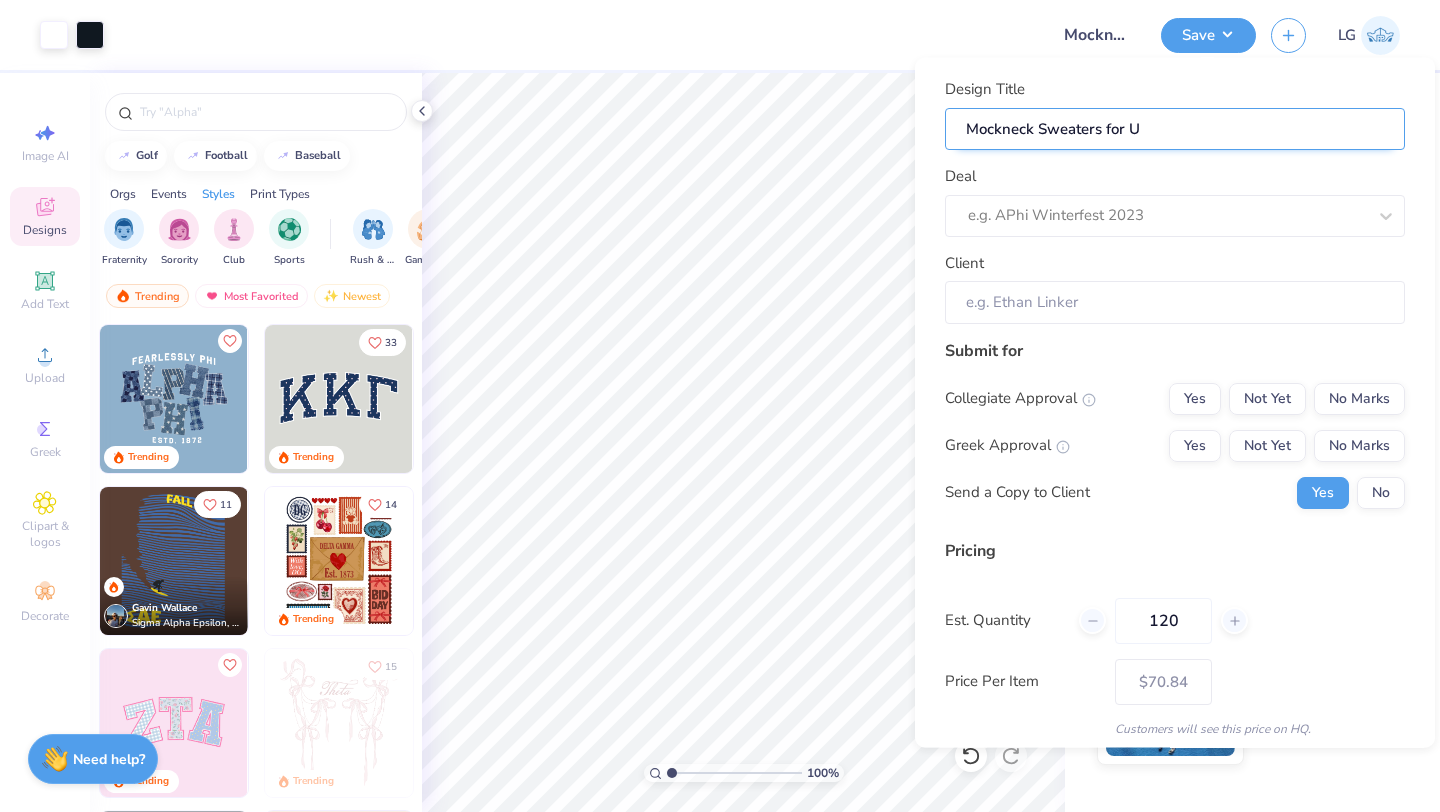 type on "Mockneck Sweaters for Un" 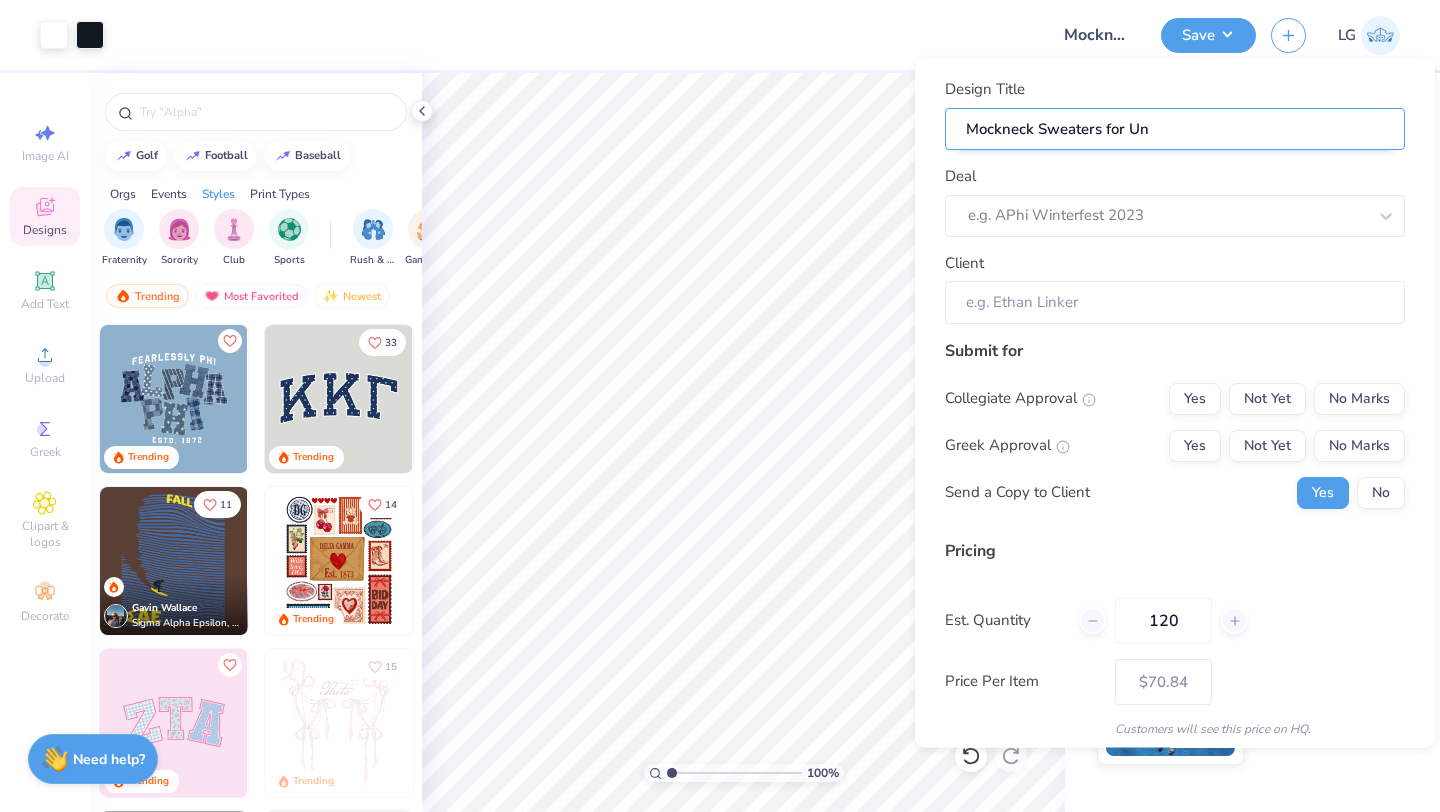 type on "Mockneck Sweaters for Unc" 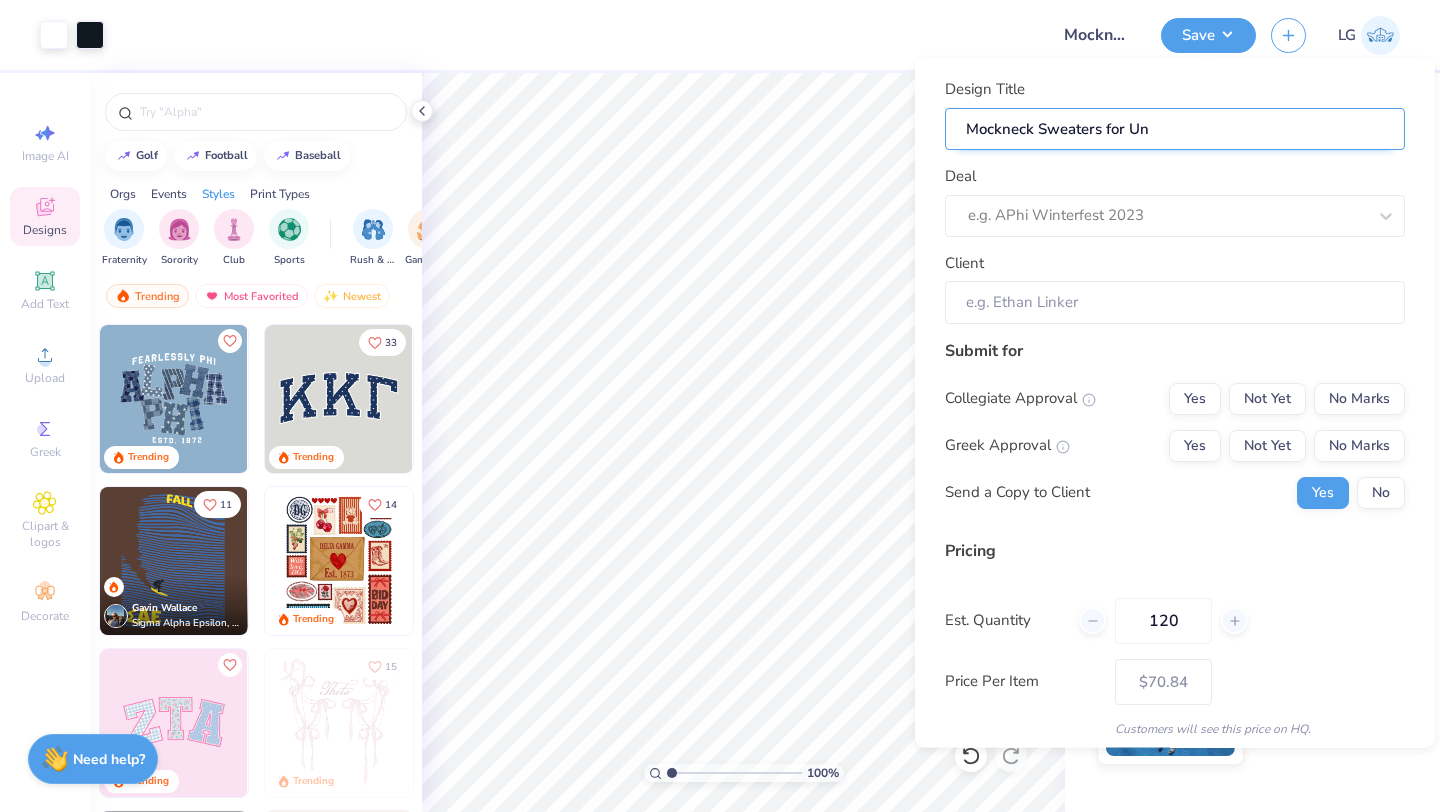 type on "Mockneck Sweaters for Unc" 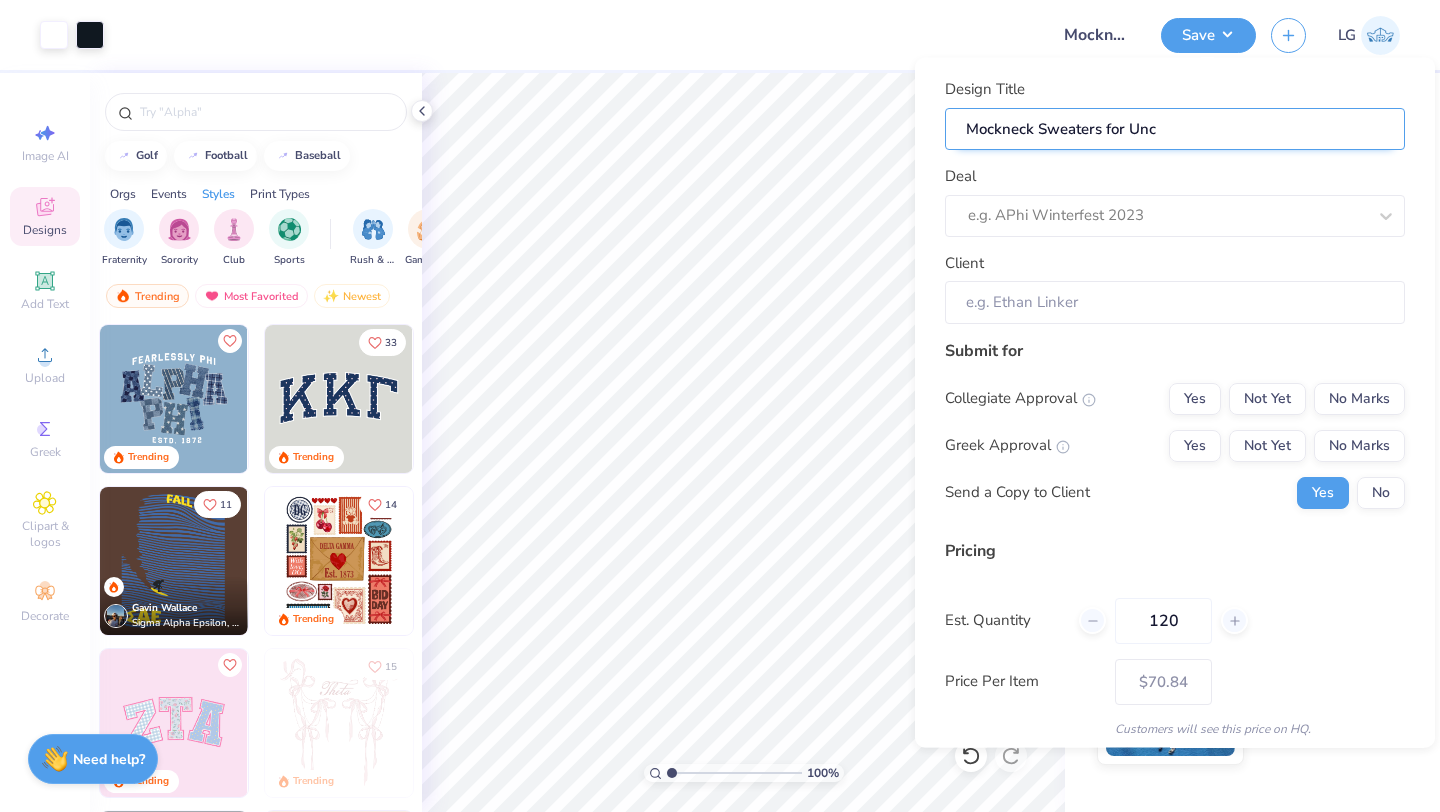 type on "Mockneck Sweaters for Unco" 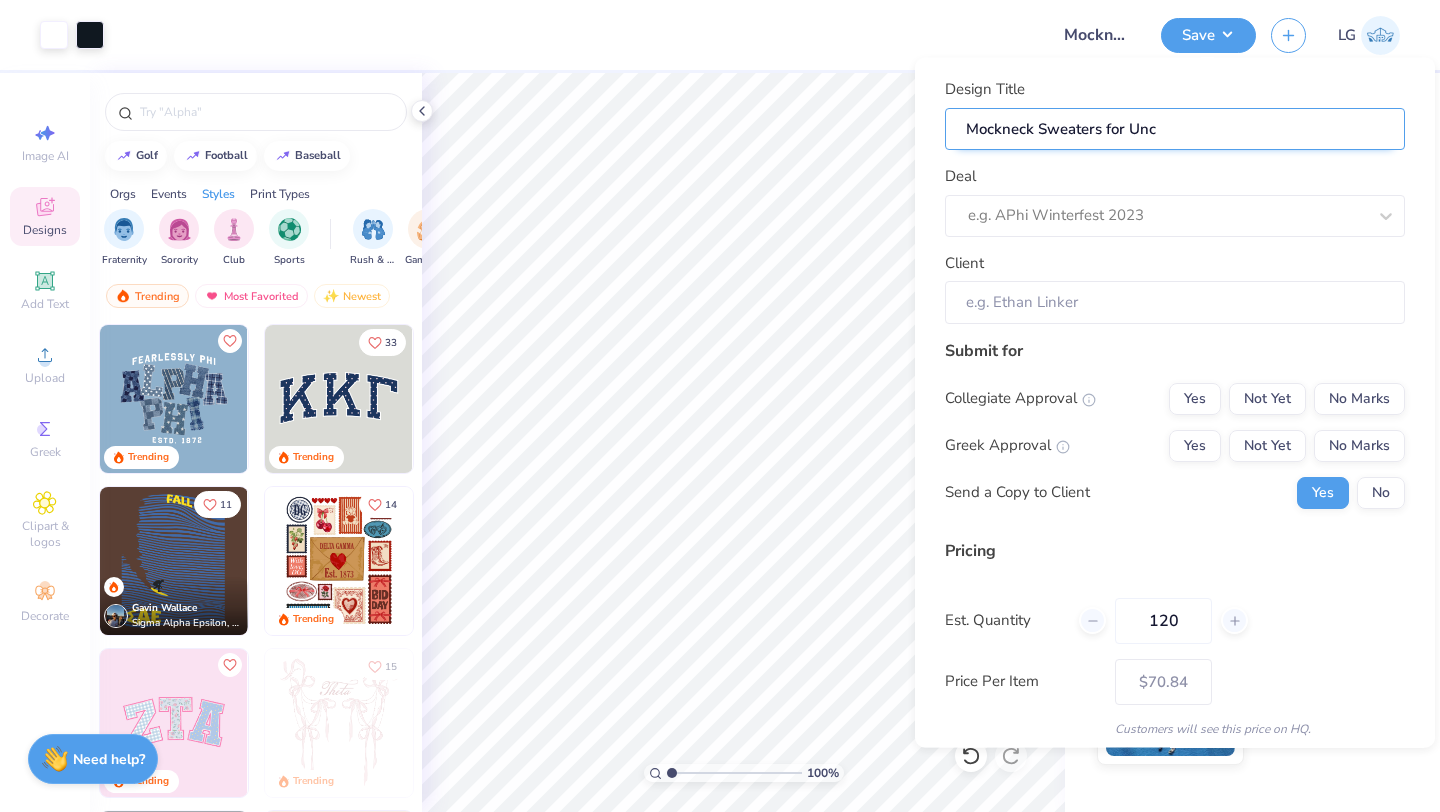 type on "Mockneck Sweaters for Unco" 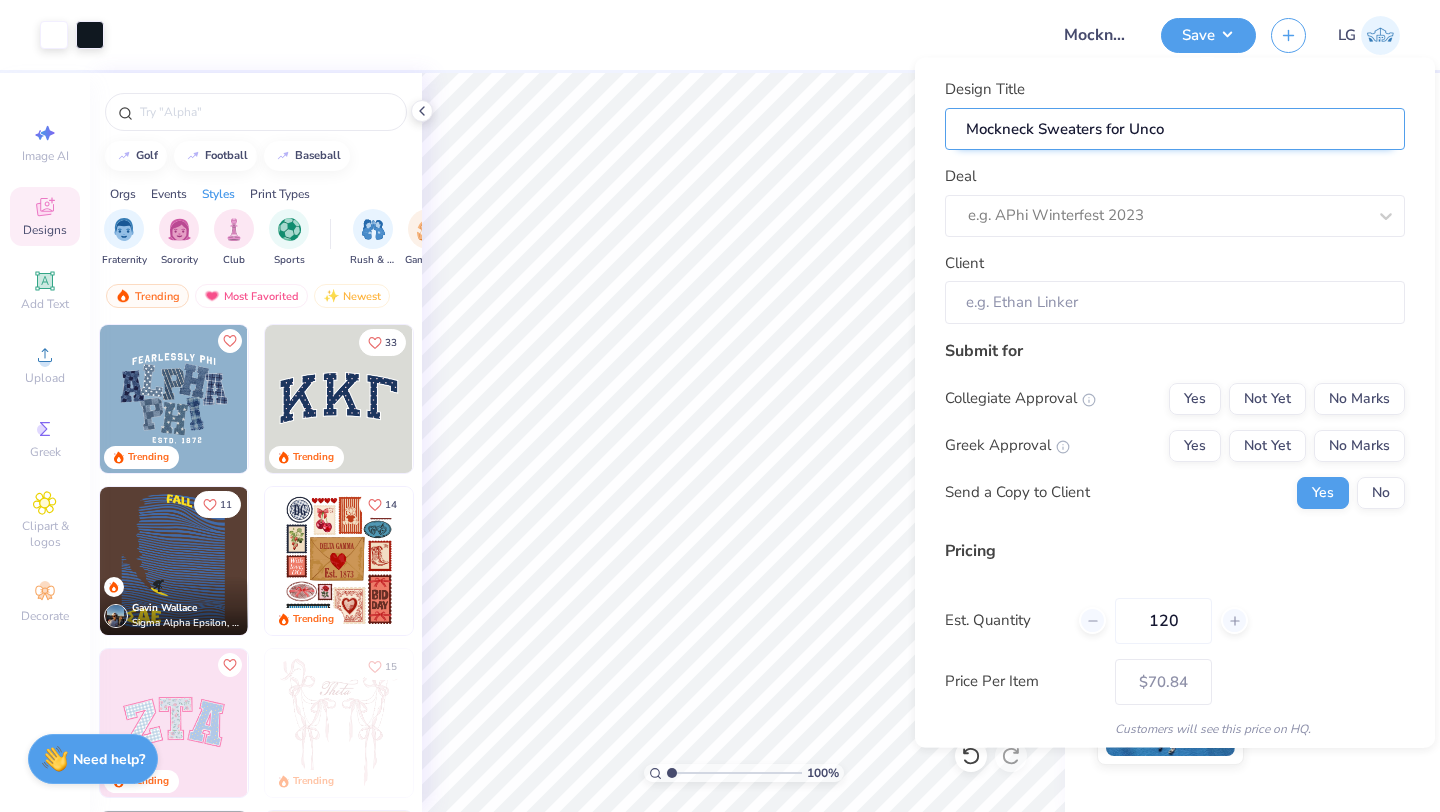type on "Mockneck Sweaters for Uncom" 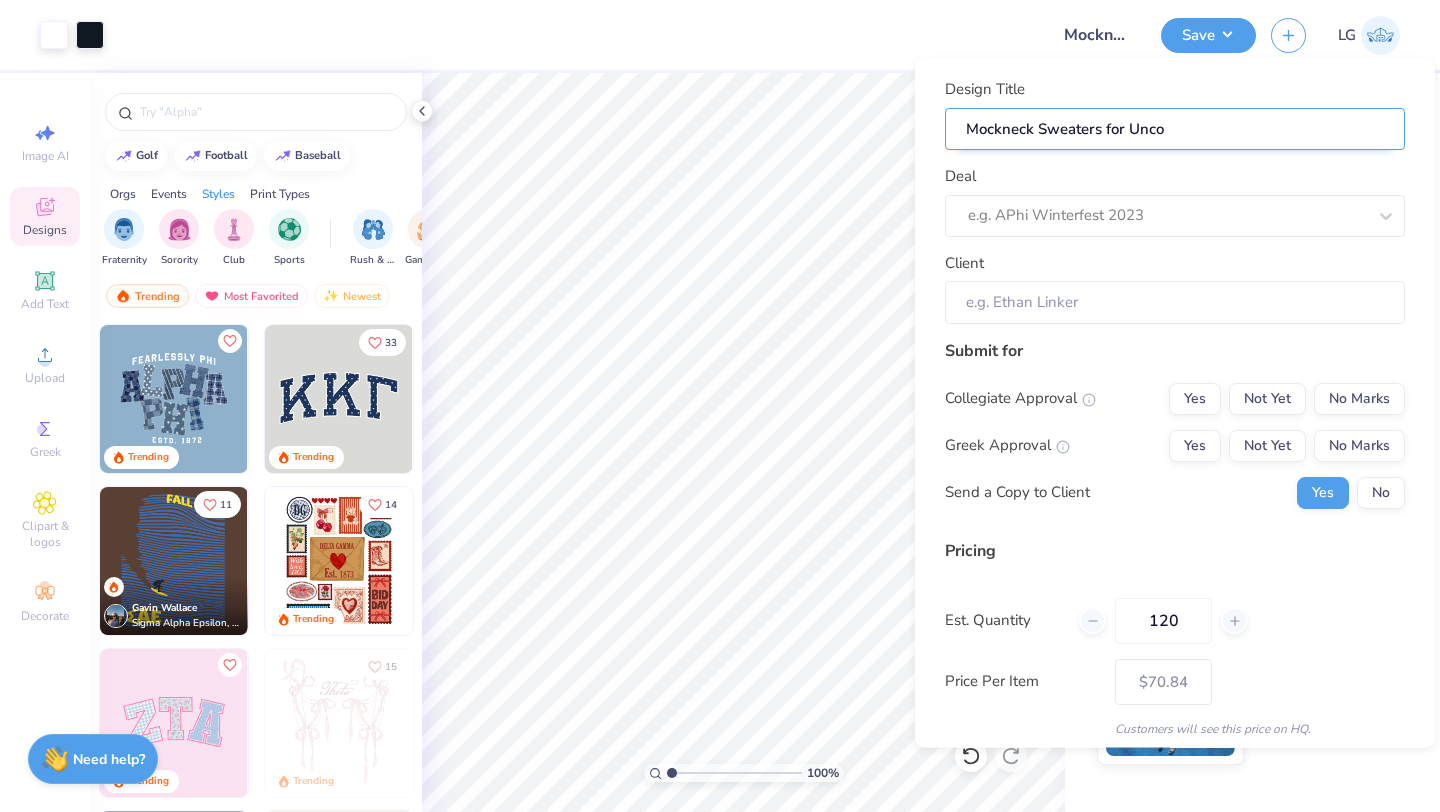 type on "Mockneck Sweaters for Uncom" 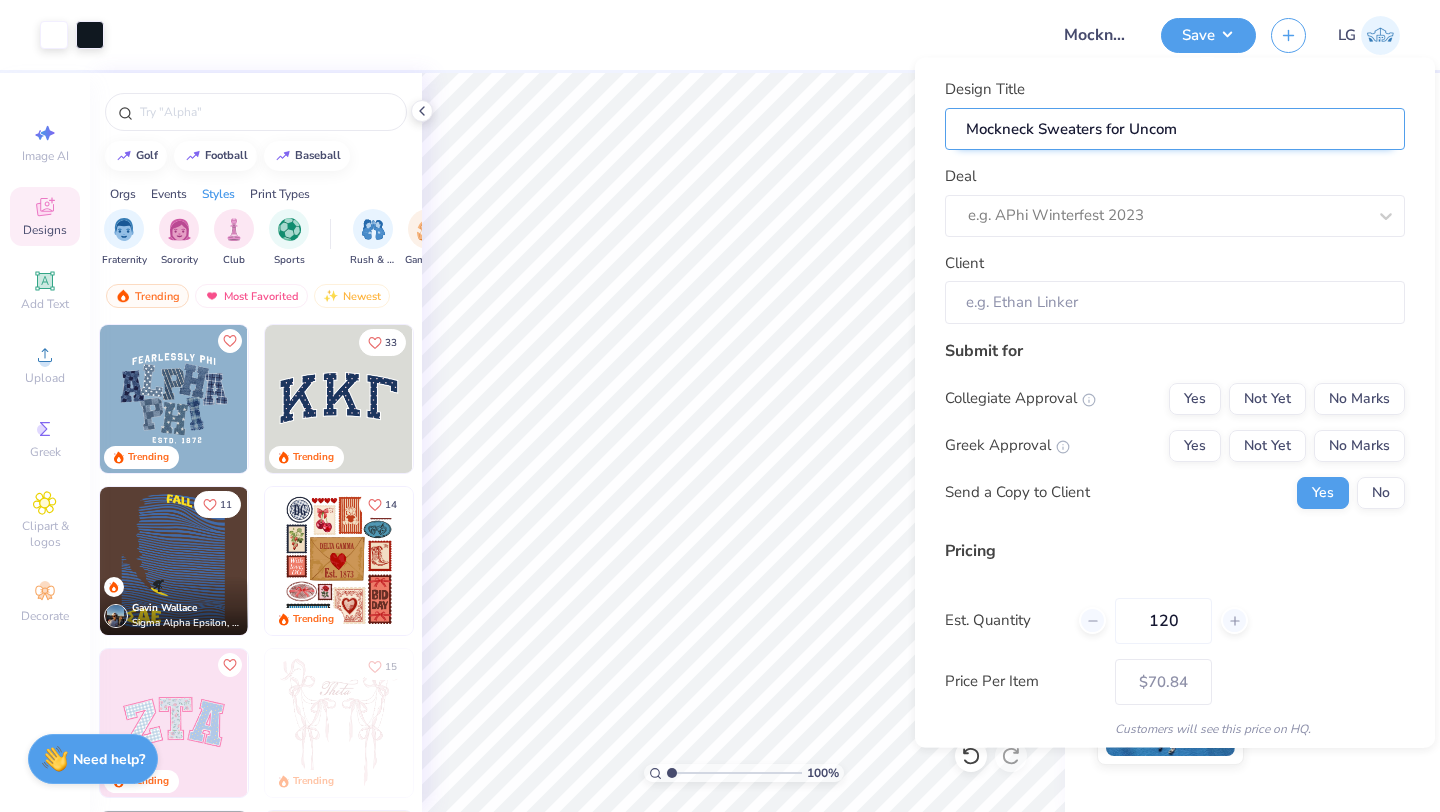 type on "Mockneck Sweaters for Uncomm" 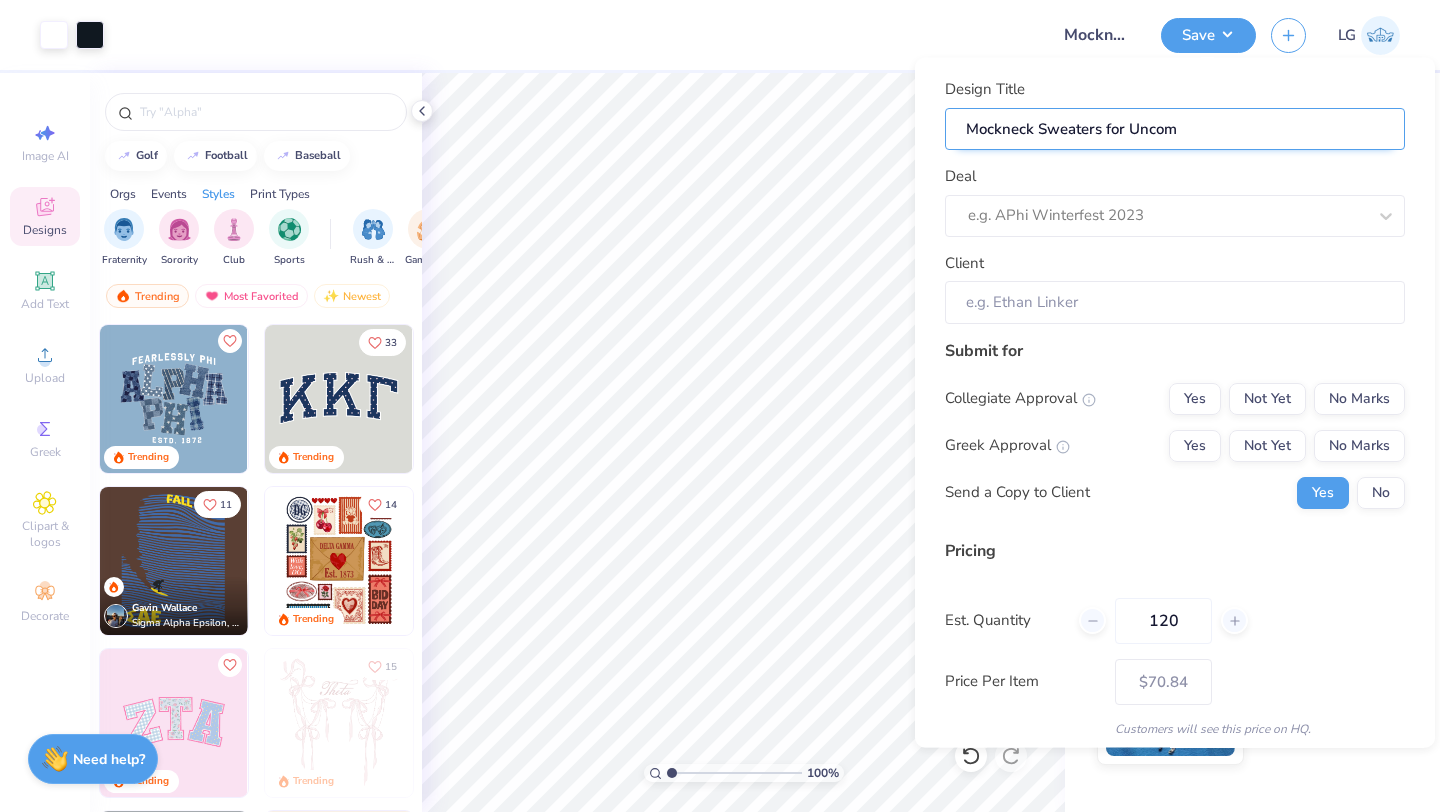 type on "Mockneck Sweaters for Uncomm" 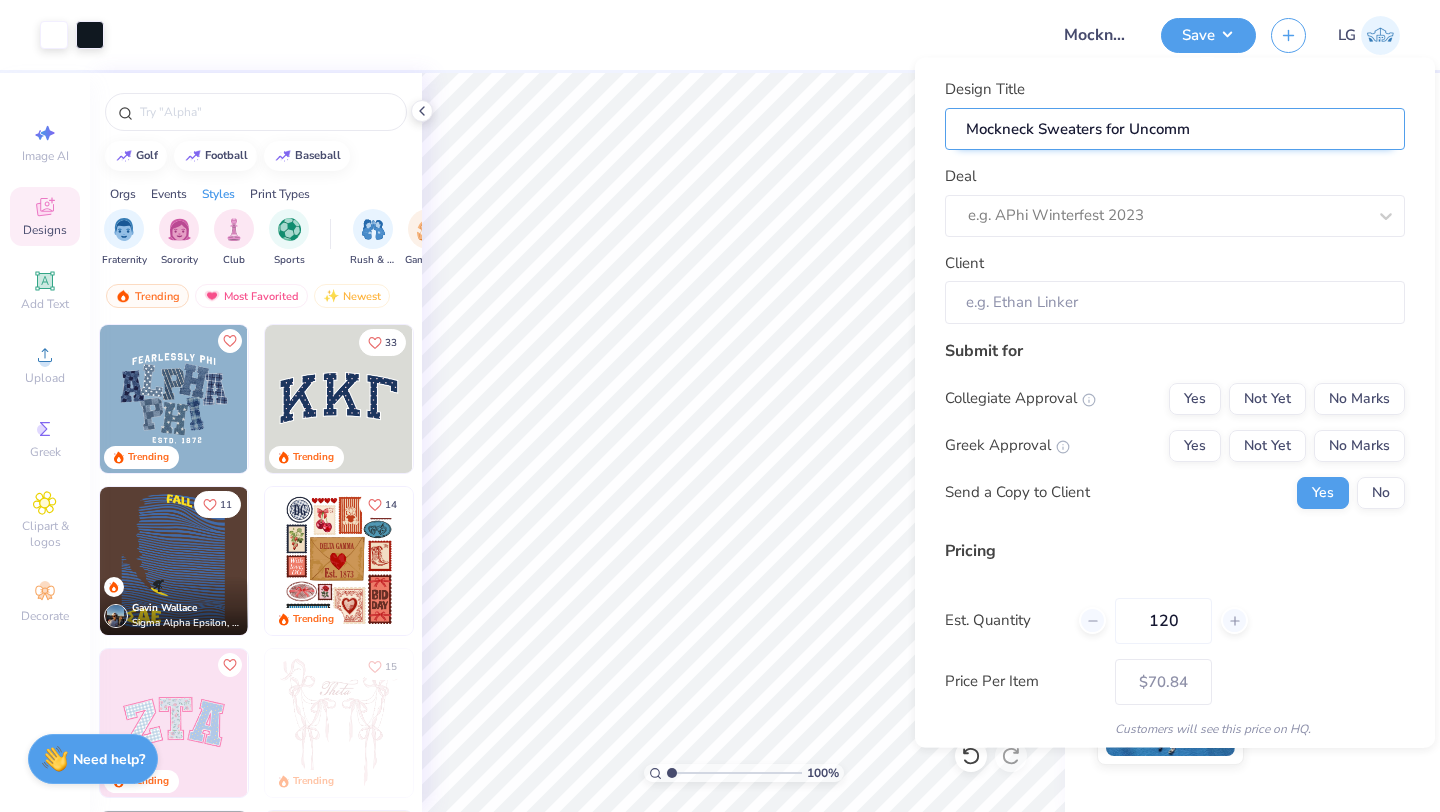 type on "Mockneck Sweaters for Uncommo" 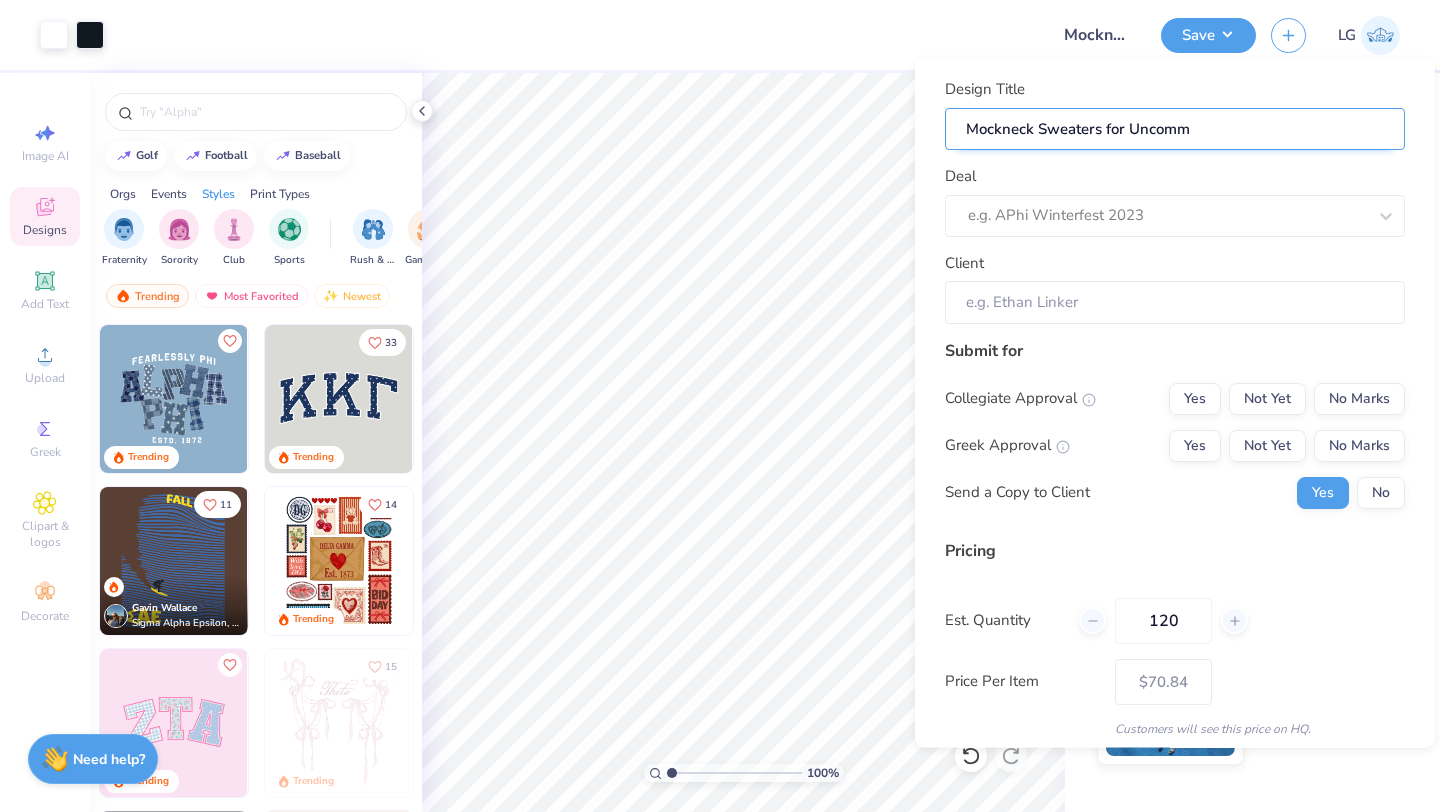 type on "Mockneck Sweaters for Uncommo" 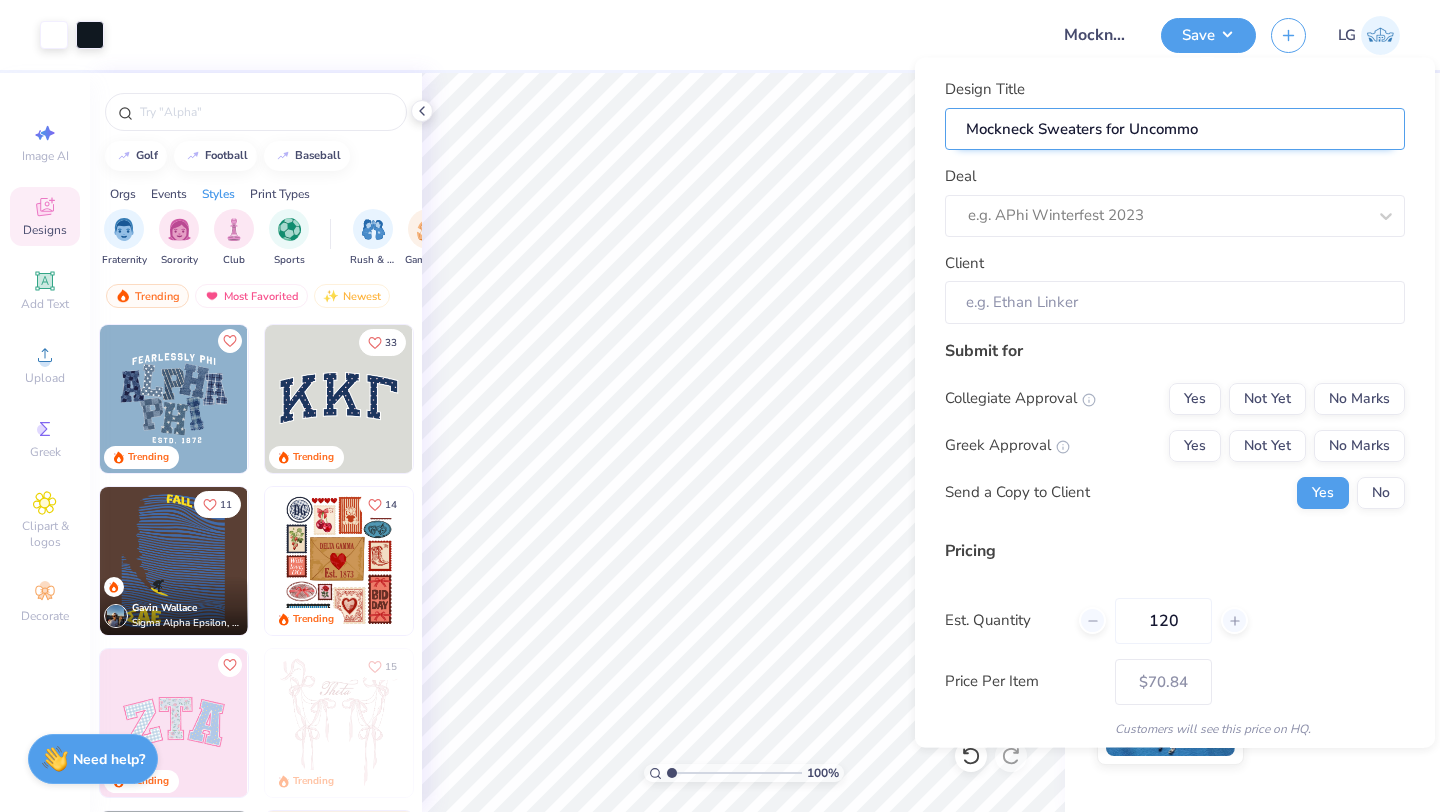 type on "Mockneck Sweaters for Uncommon" 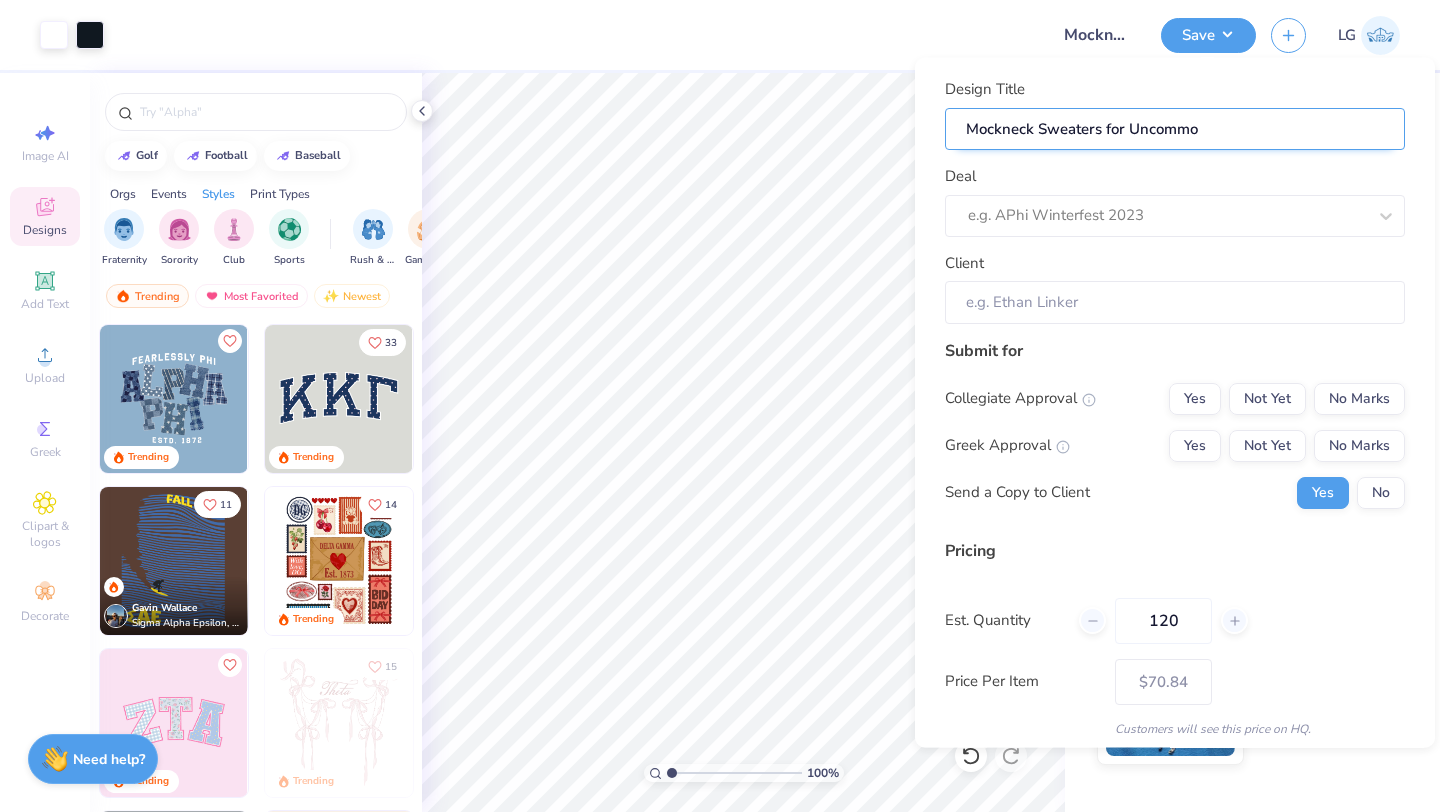 type on "Mockneck Sweaters for Uncommon" 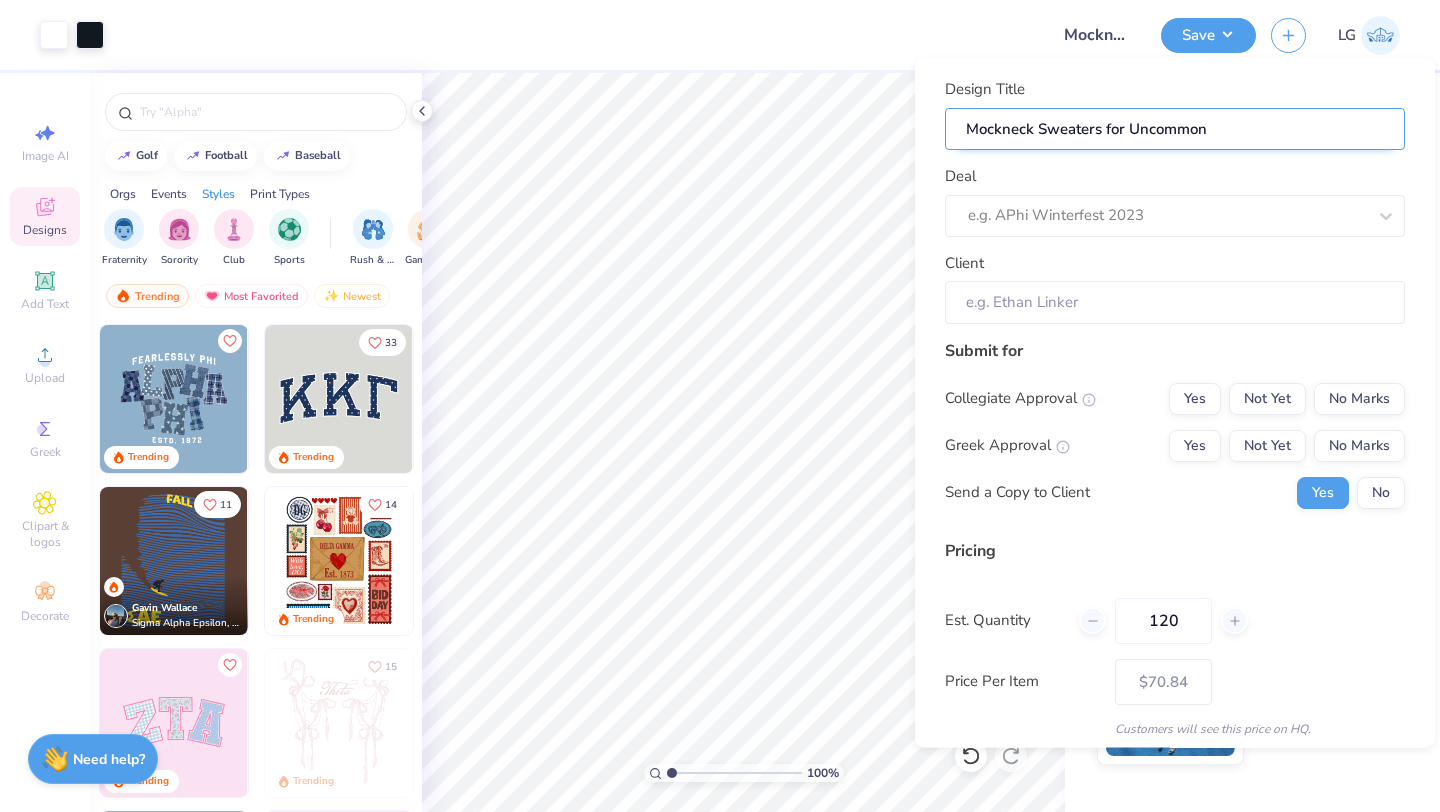 type on "Mockneck Sweaters for Uncommon" 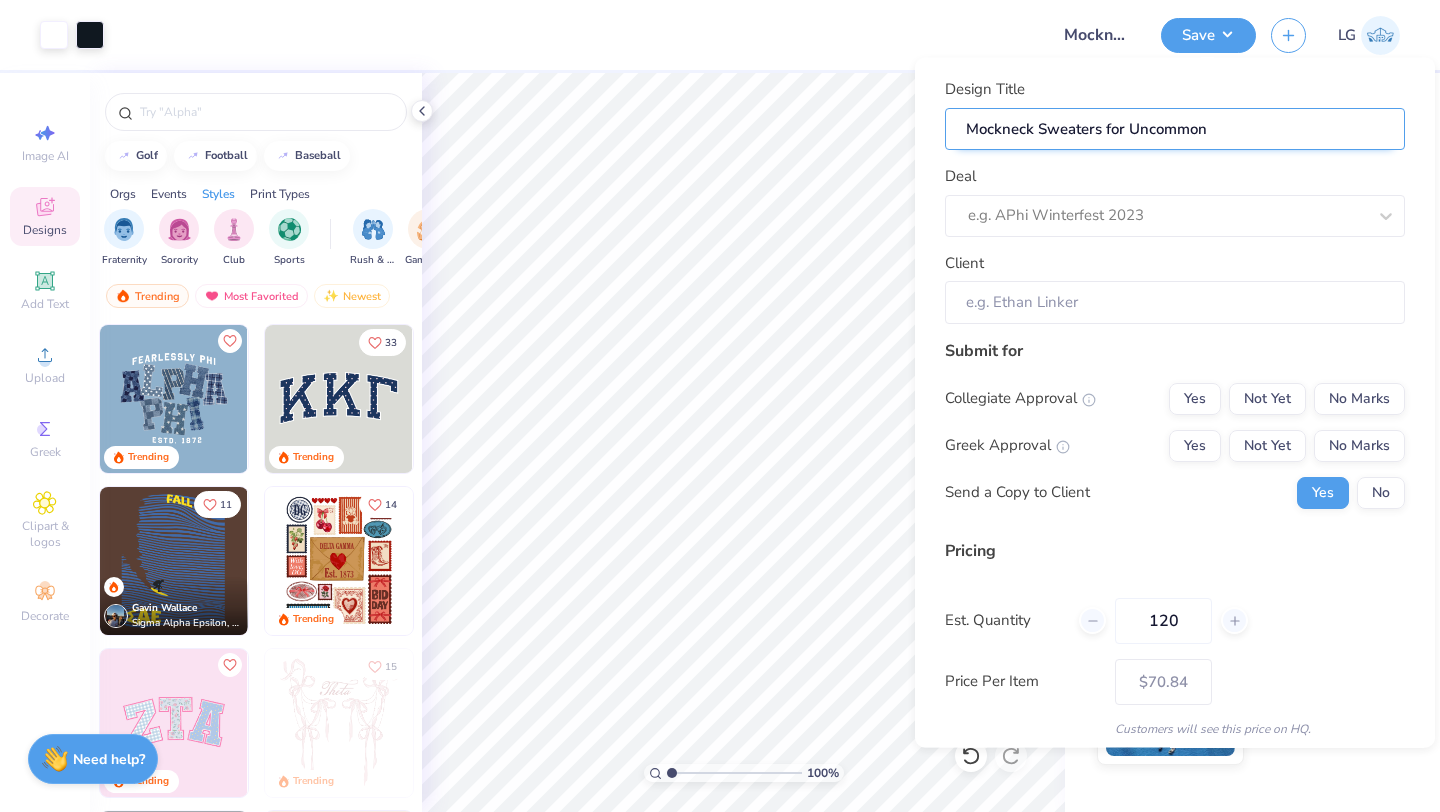 type on "Mockneck Sweaters for Uncommon" 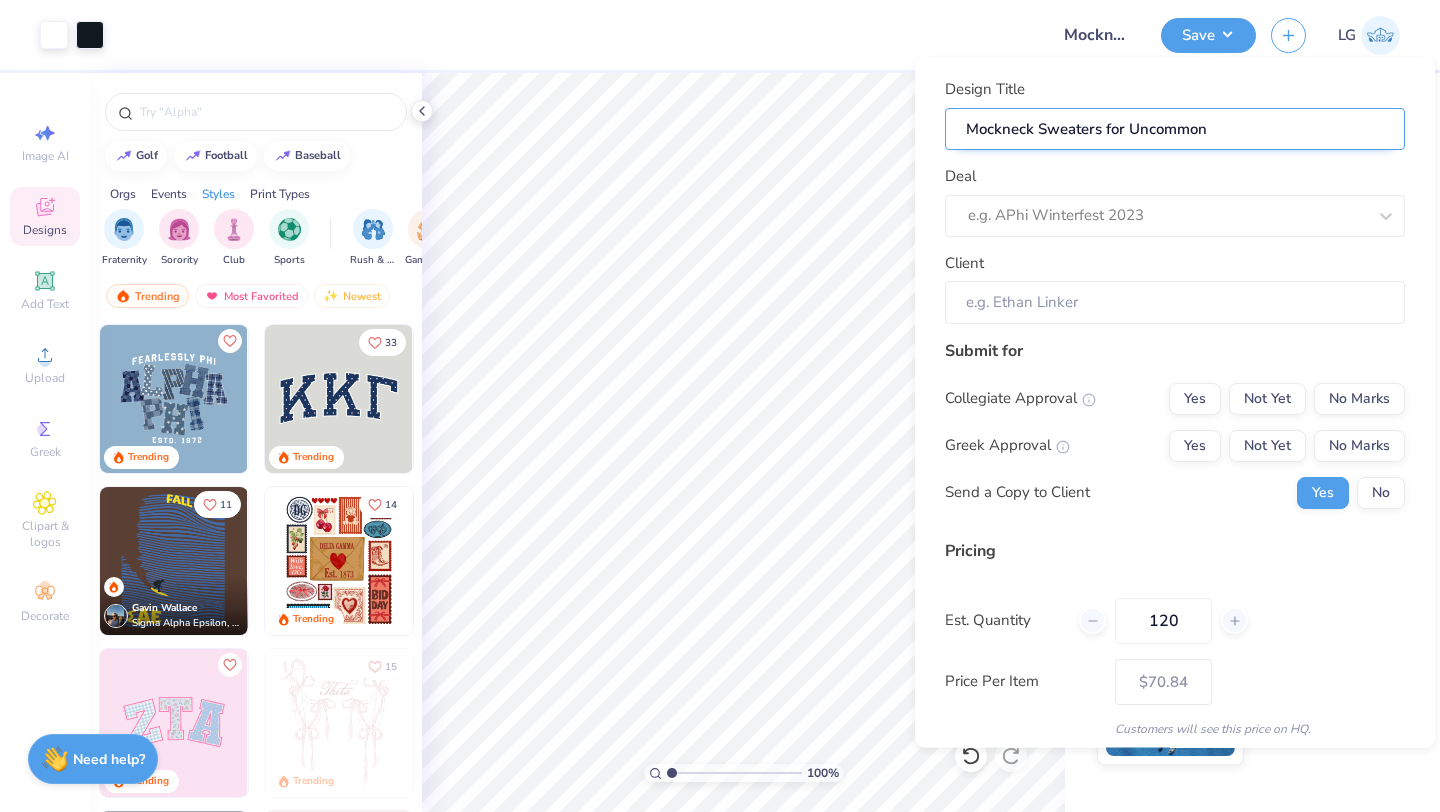 type on "Mockneck Sweaters for Uncommon S" 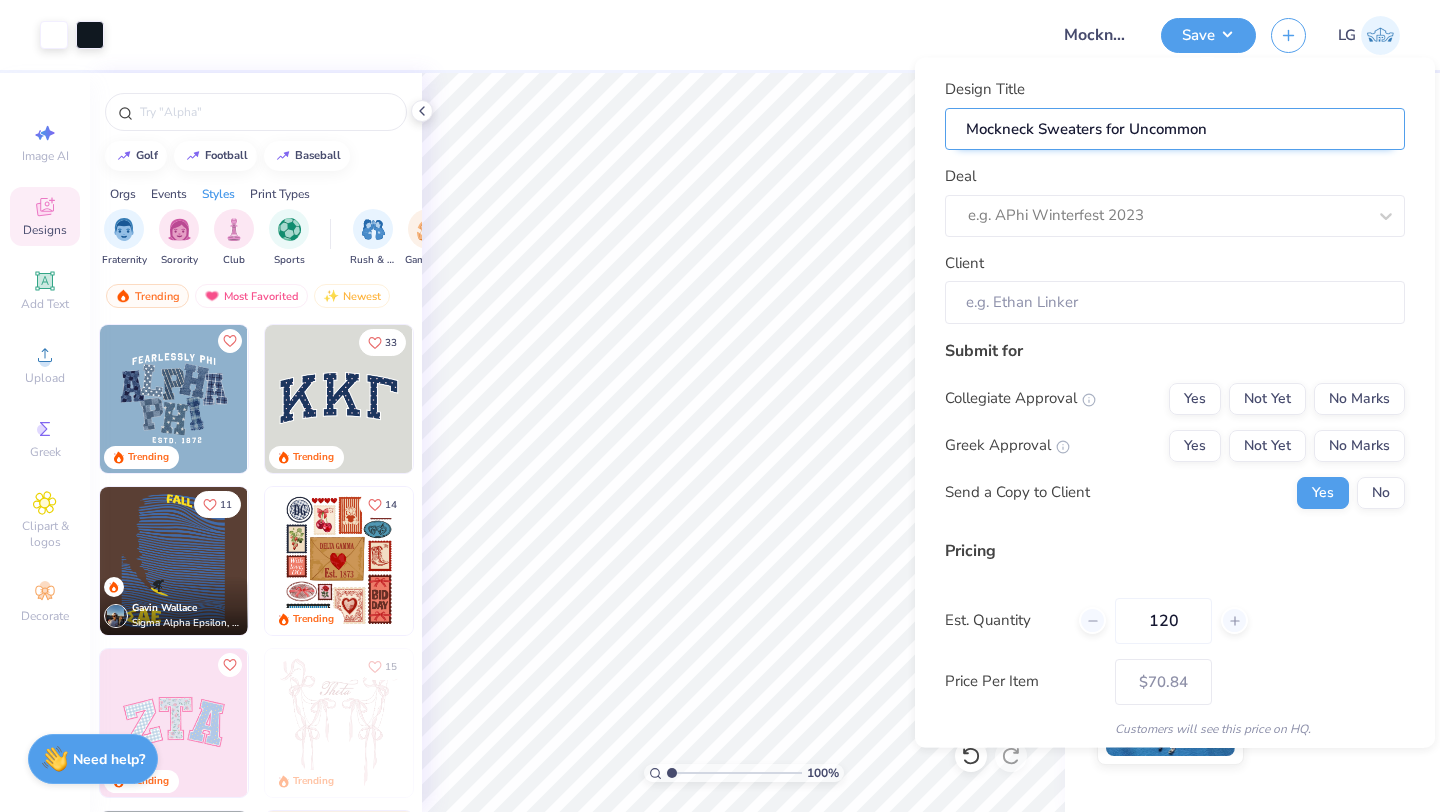 type on "Mockneck Sweaters for Uncommon S" 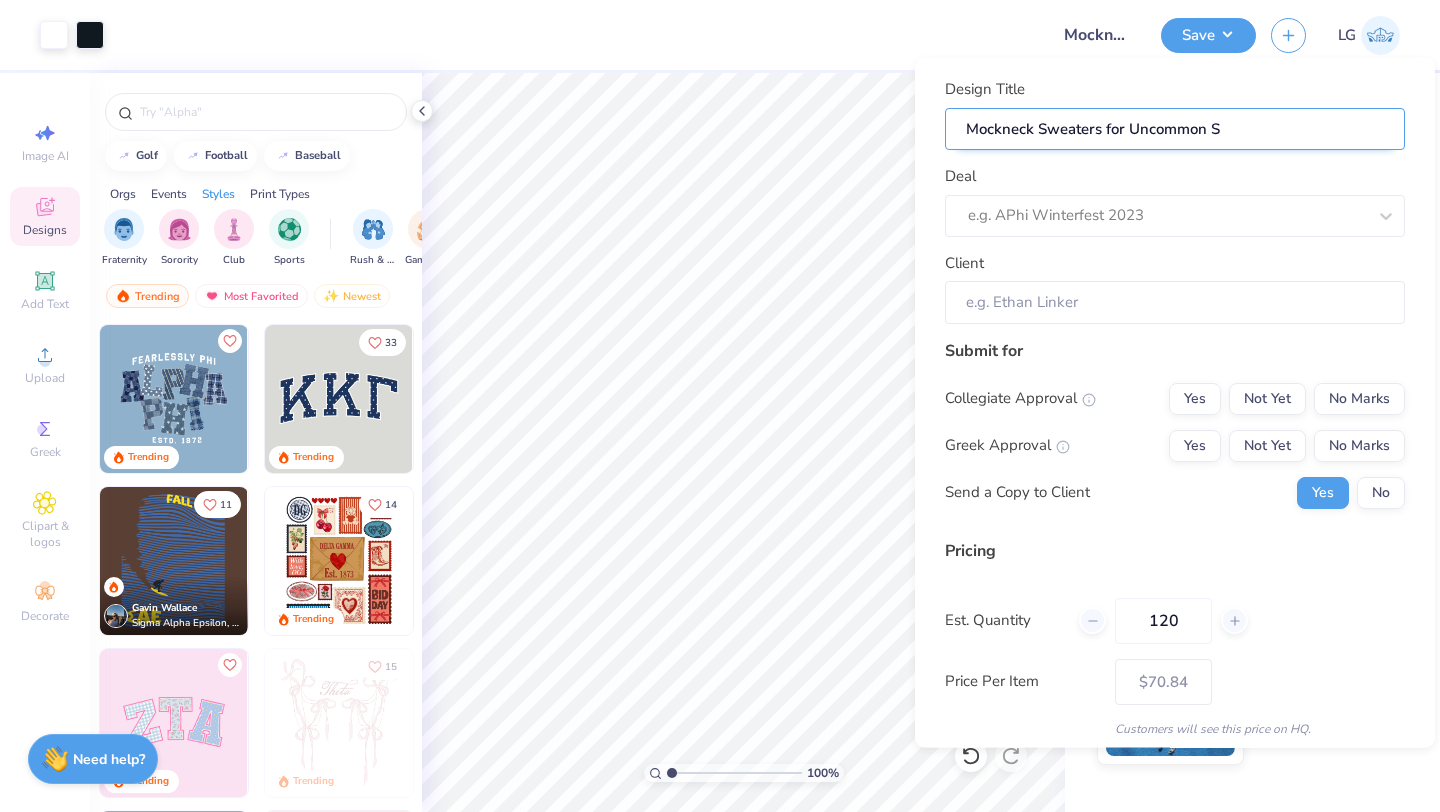 type on "Mockneck Sweaters for Uncommon Sc" 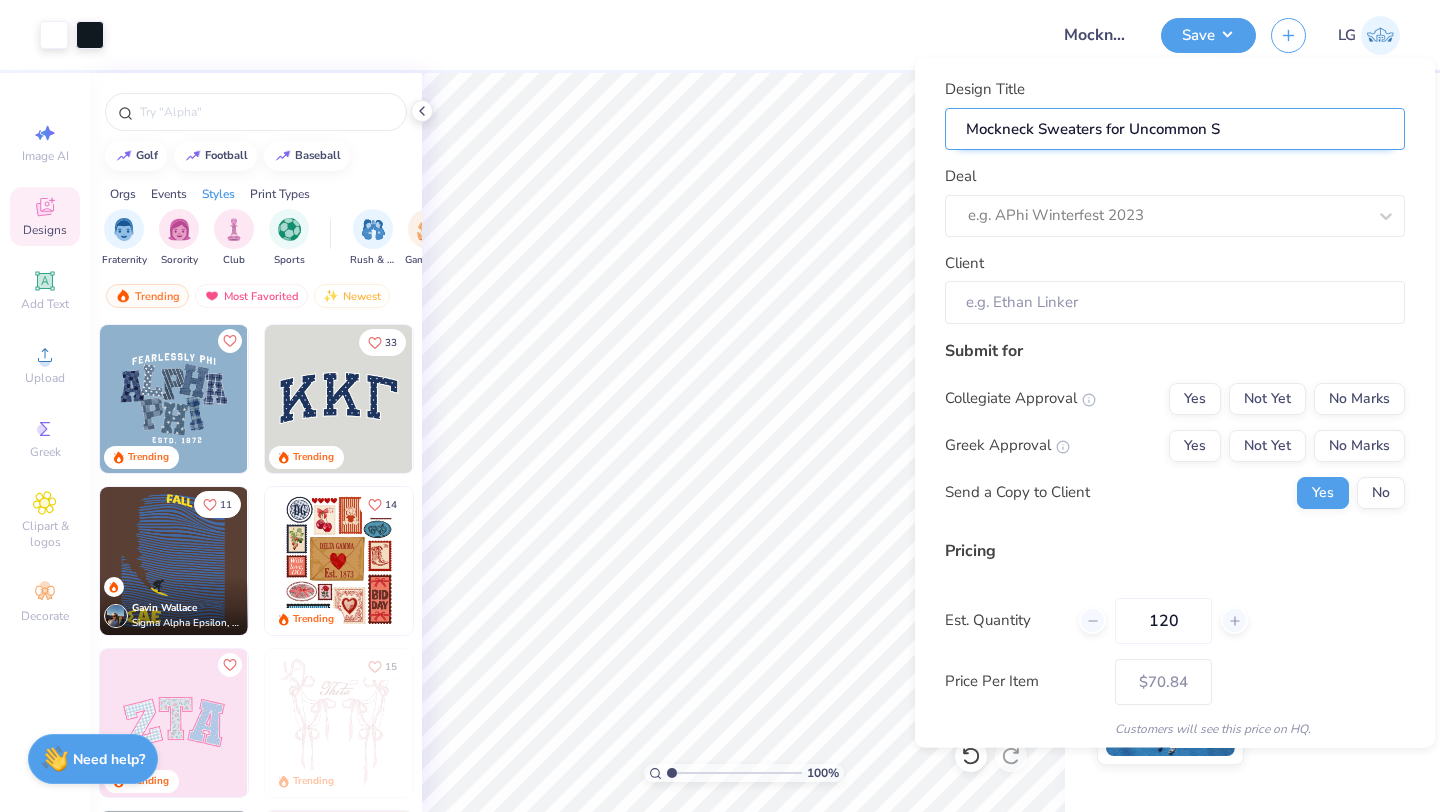 type on "Mockneck Sweaters for Uncommon Sc" 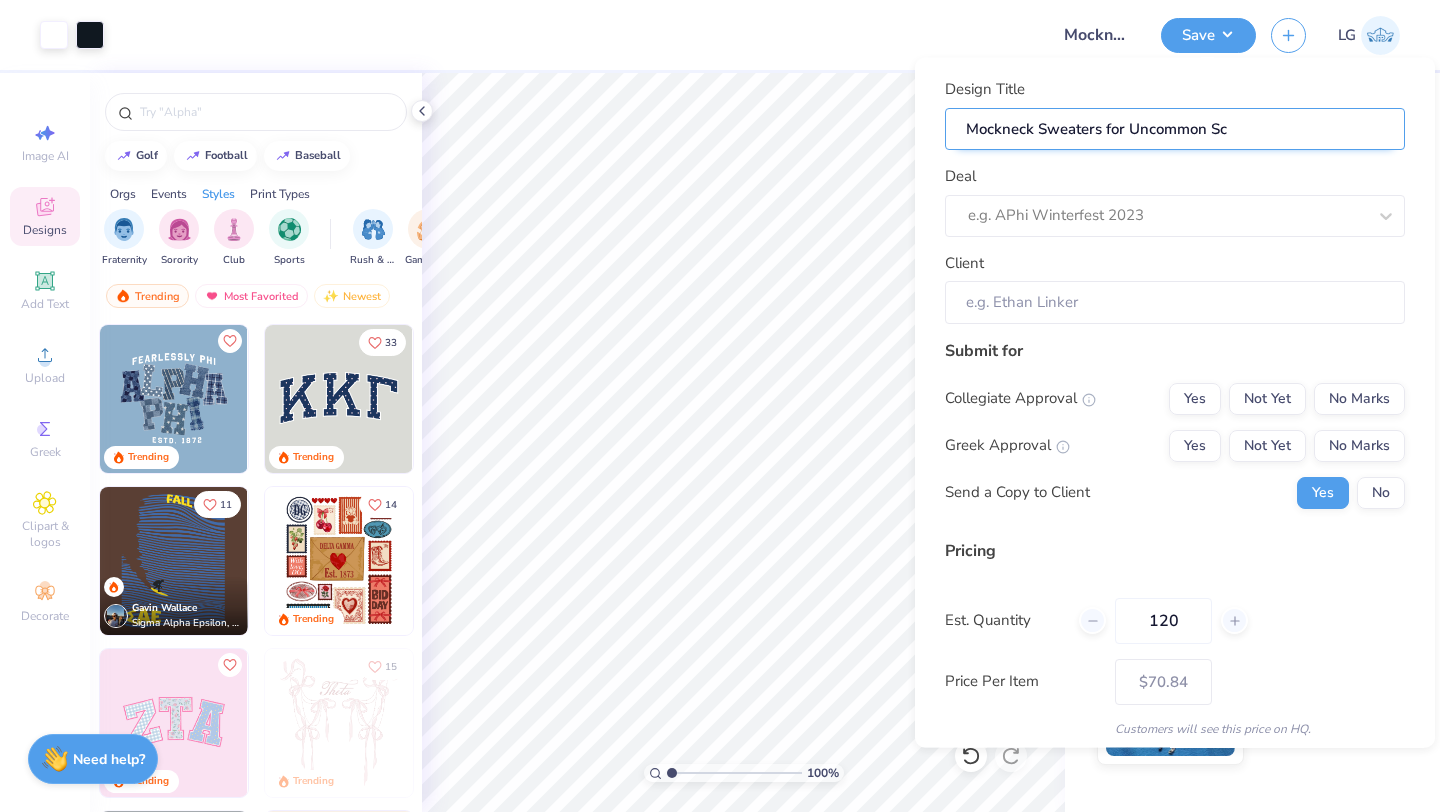 type on "Mockneck Sweaters for Uncommon Sch" 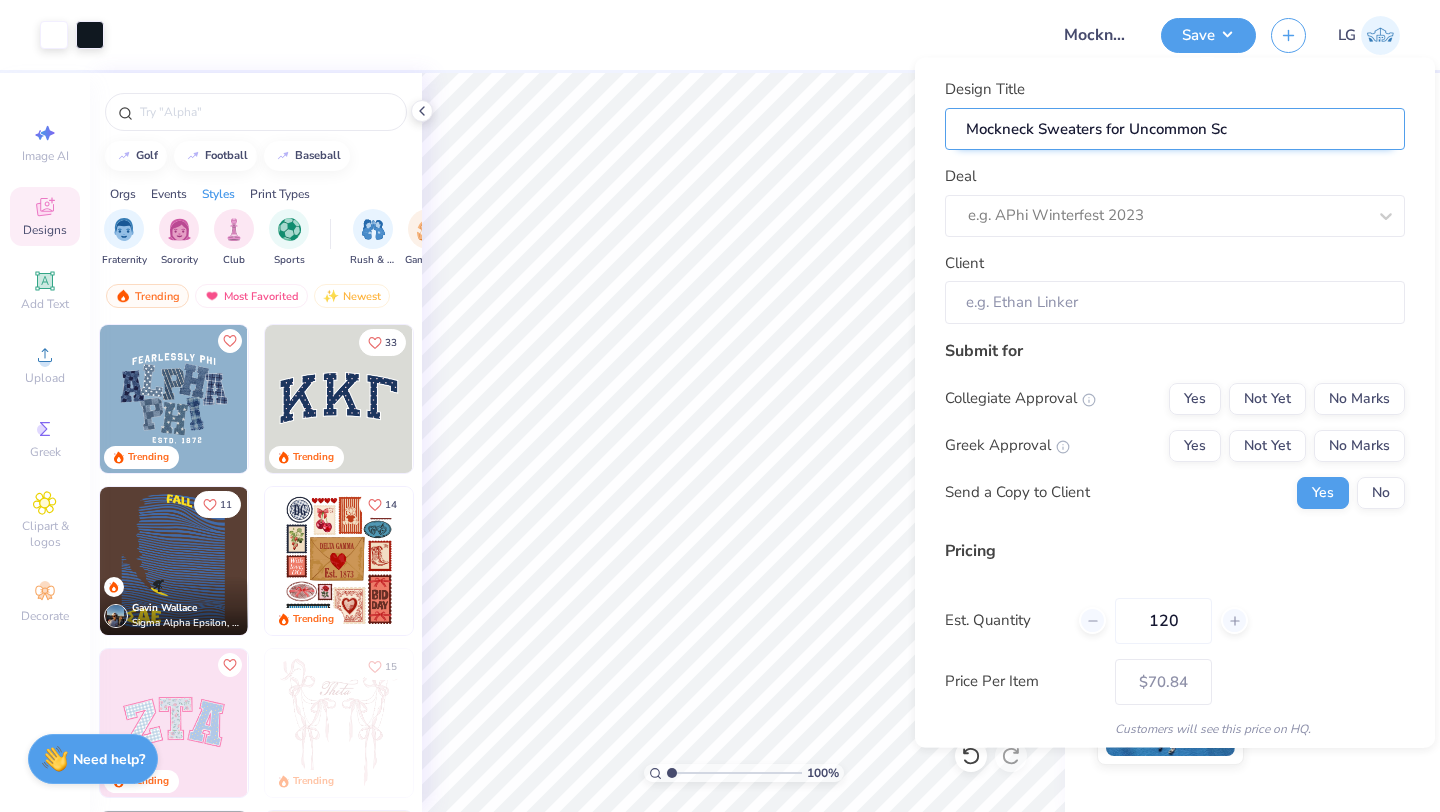 type on "Mockneck Sweaters for Uncommon Sch" 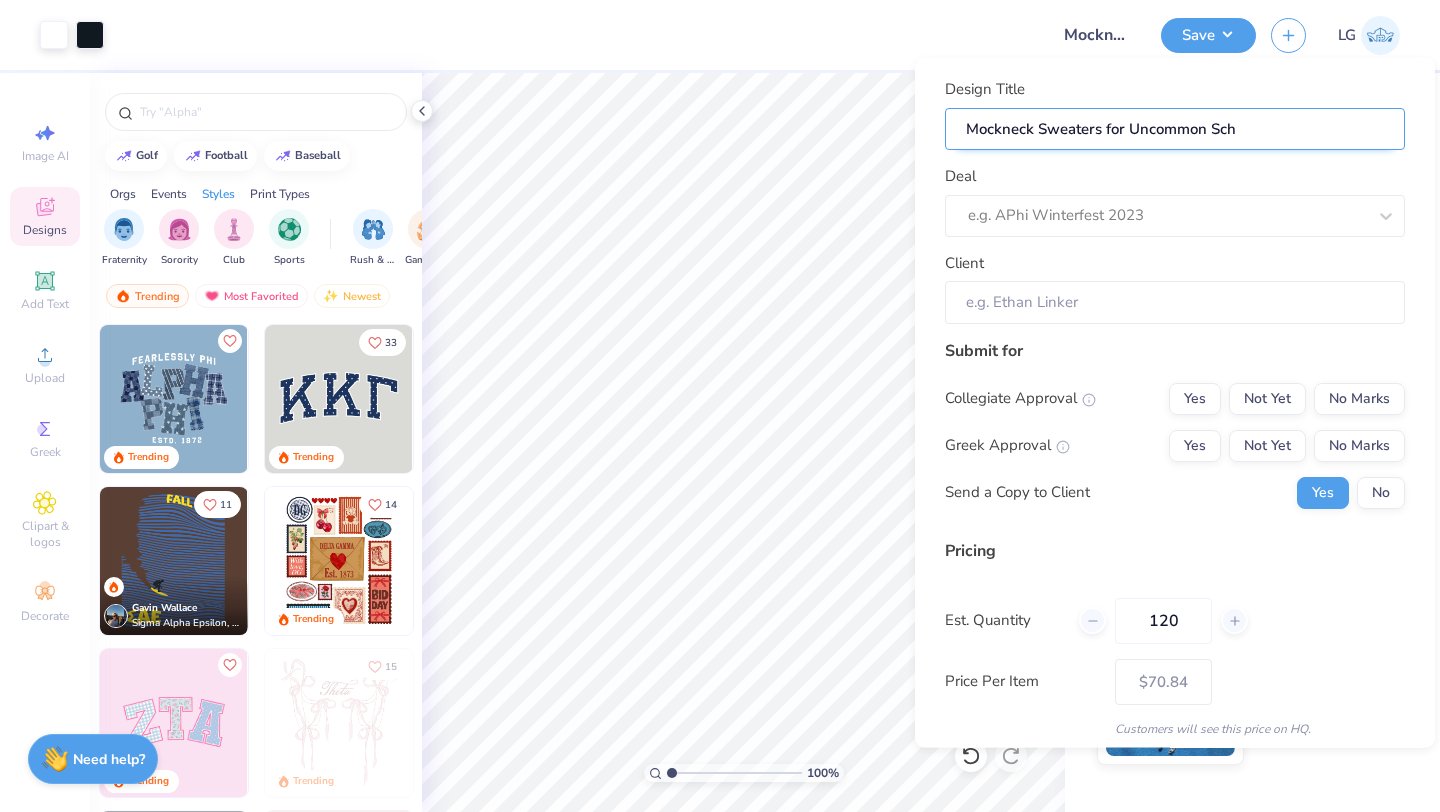 type on "Mockneck Sweaters for Uncommon Scho" 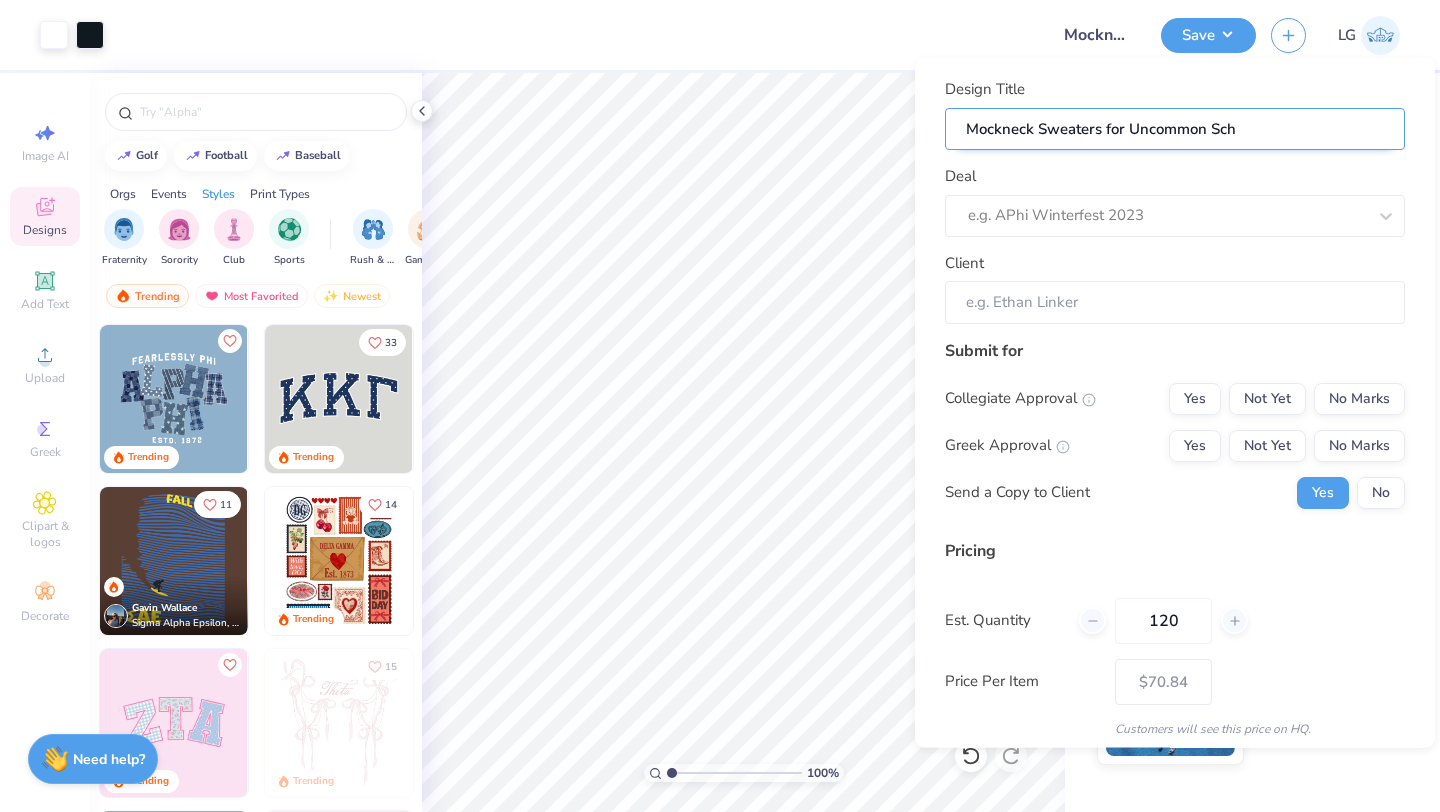 type on "Mockneck Sweaters for Uncommon Scho" 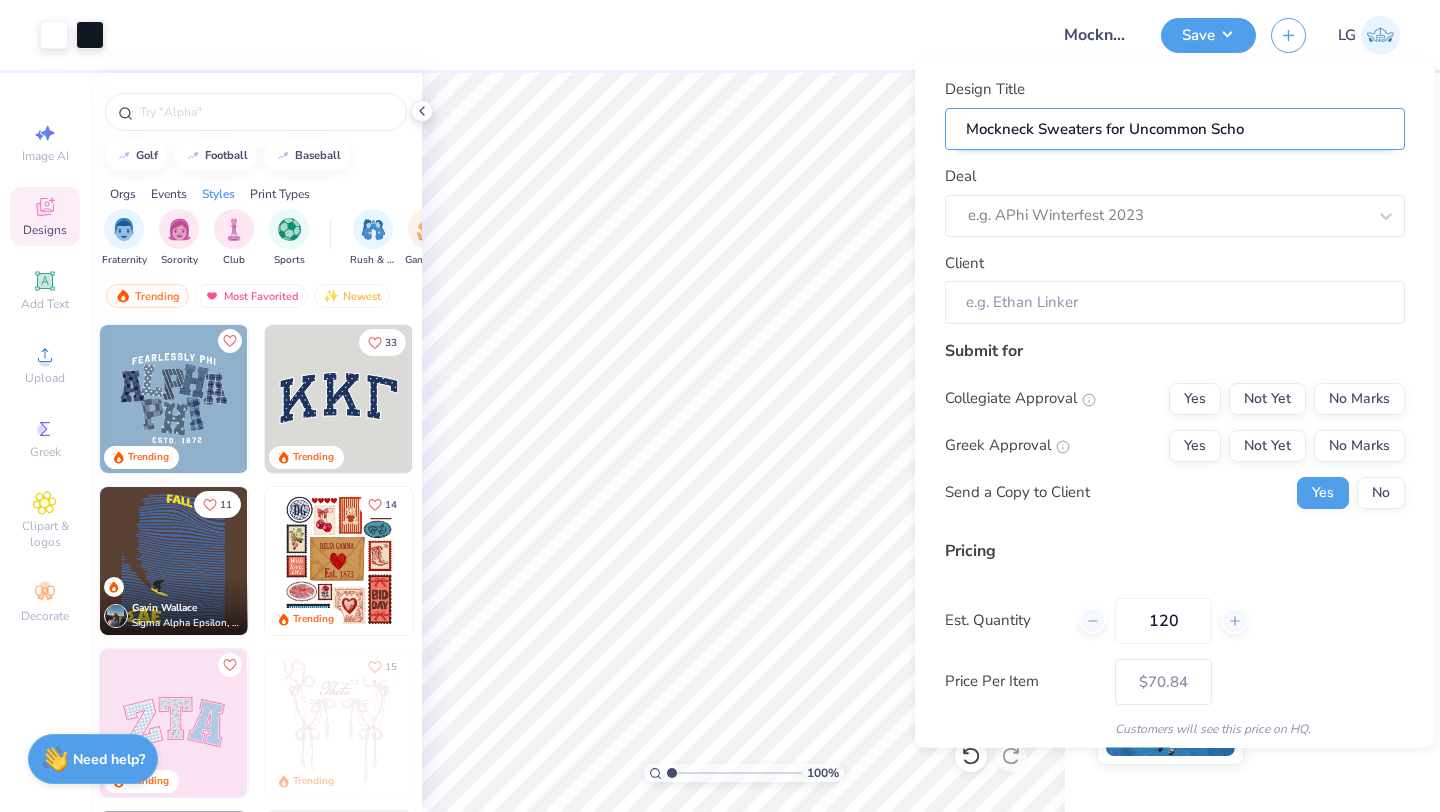 type on "Mockneck Sweaters for Uncommon Schoo" 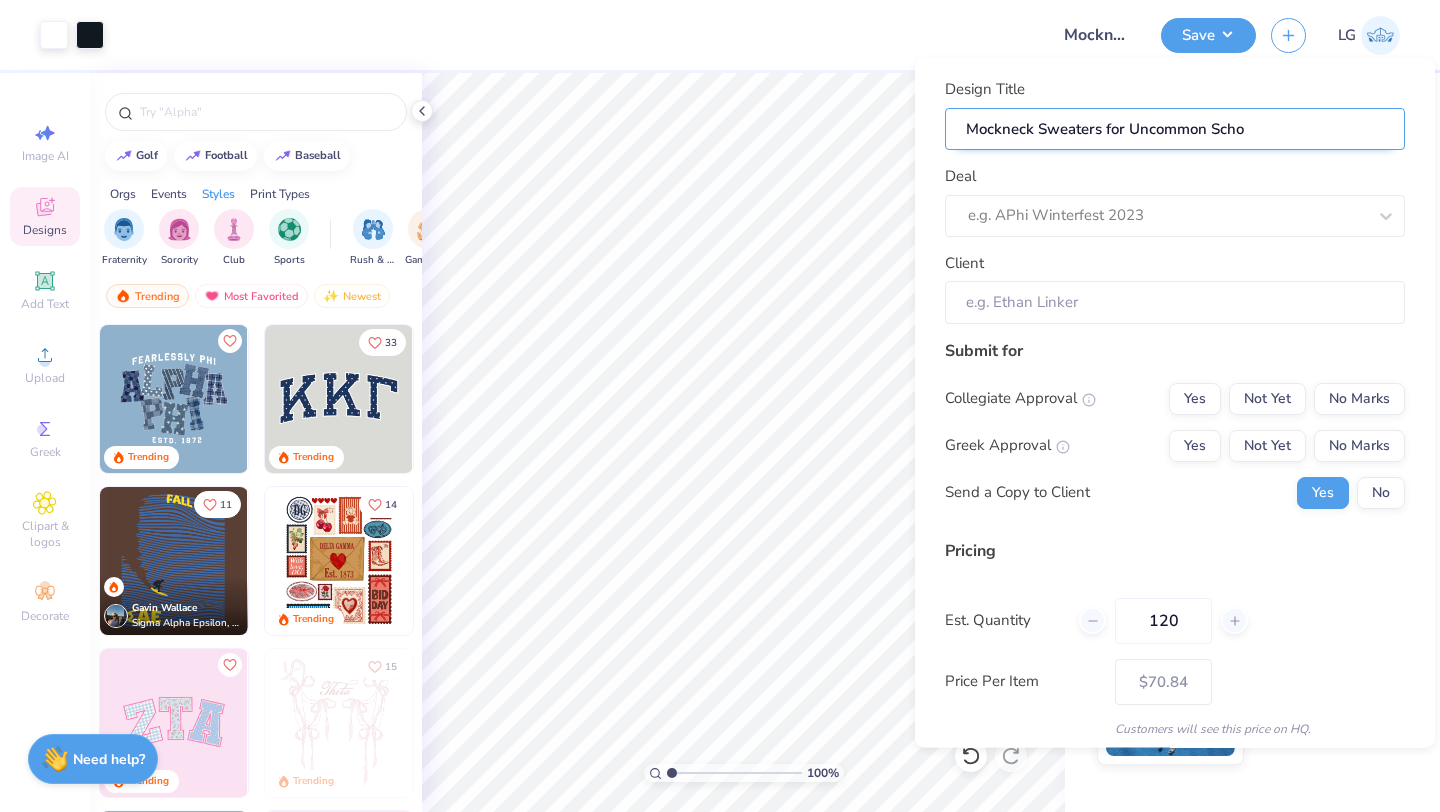 type on "Mockneck Sweaters for Uncommon Schoo" 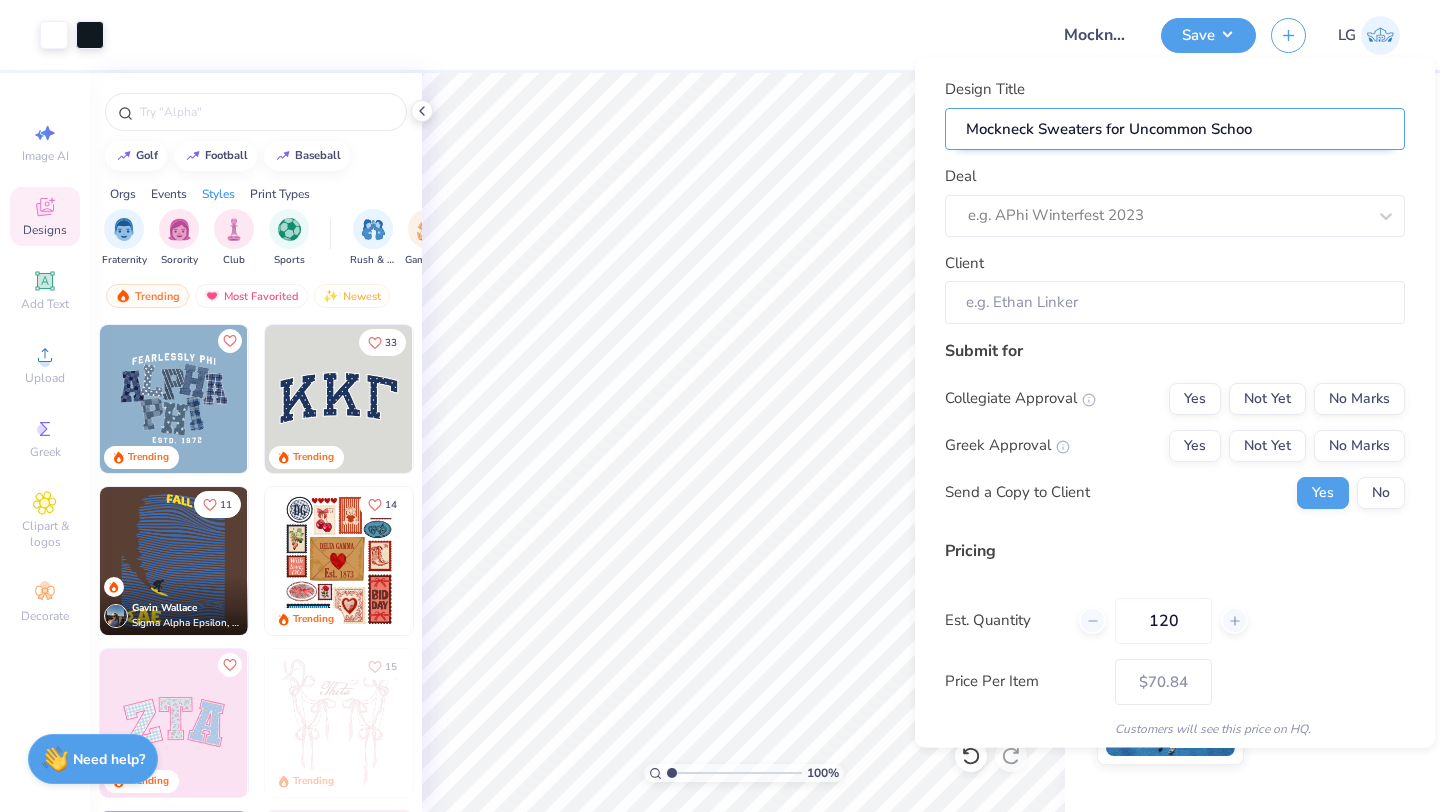 type on "Mockneck Sweaters for Uncommon School" 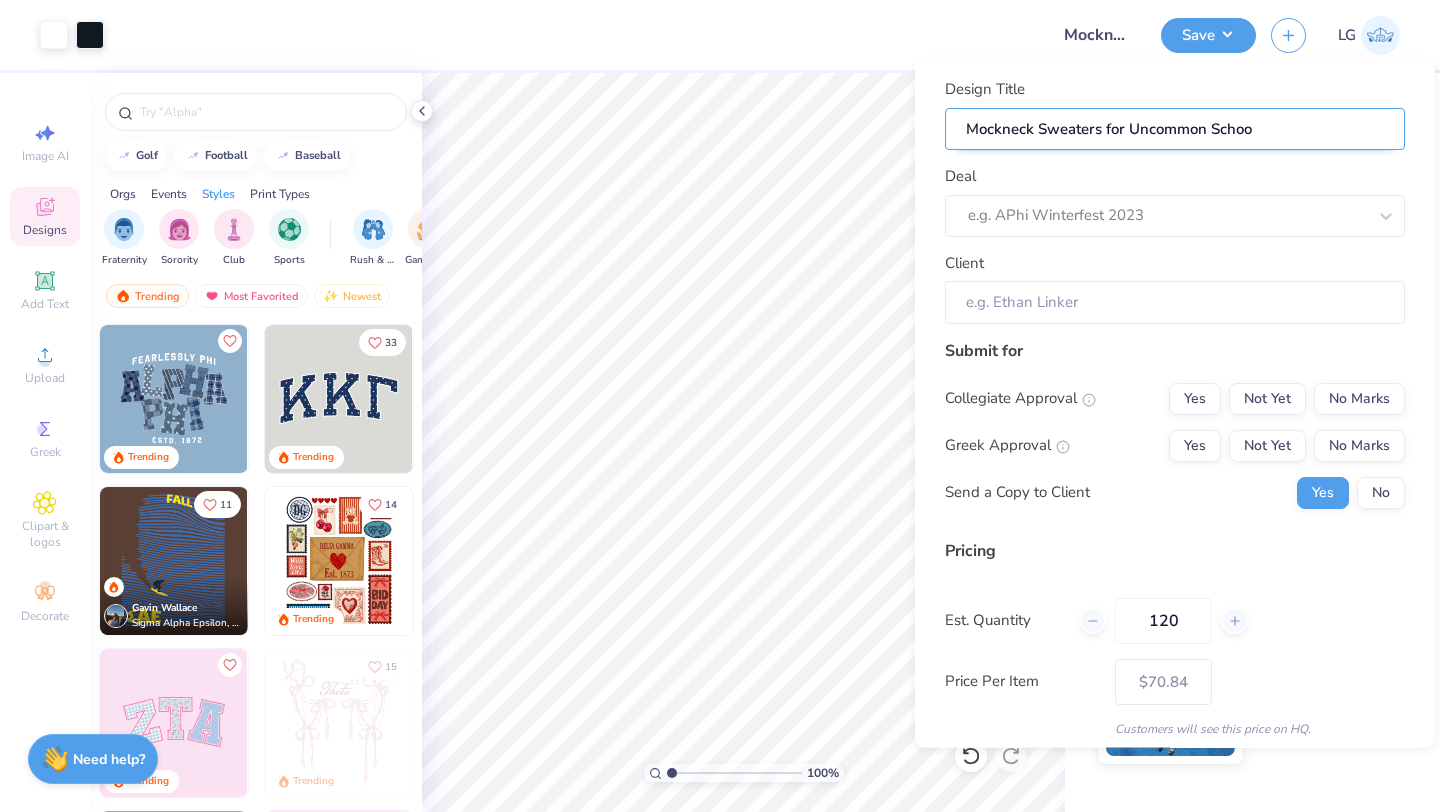 type on "Mockneck Sweaters for Uncommon School" 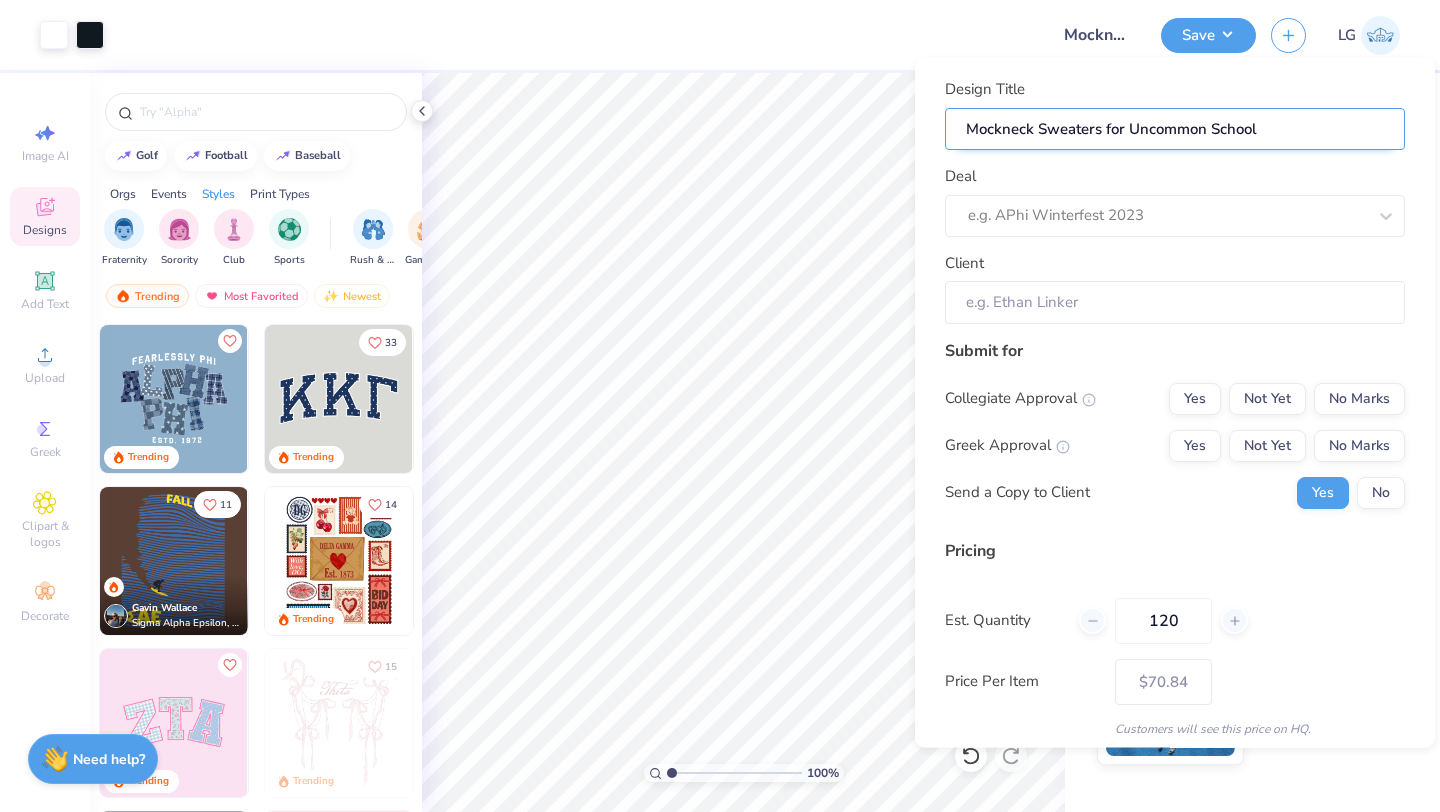 type on "Mockneck Sweaters for Uncommon Schools" 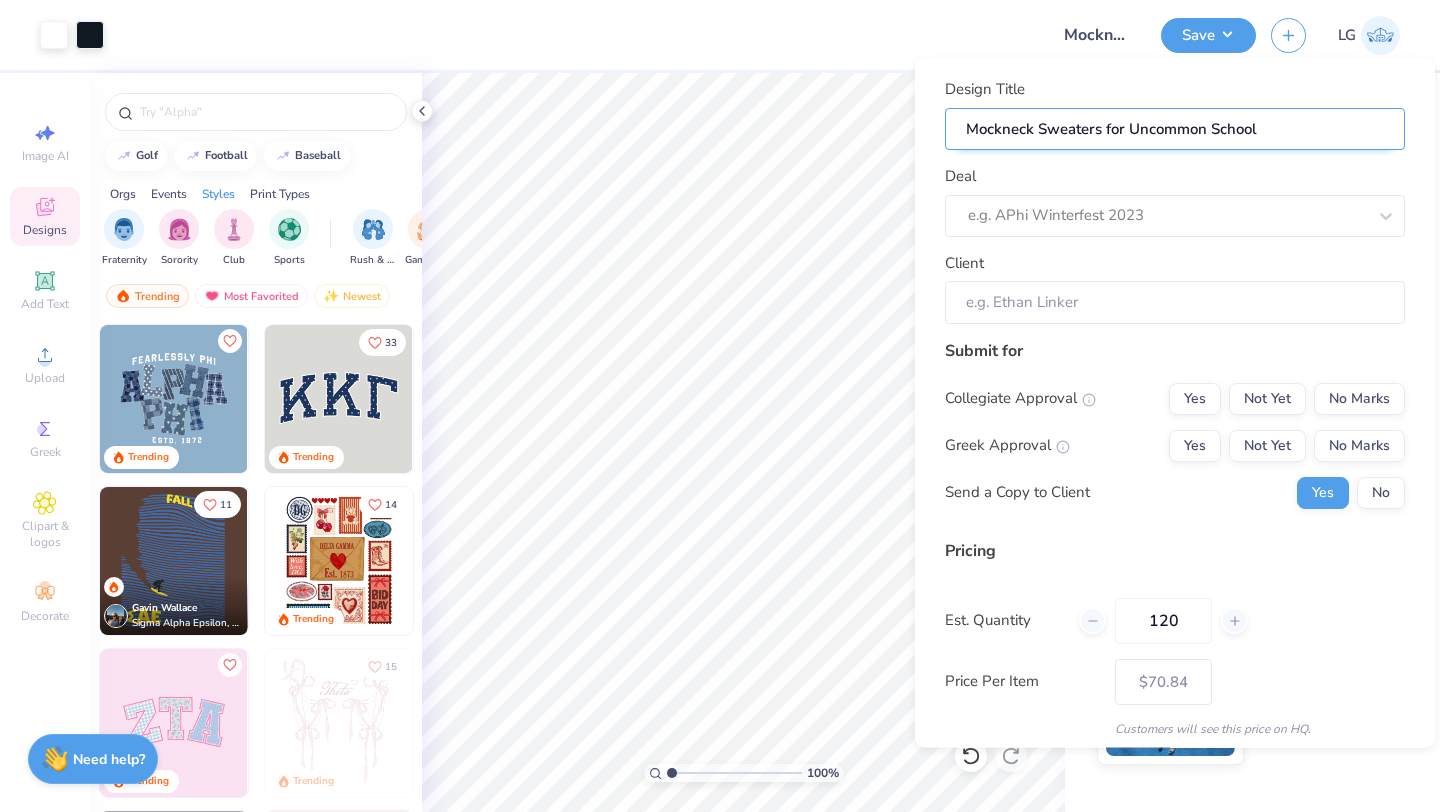 type on "Mockneck Sweaters for Uncommon Schools" 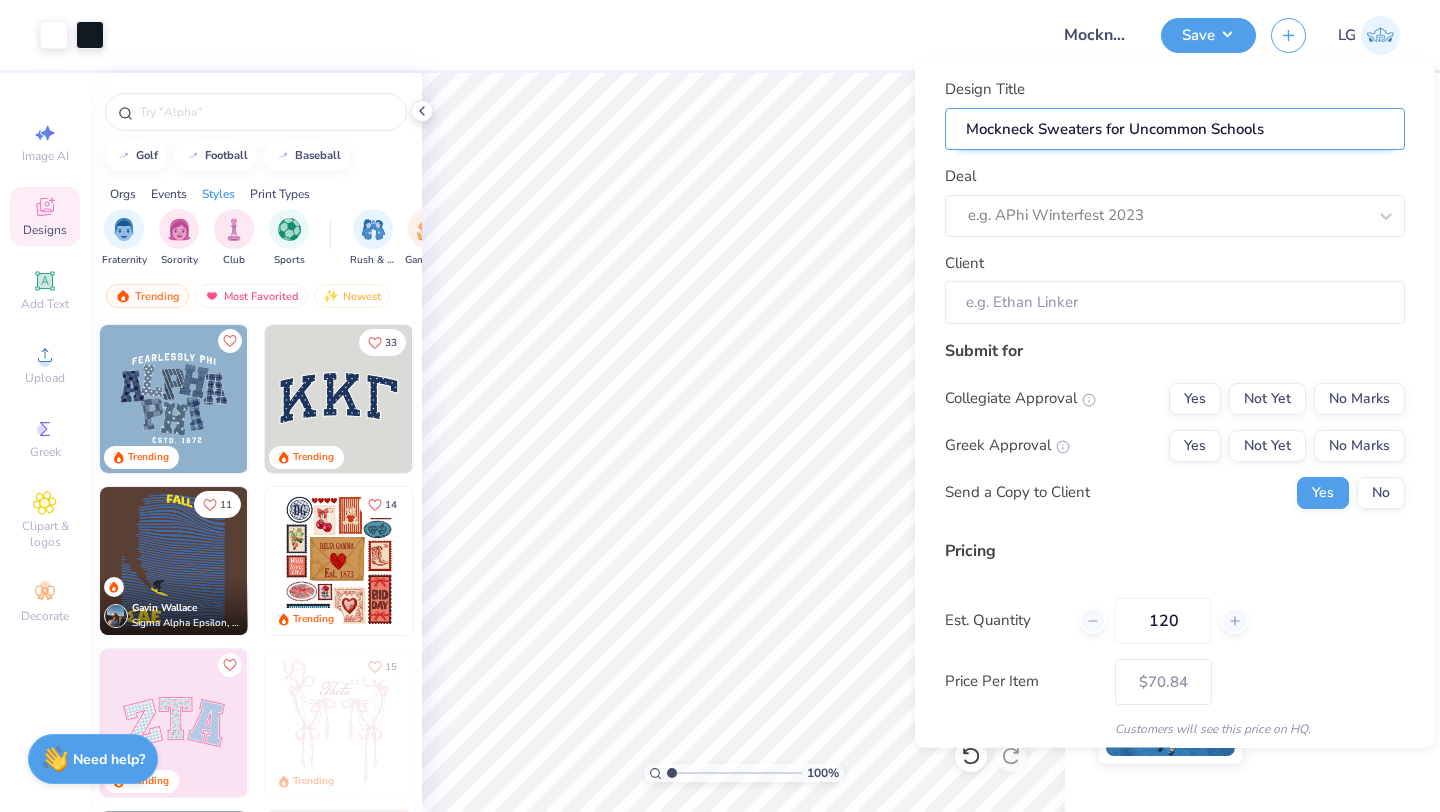type on "Mockneck Sweaters for Uncommon Schools" 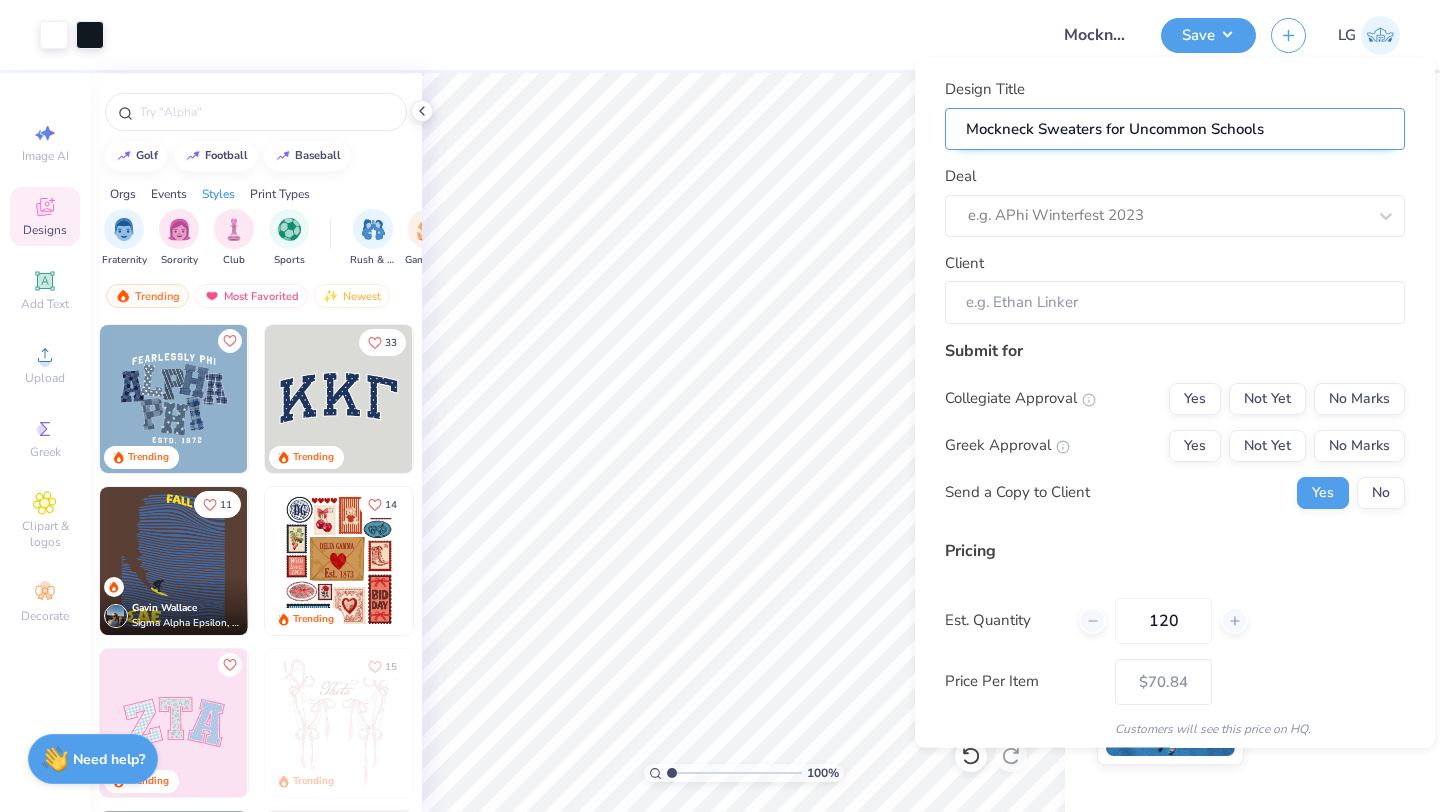 type on "Mockneck Sweaters for Uncommon Schools" 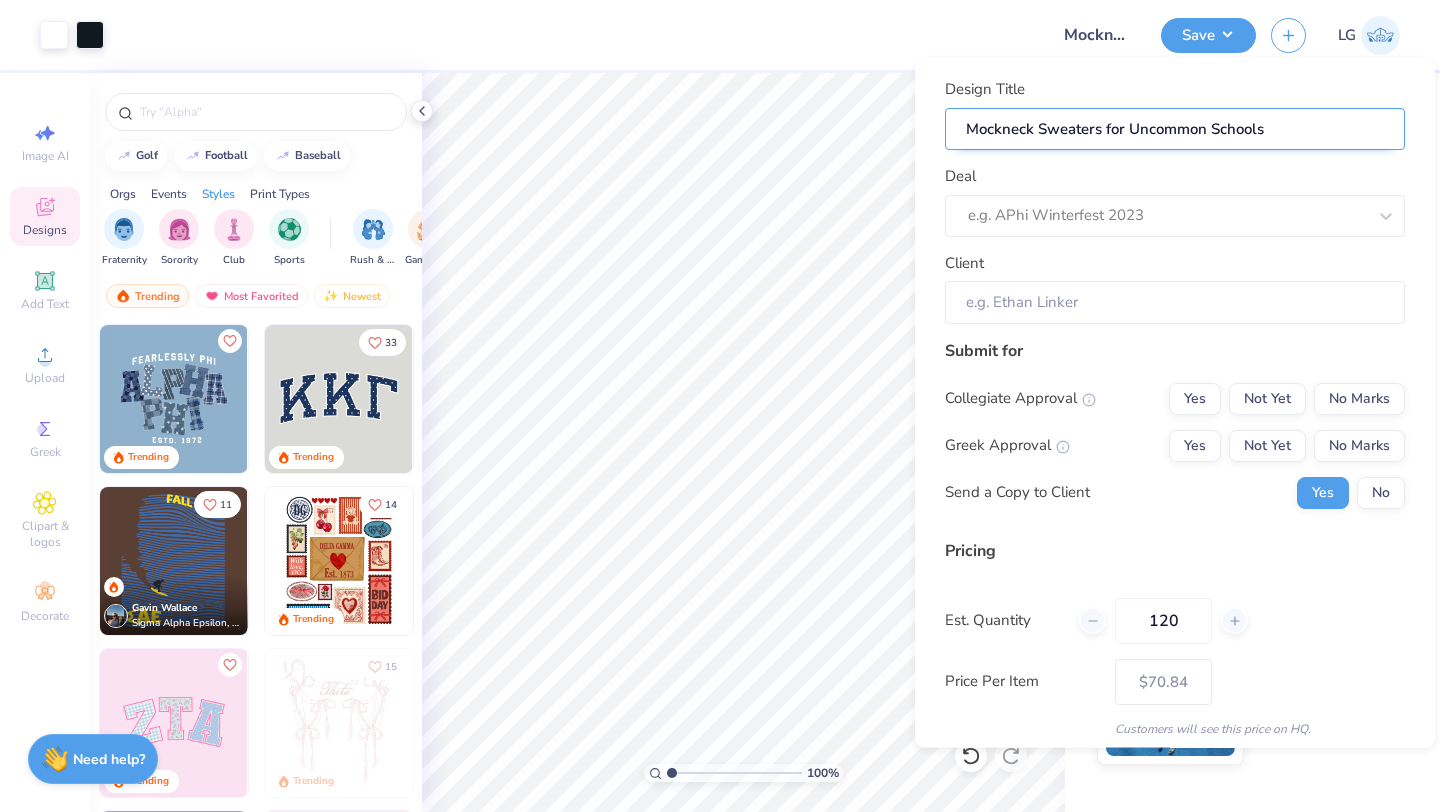 type on "Mockneck Sweaters for Uncommon Schools O" 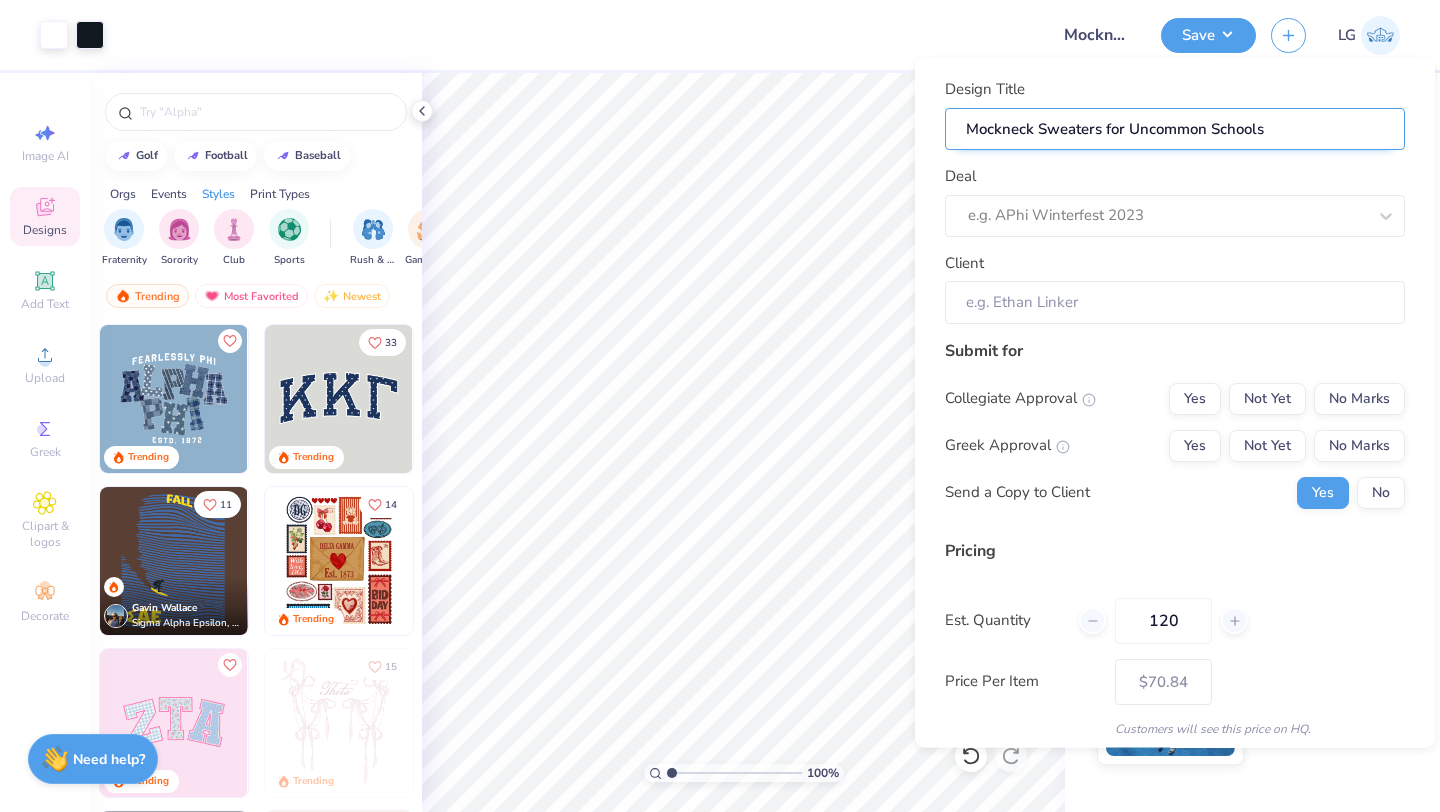 type on "Mockneck Sweaters for Uncommon Schools O" 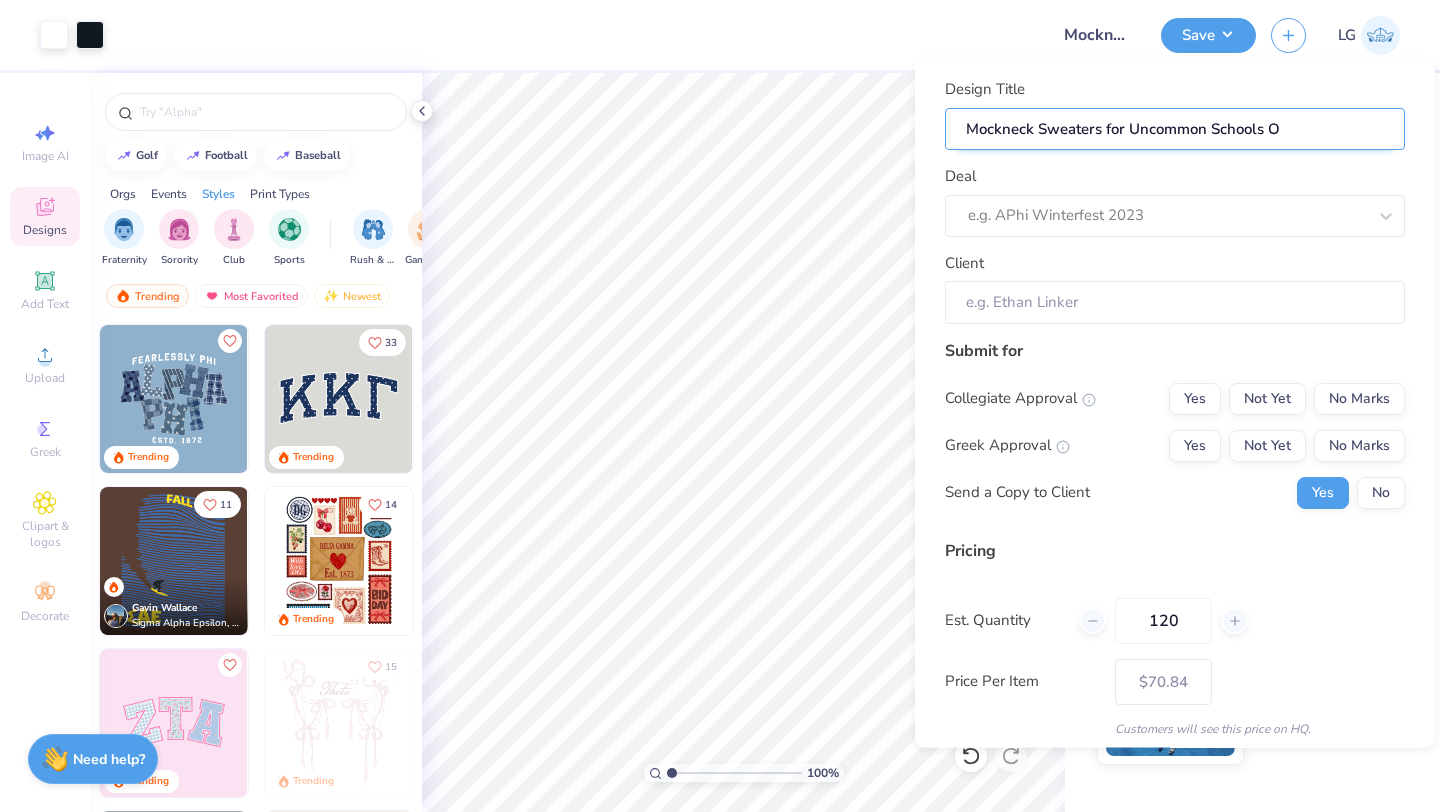 type on "Mockneck Sweaters for Uncommon Schools Op" 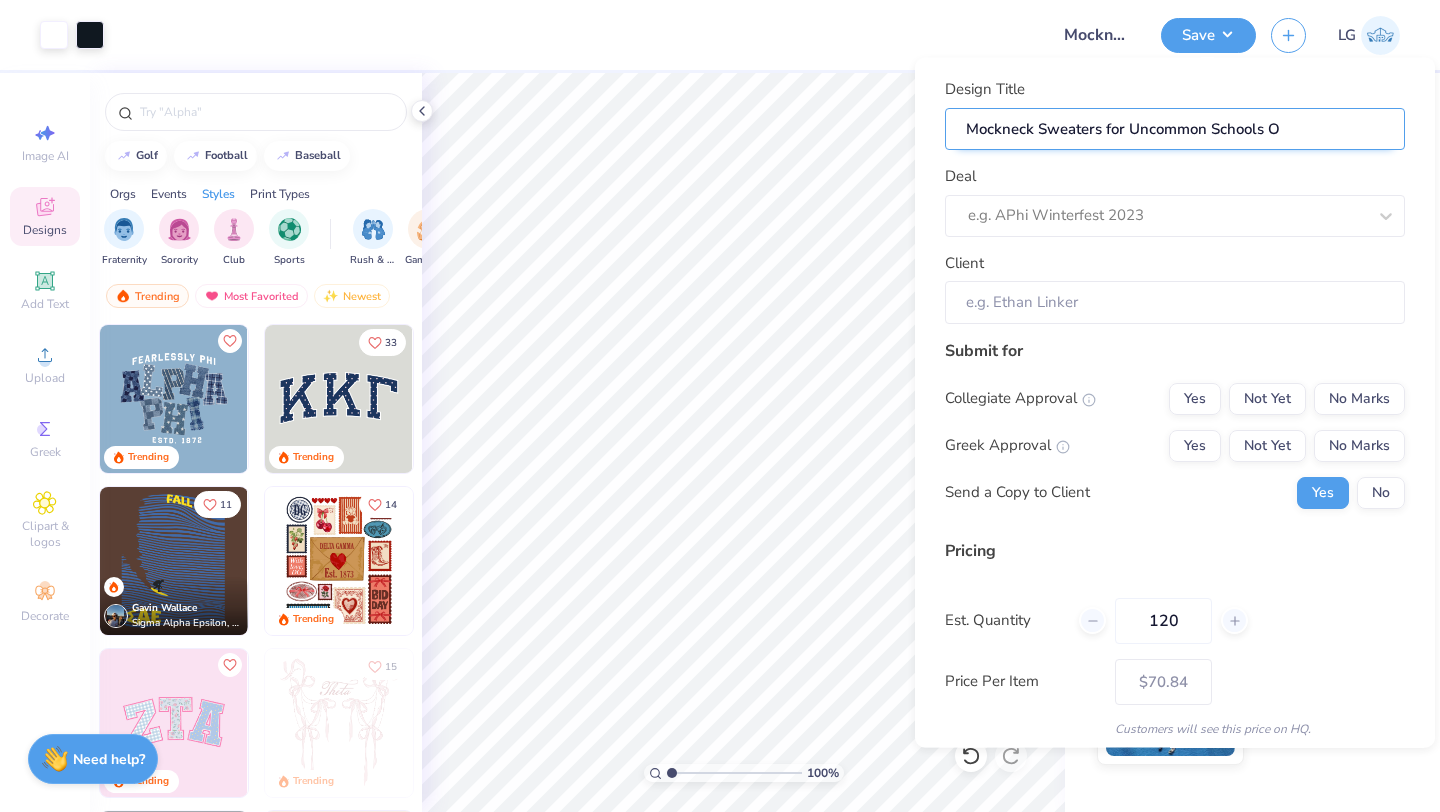 type on "Mockneck Sweaters for Uncommon Schools Op" 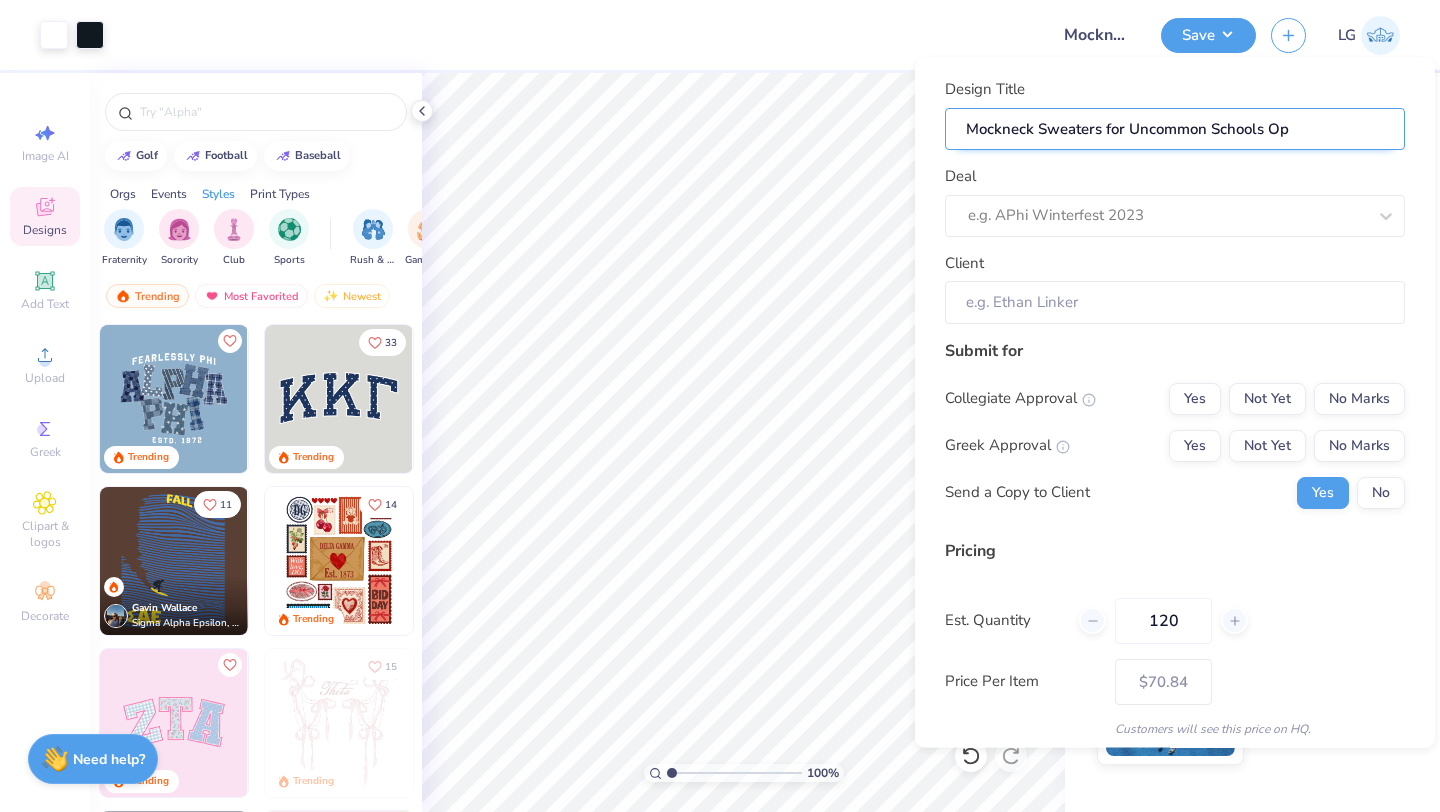 type on "Mockneck Sweaters for Uncommon Schools Ope" 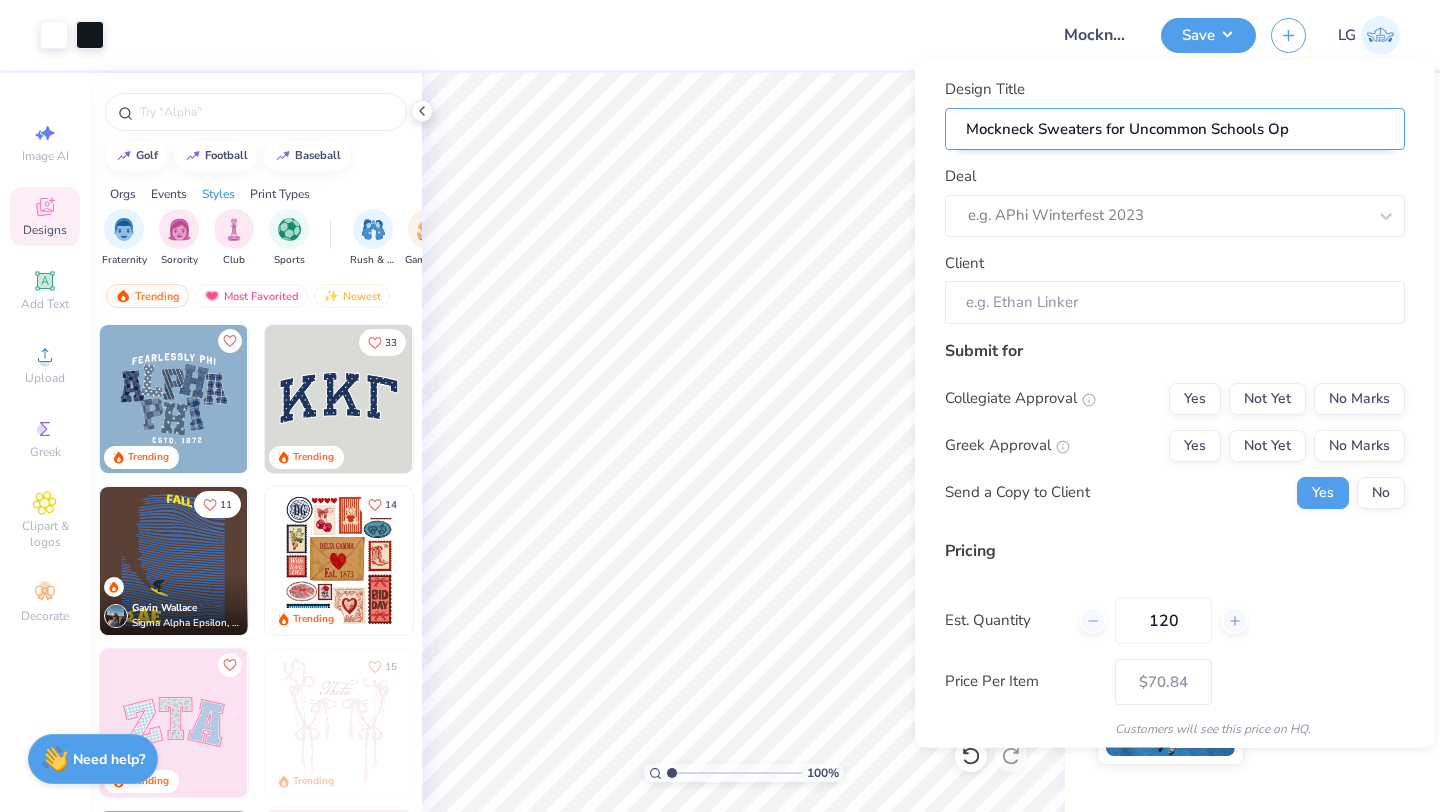 type on "Mockneck Sweaters for Uncommon Schools Ope" 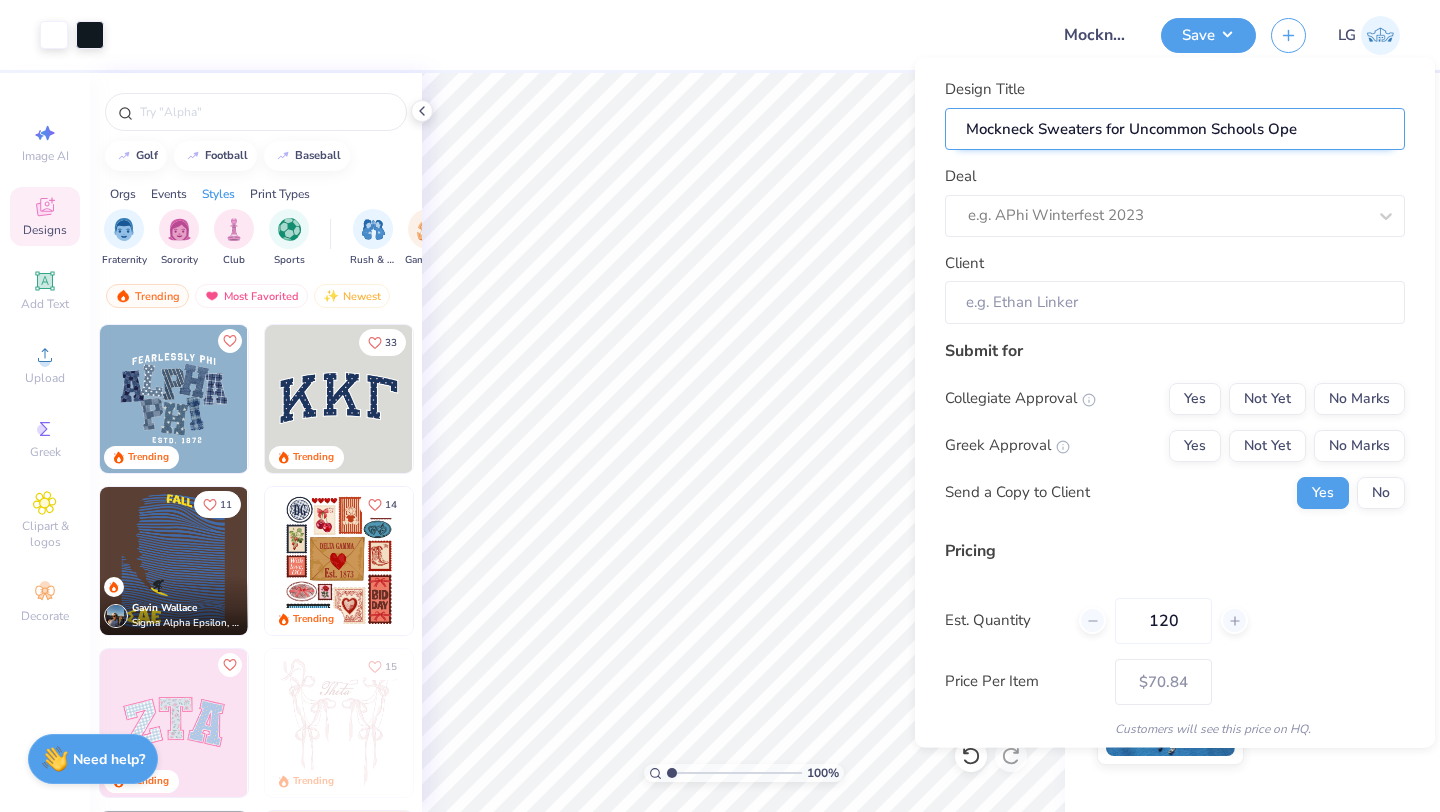 type on "Mockneck Sweaters for Uncommon Schools Oper" 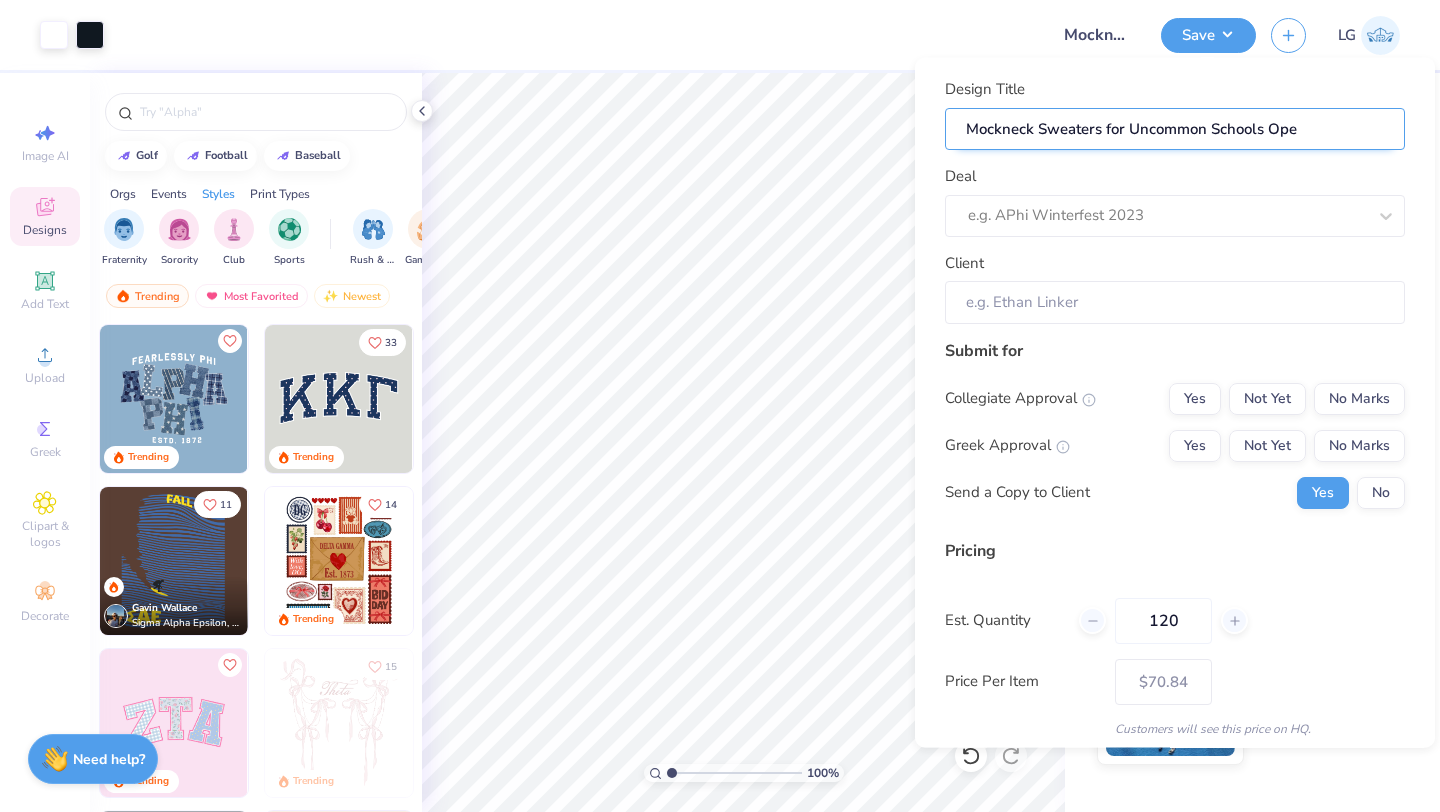 type on "Mockneck Sweaters for Uncommon Schools Oper" 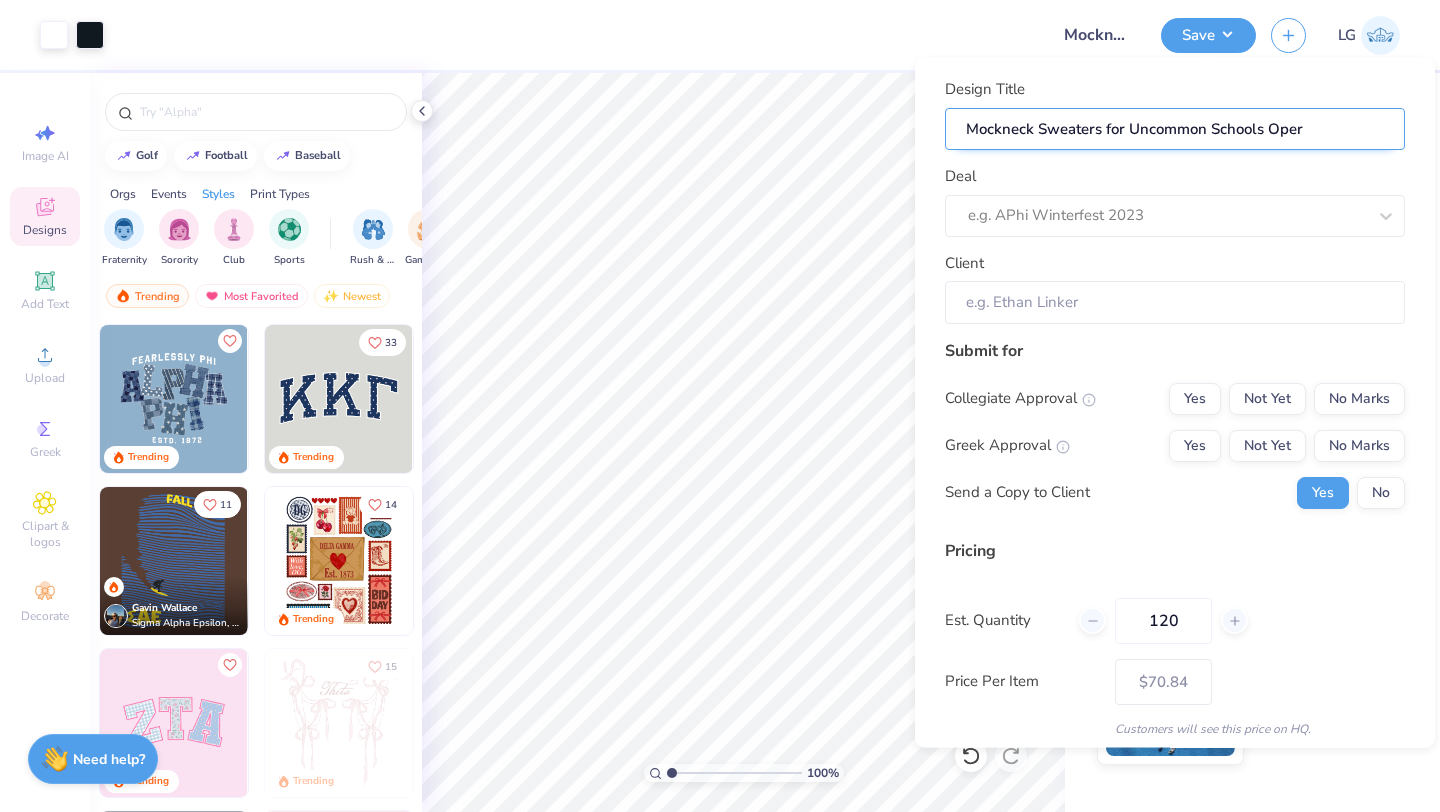 type on "Mockneck Sweaters for Uncommon Schools Opera" 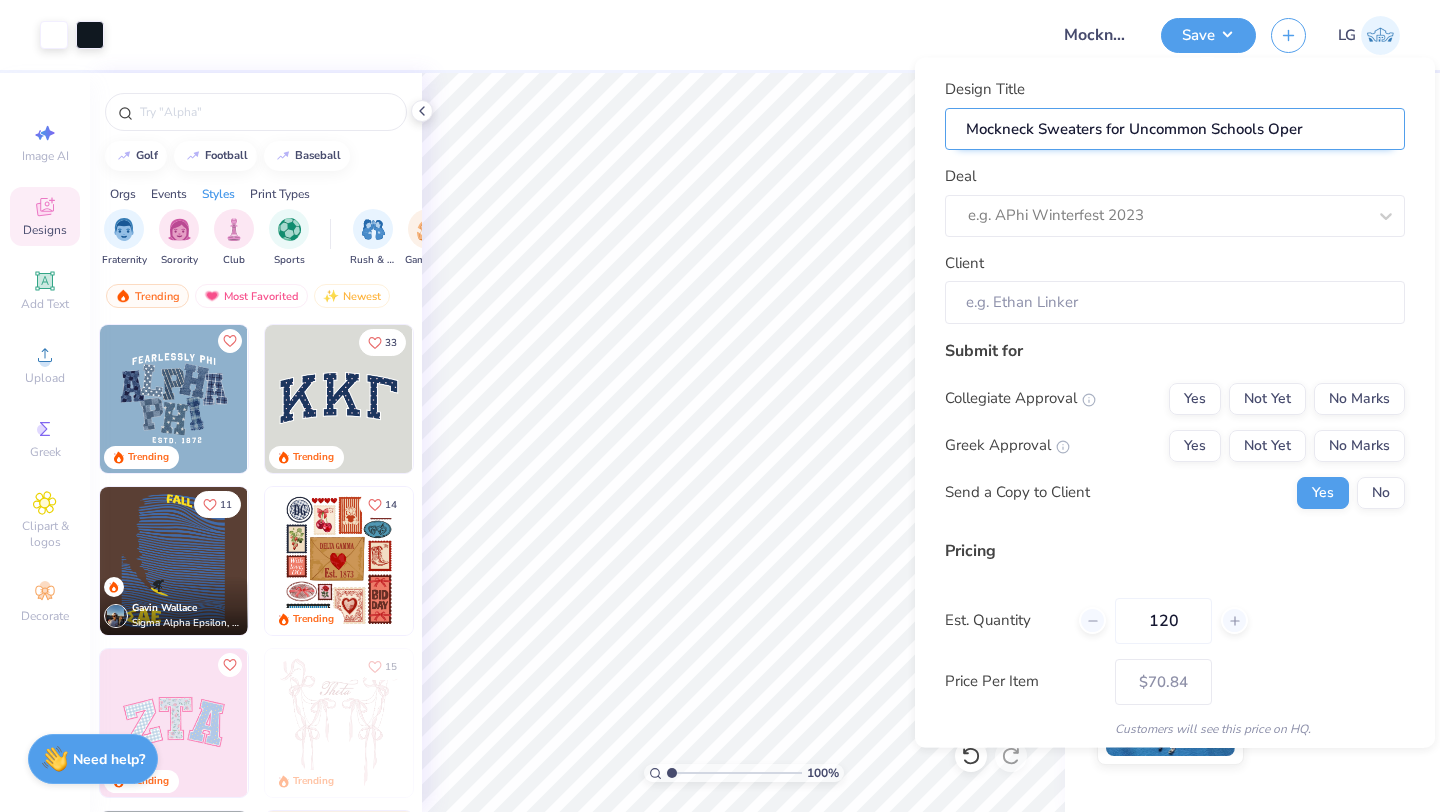 type on "Mockneck Sweaters for Uncommon Schools Opera" 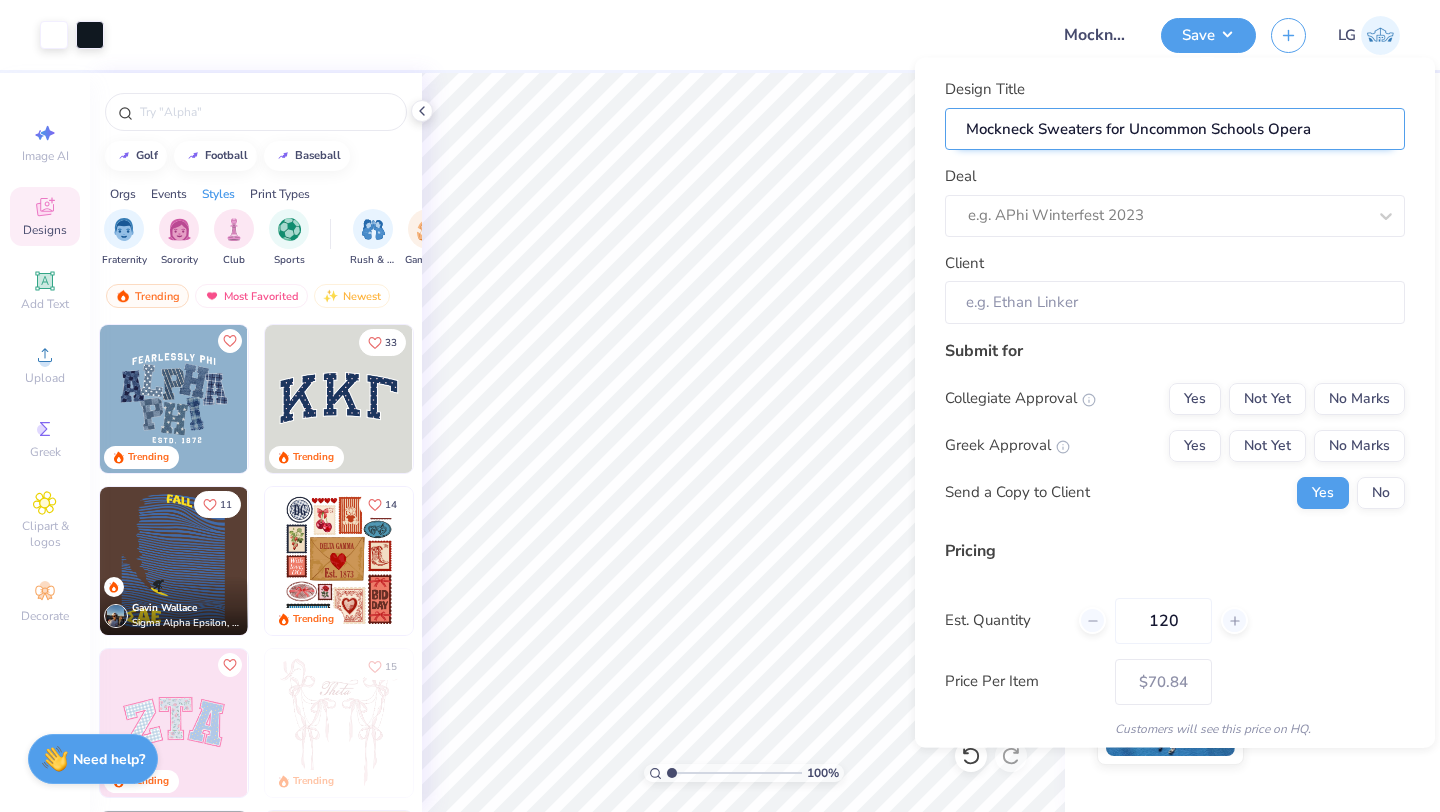 type on "Mockneck Sweaters for Uncommon Schools Operat" 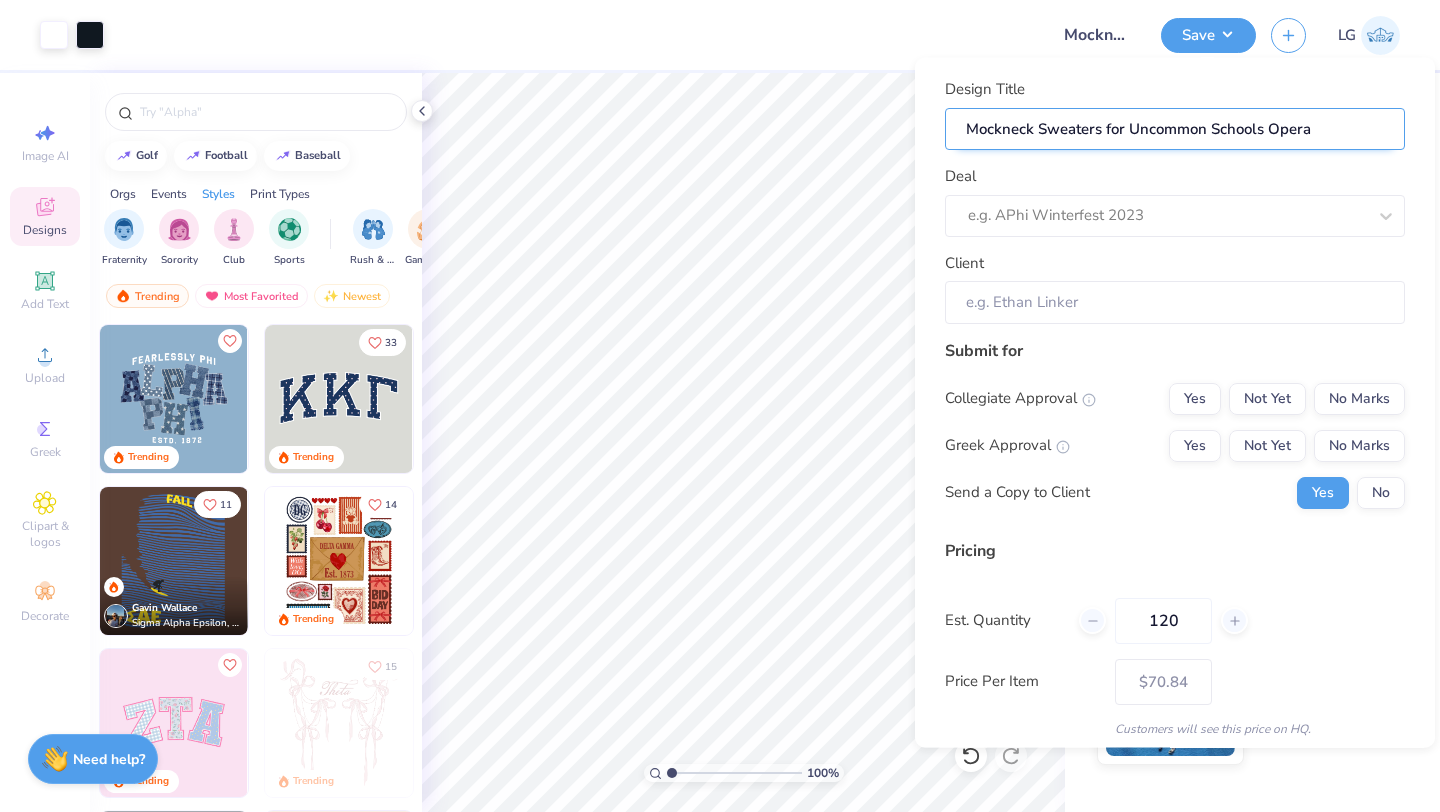 type on "Mockneck Sweaters for Uncommon Schools Operat" 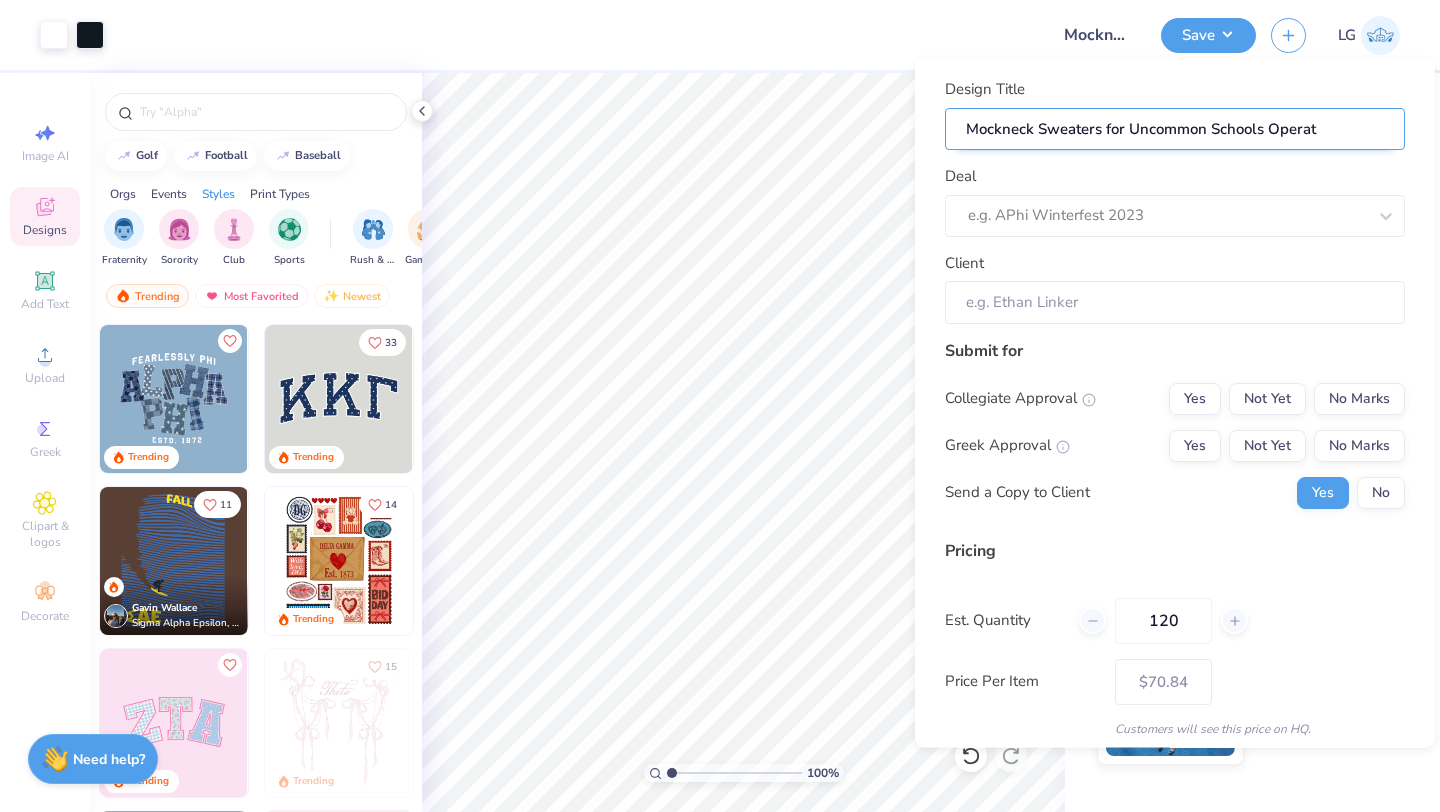 type on "Mockneck Sweaters for Uncommon Schools Operati" 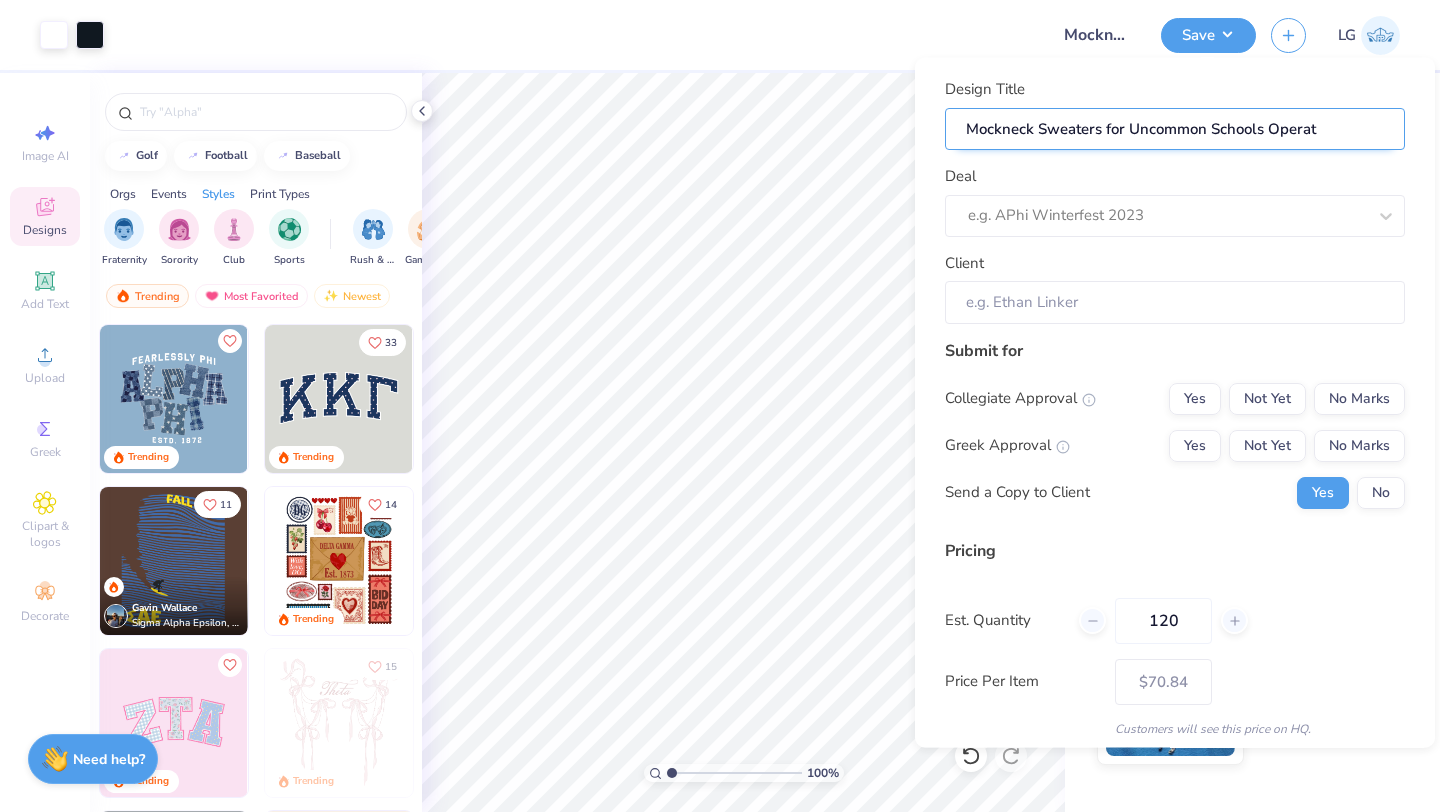 type on "Mockneck Sweaters for Uncommon Schools Operati" 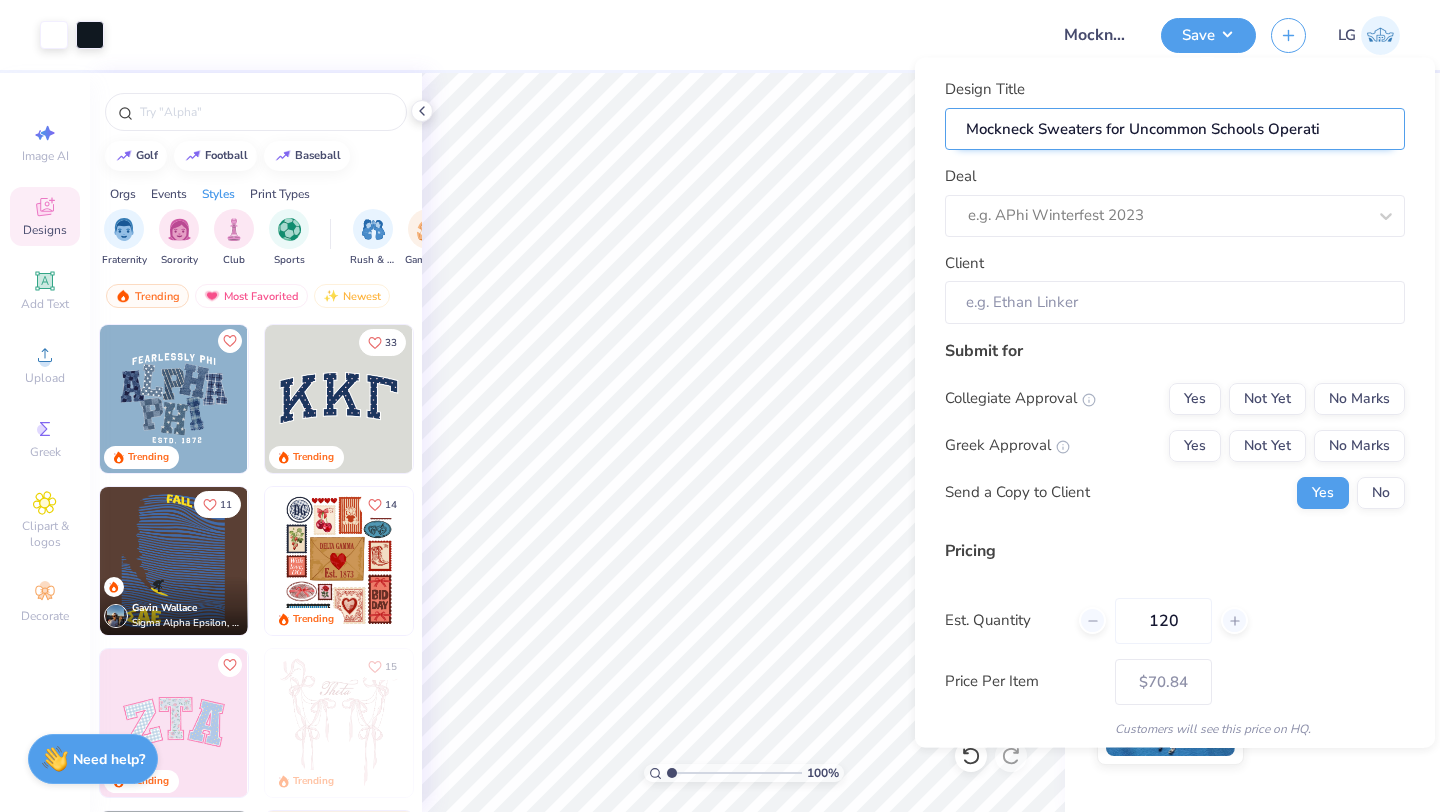 type on "Mockneck Sweaters for Uncommon Schools Operatio" 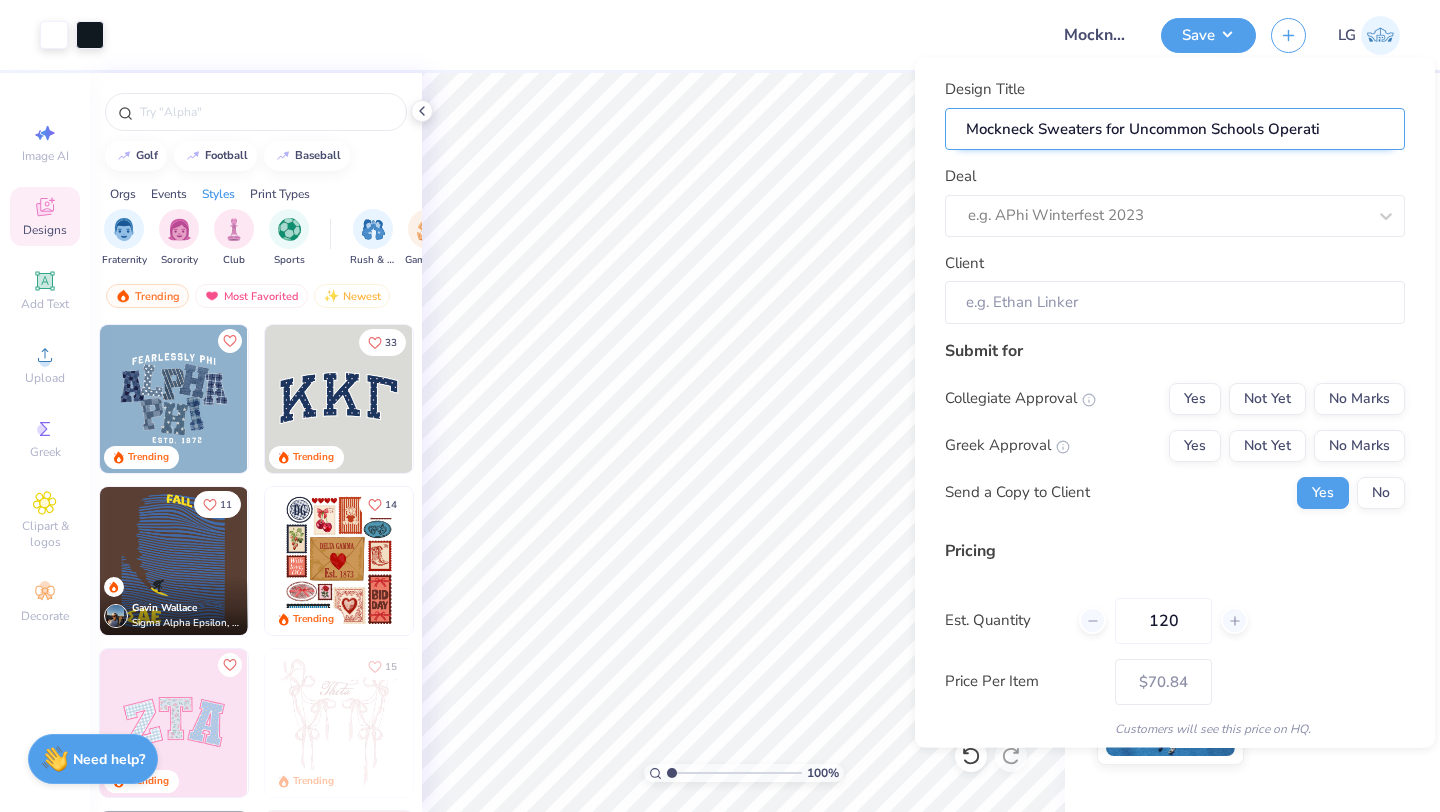 type on "Mockneck Sweaters for Uncommon Schools Operatio" 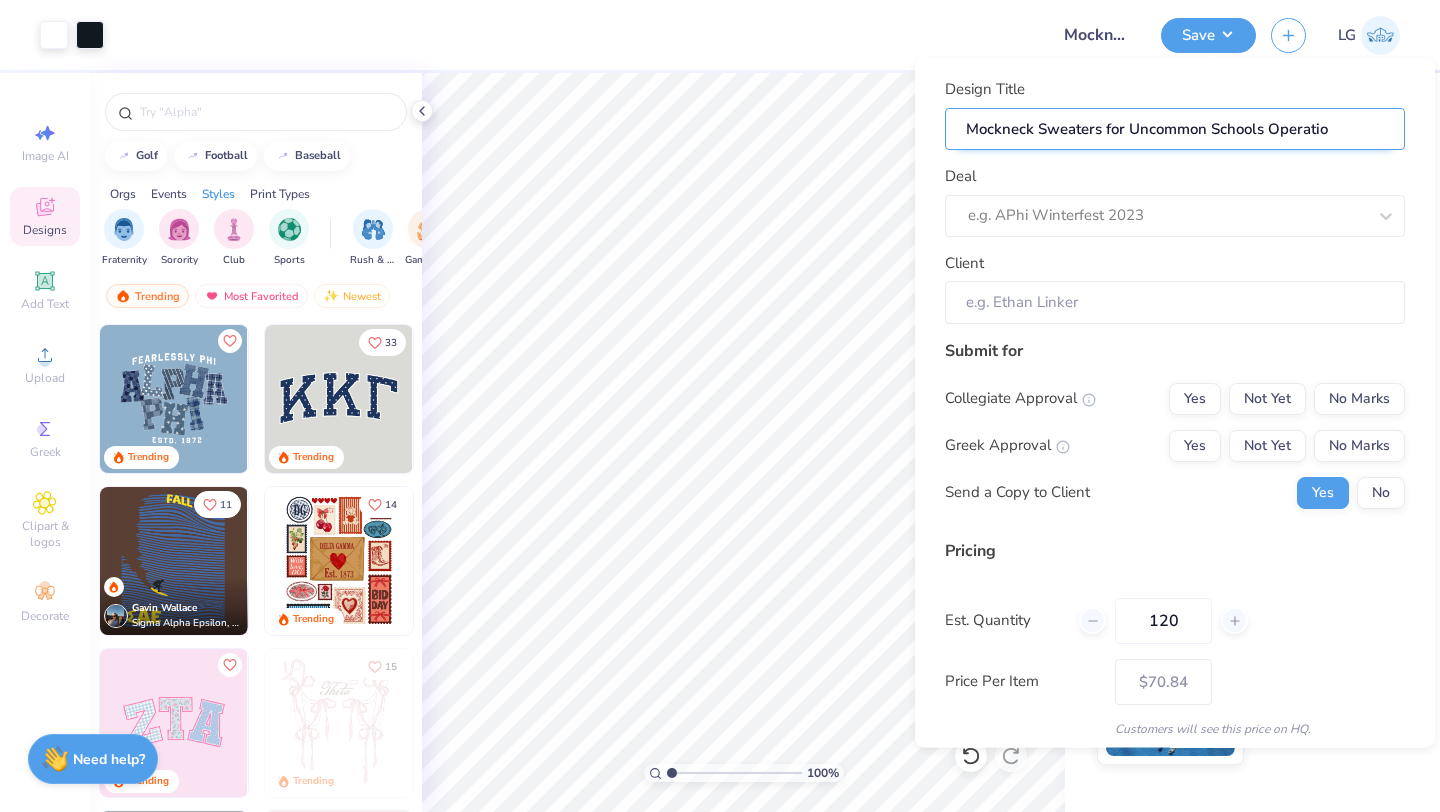 type on "Mockneck Sweaters for Uncommon Schools Operation" 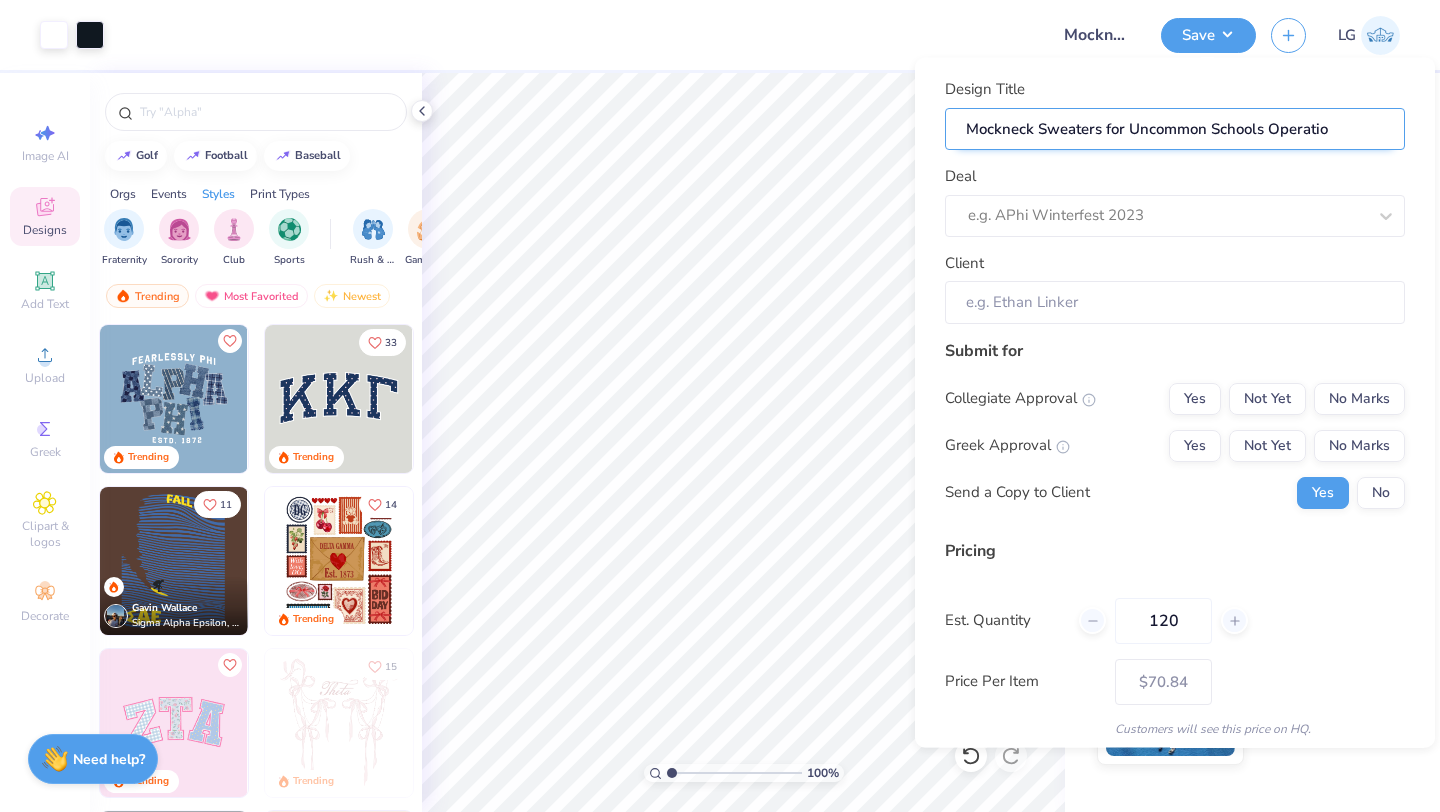 type on "Mockneck Sweaters for Uncommon Schools Operation" 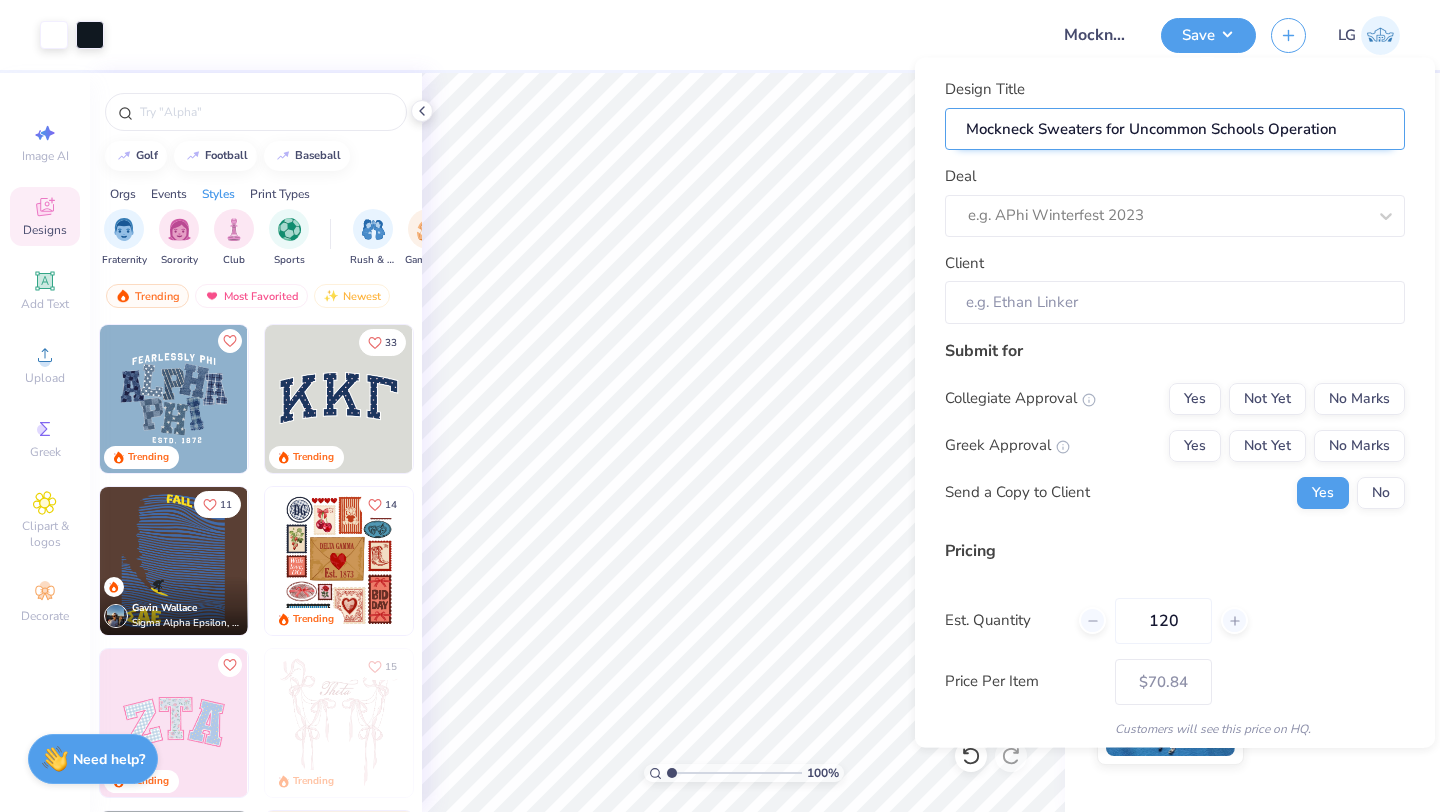 type on "Mockneck Sweaters for Uncommon Schools Operations" 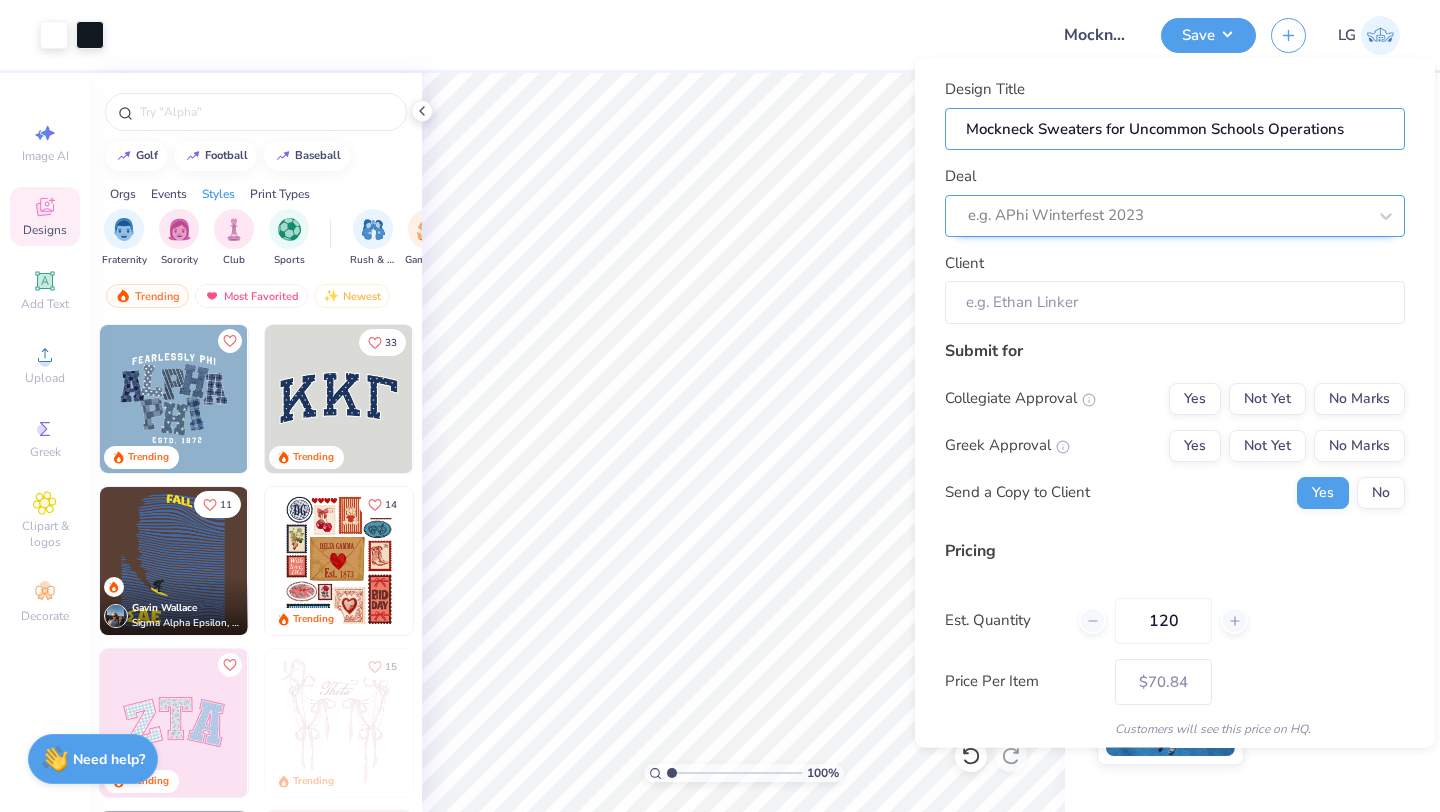 type on "Mockneck Sweaters for Uncommon Schools Operations" 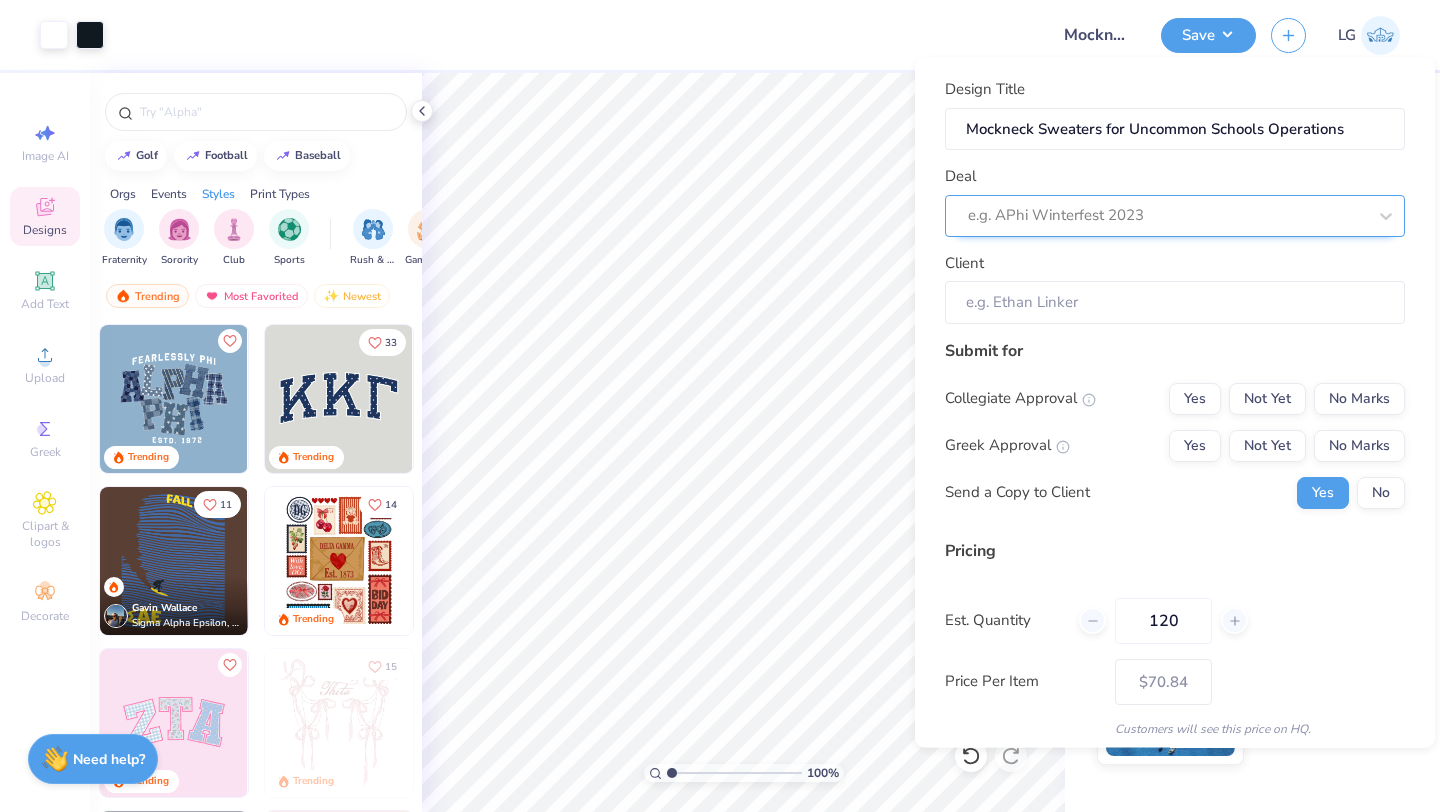 click on "e.g. APhi Winterfest 2023" at bounding box center (1175, 215) 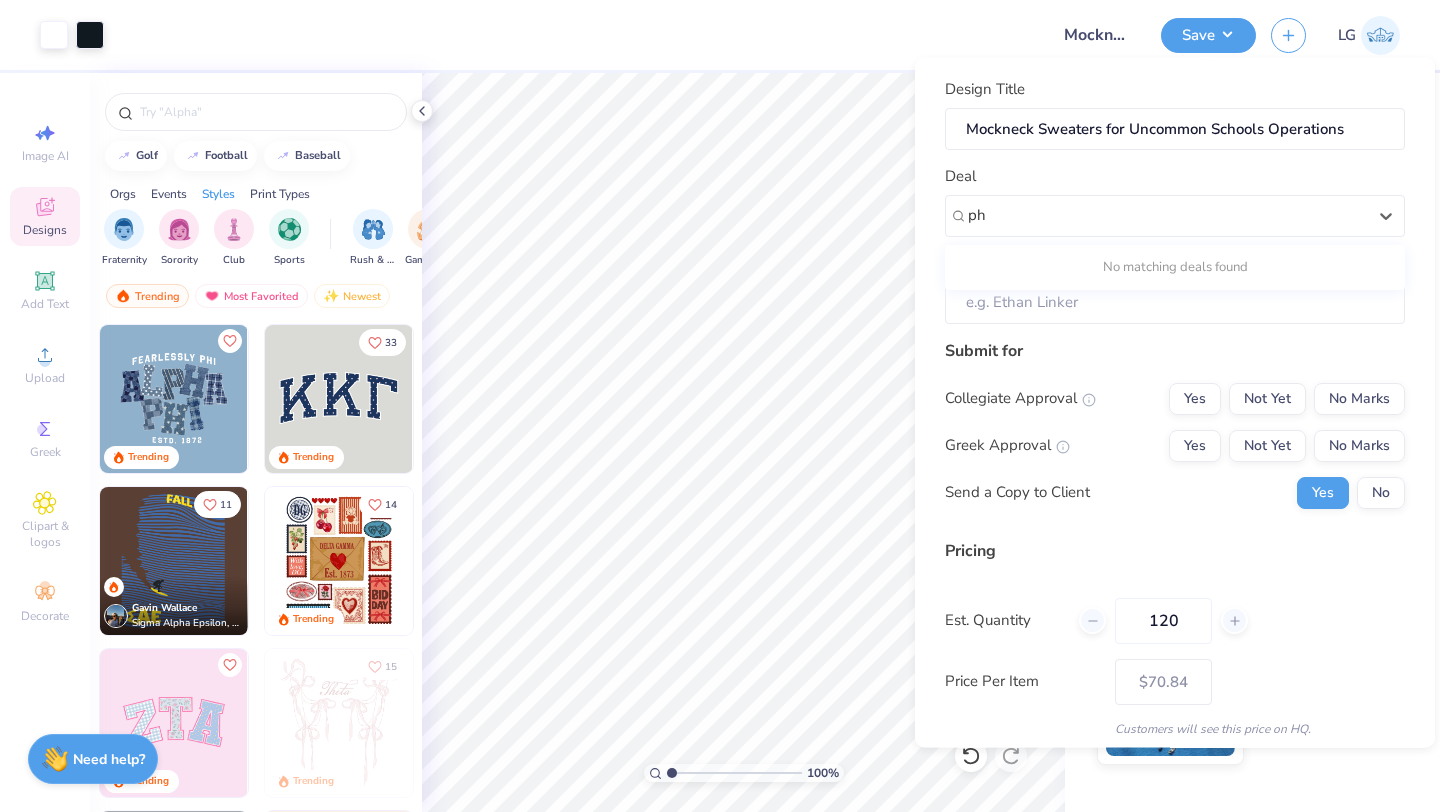 type on "p" 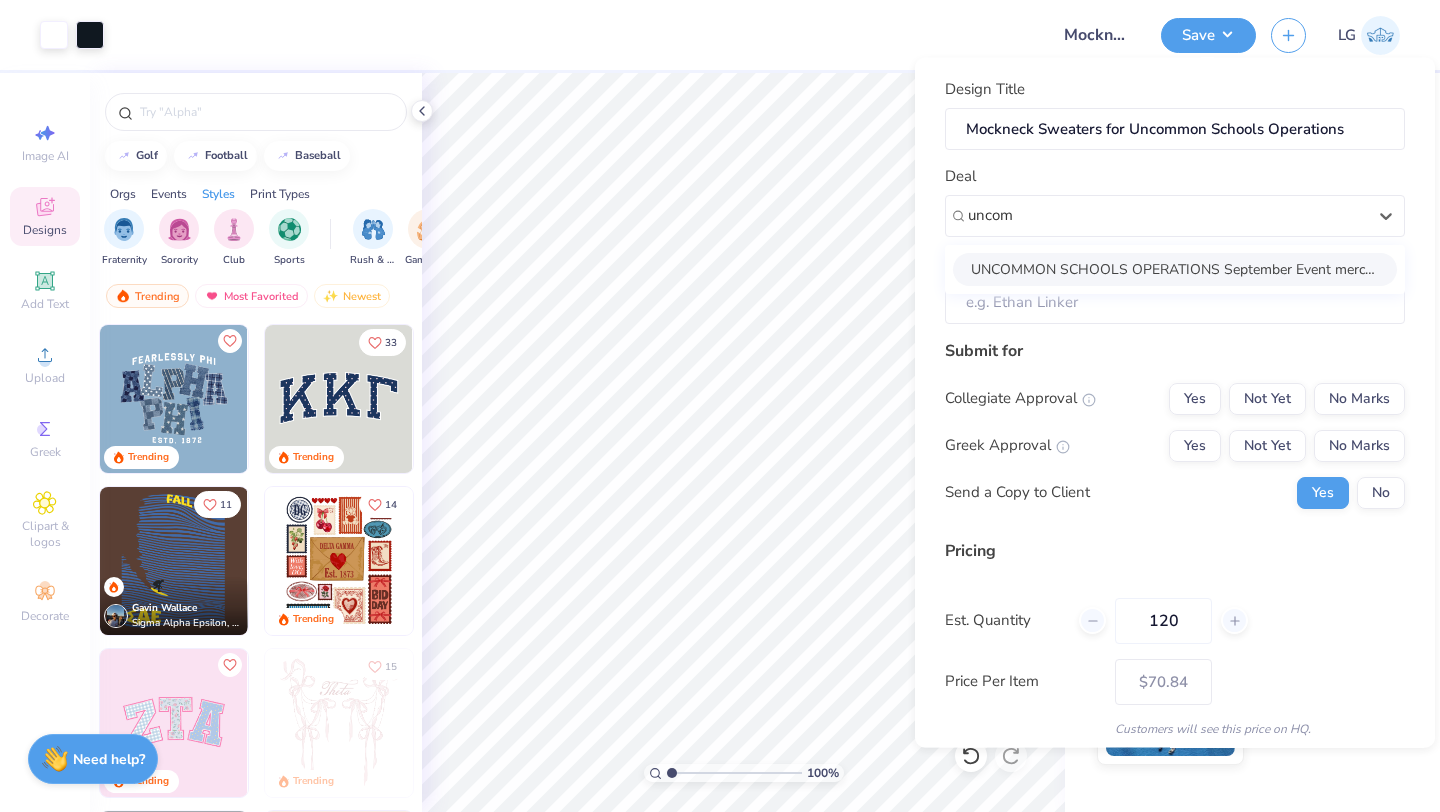 click on "UNCOMMON SCHOOLS  OPERATIONS September Event merch (T1)" at bounding box center [1175, 268] 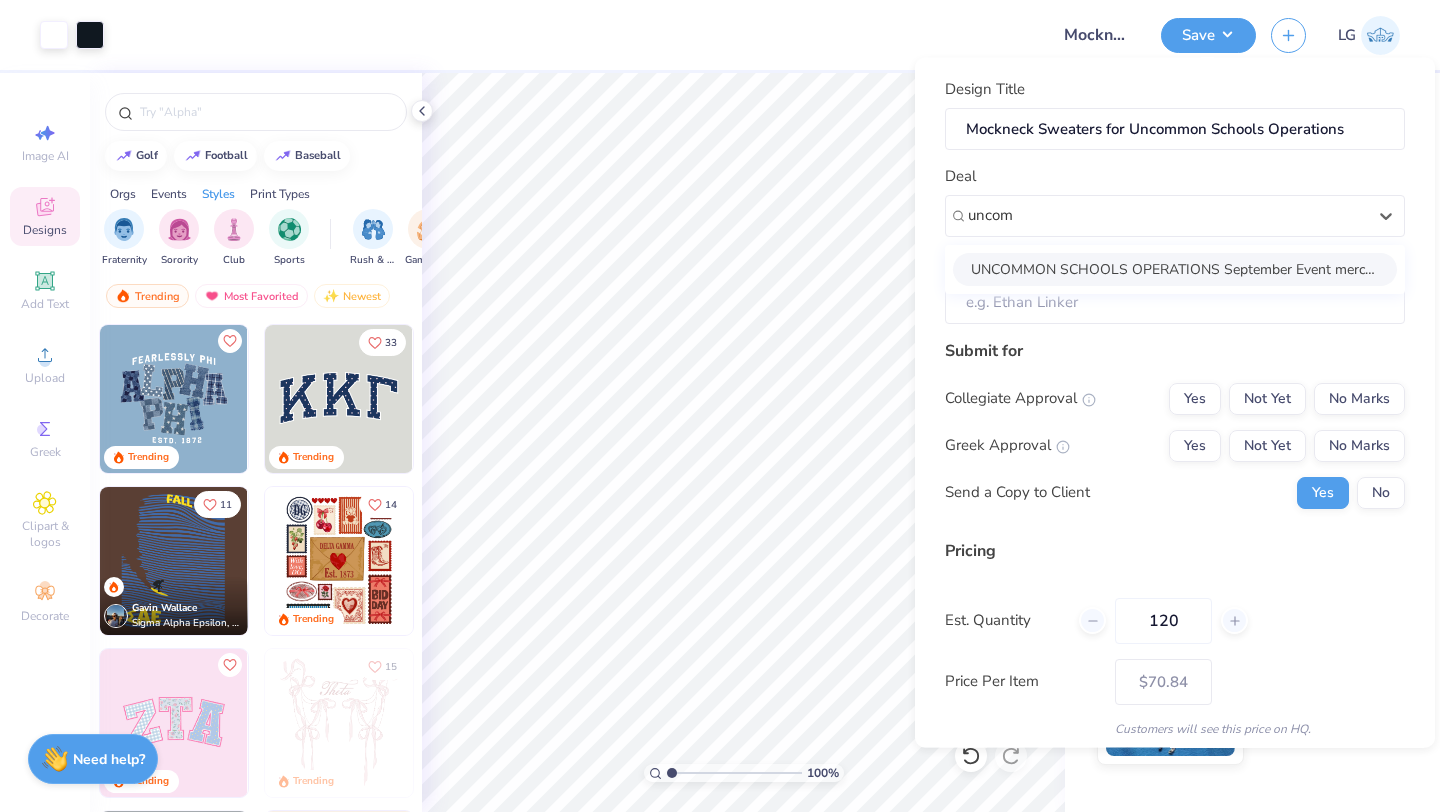 type on "uncom" 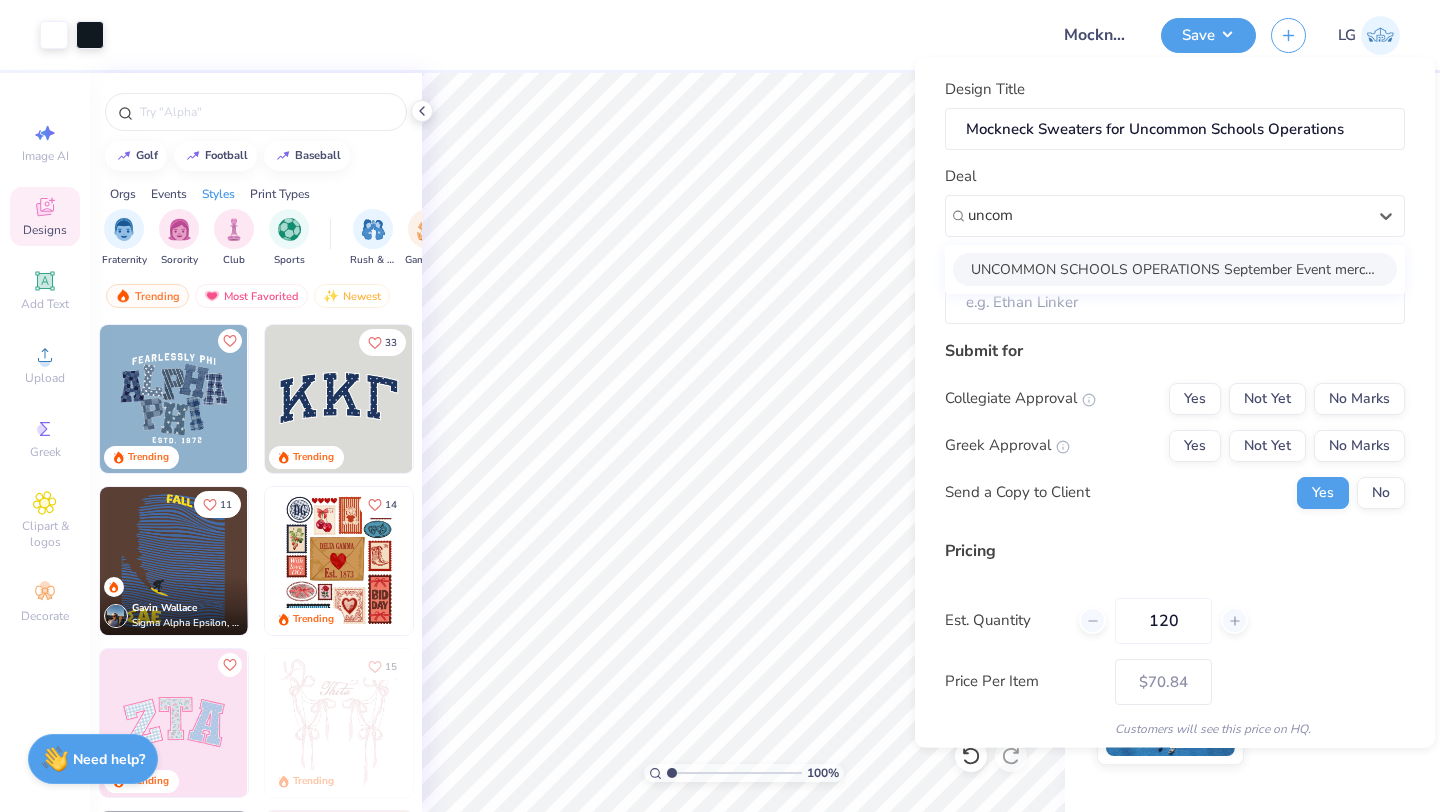 type 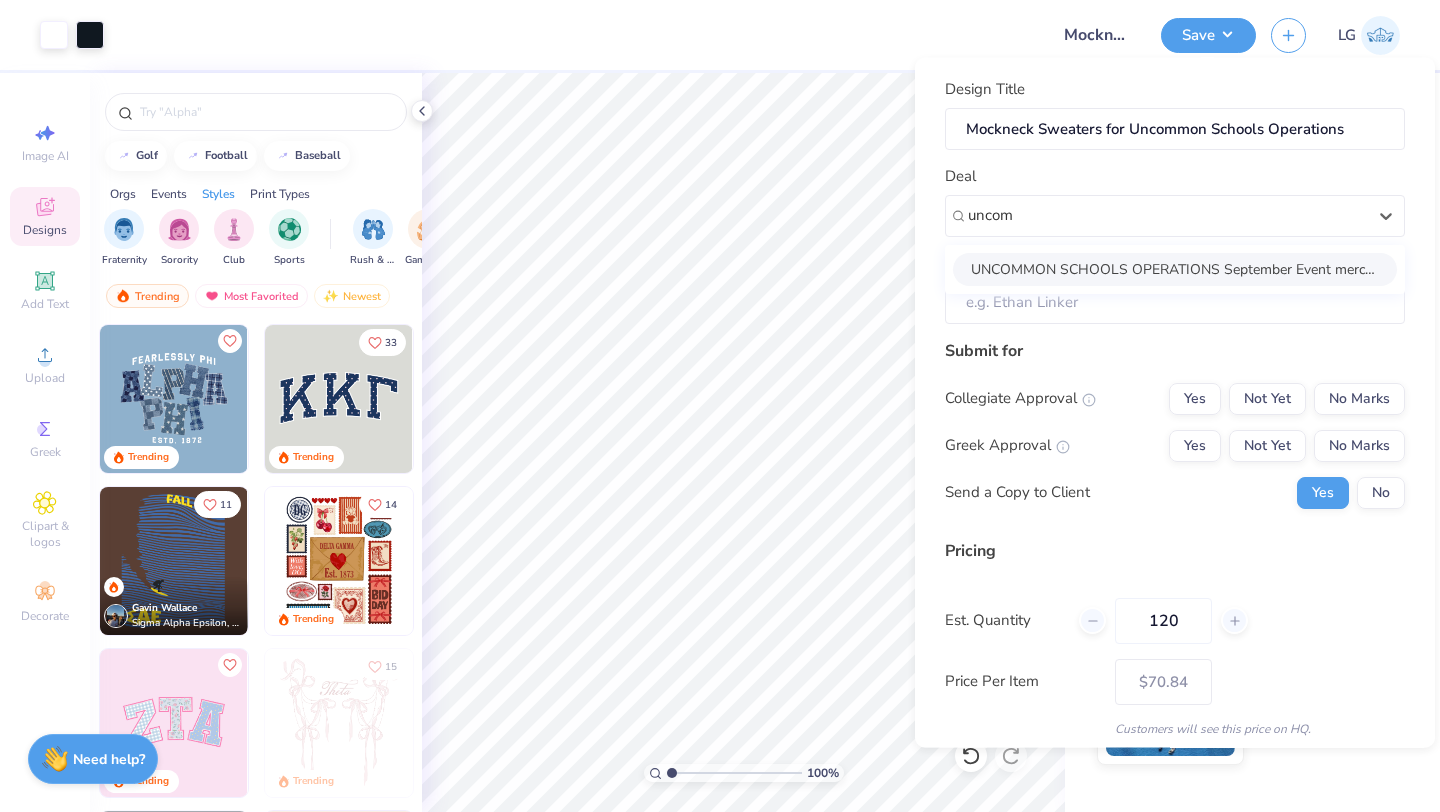 type on "[FIRST] [LAST]" 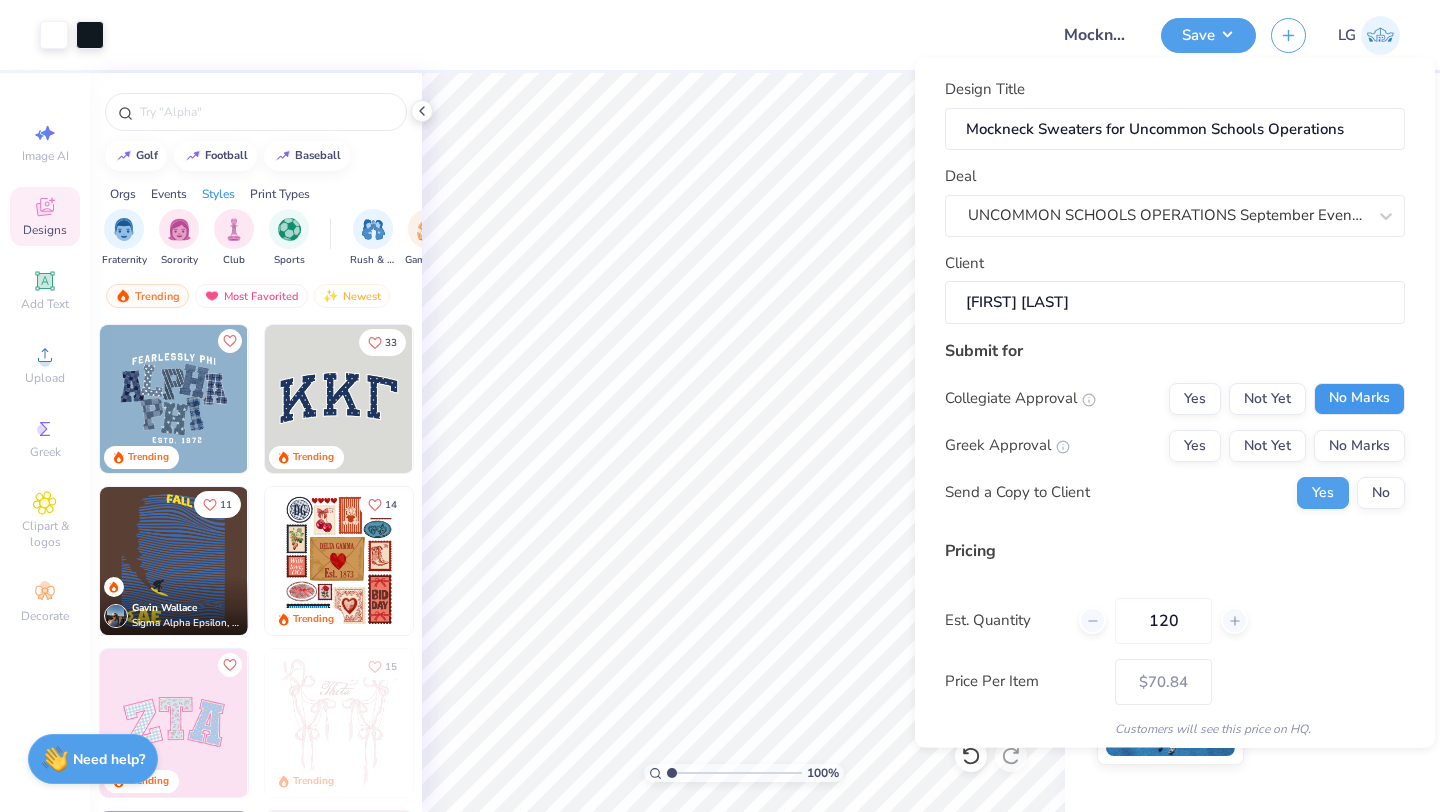 click on "No Marks" at bounding box center (1359, 398) 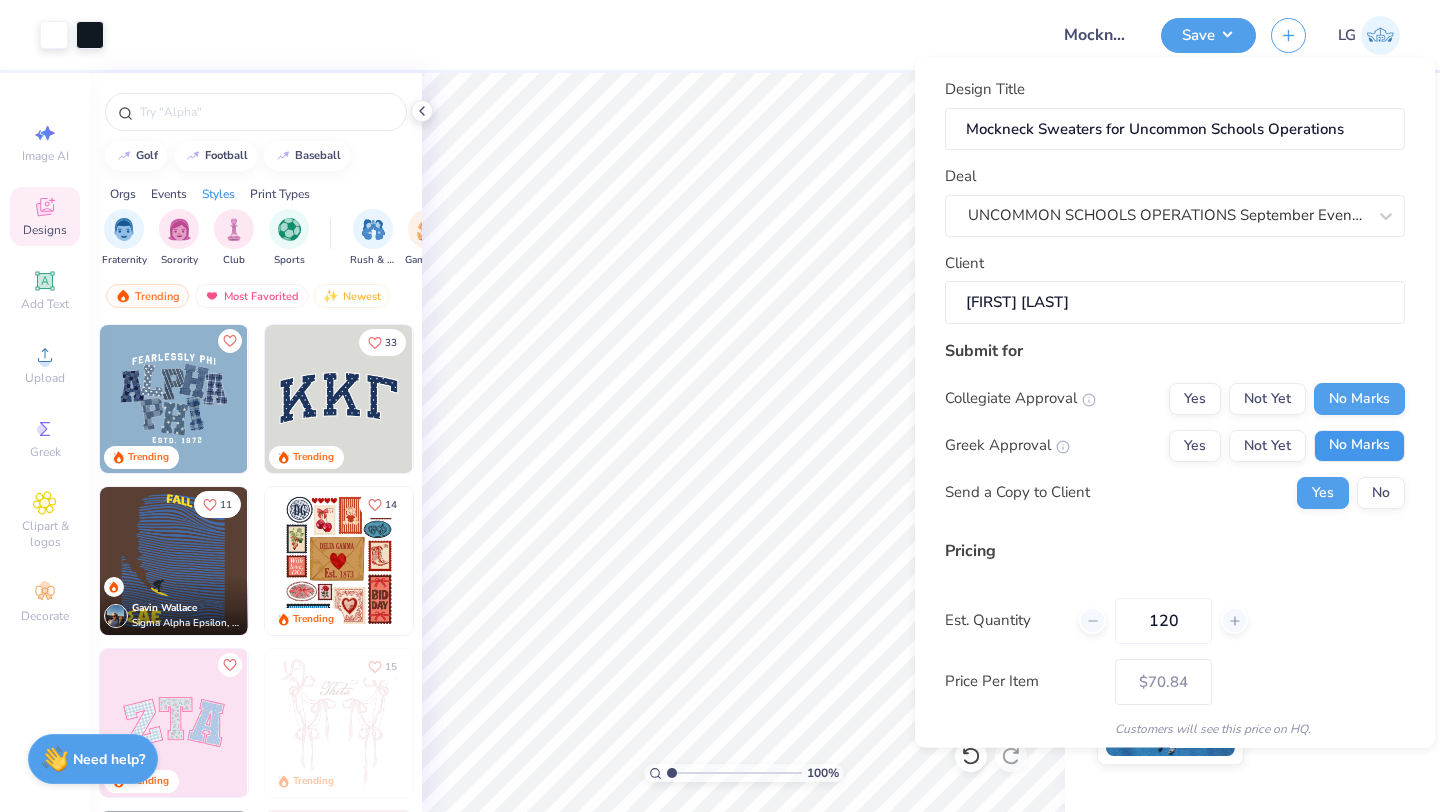 click on "No Marks" at bounding box center (1359, 445) 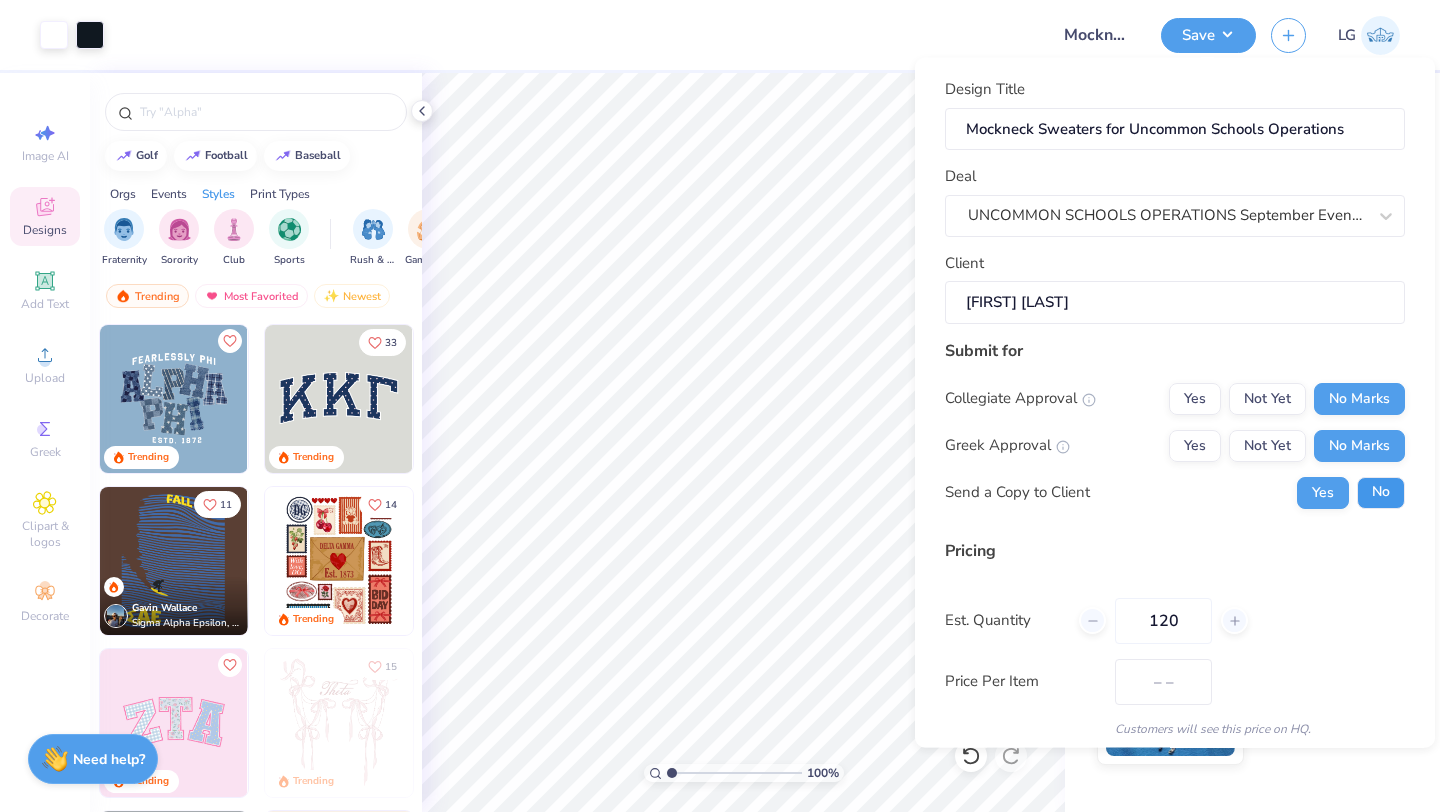 click on "No" at bounding box center (1381, 492) 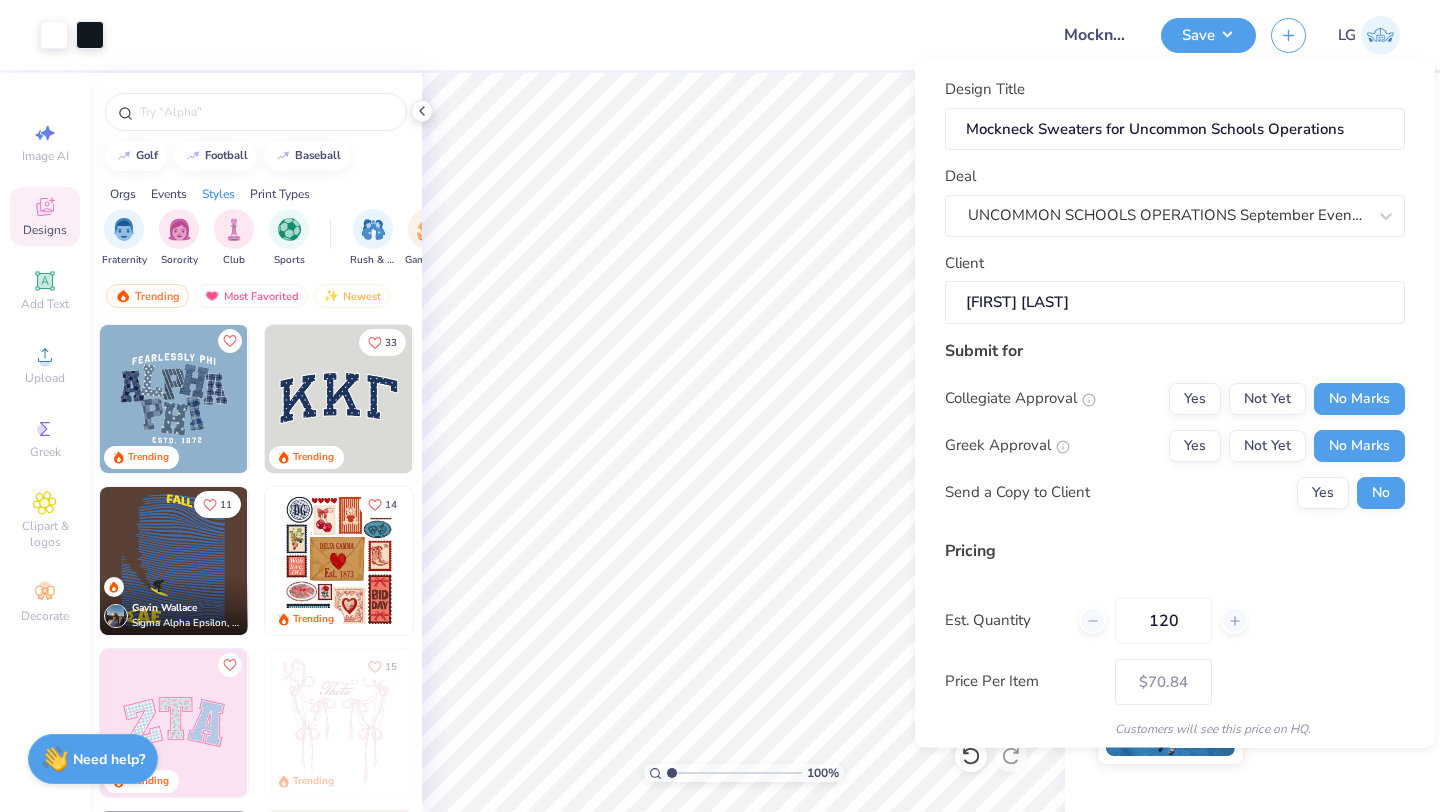 scroll, scrollTop: 115, scrollLeft: 0, axis: vertical 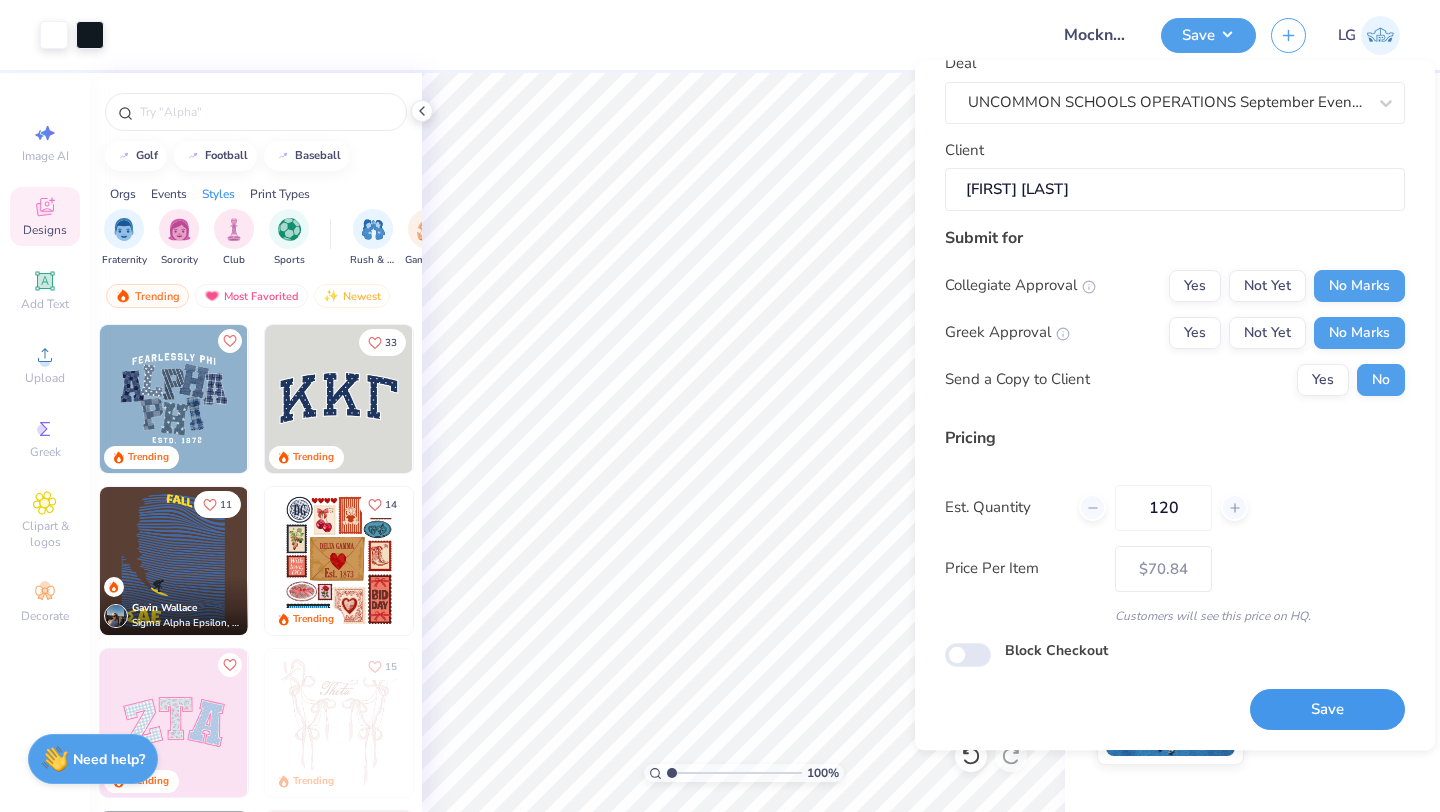 click on "Save" at bounding box center (1327, 710) 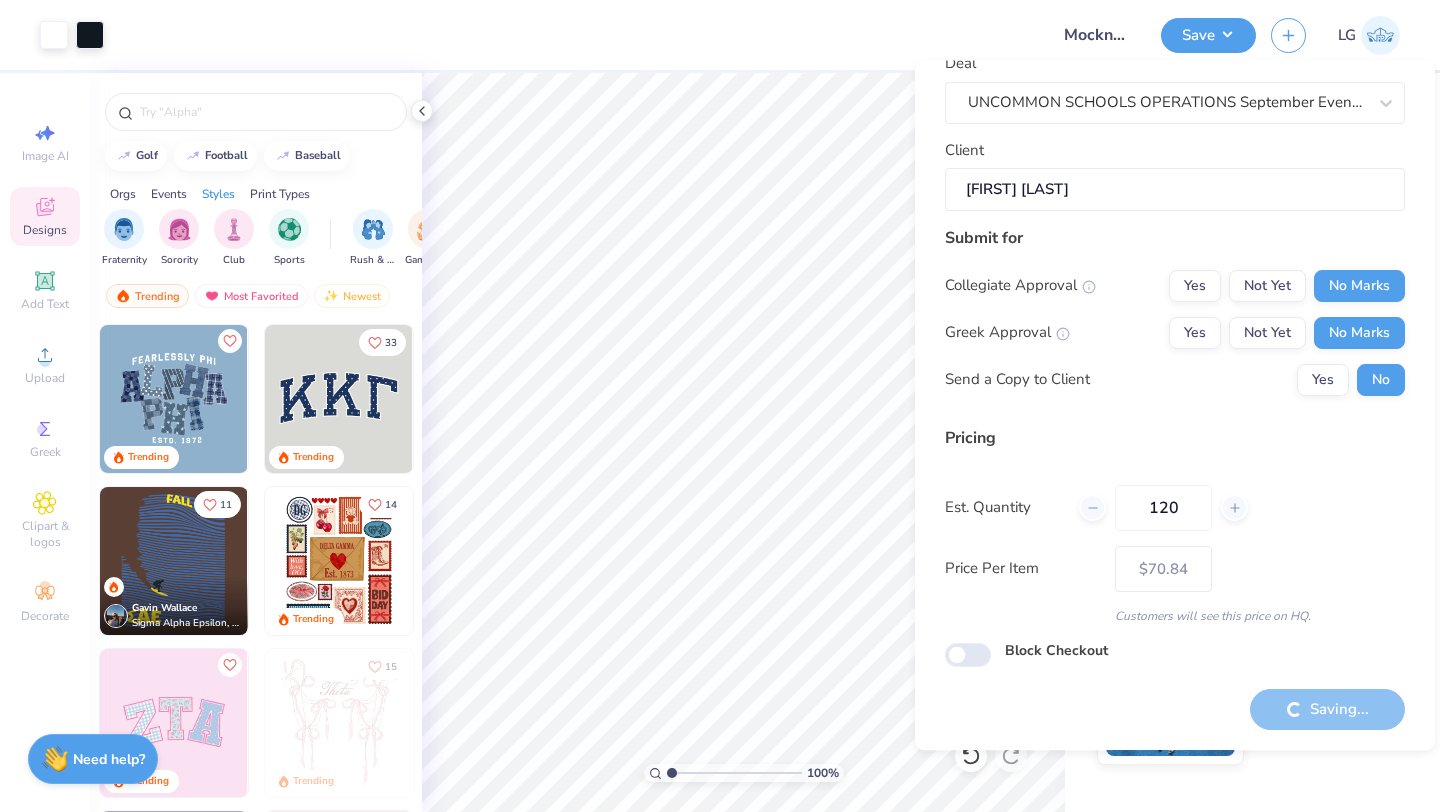 type on "– –" 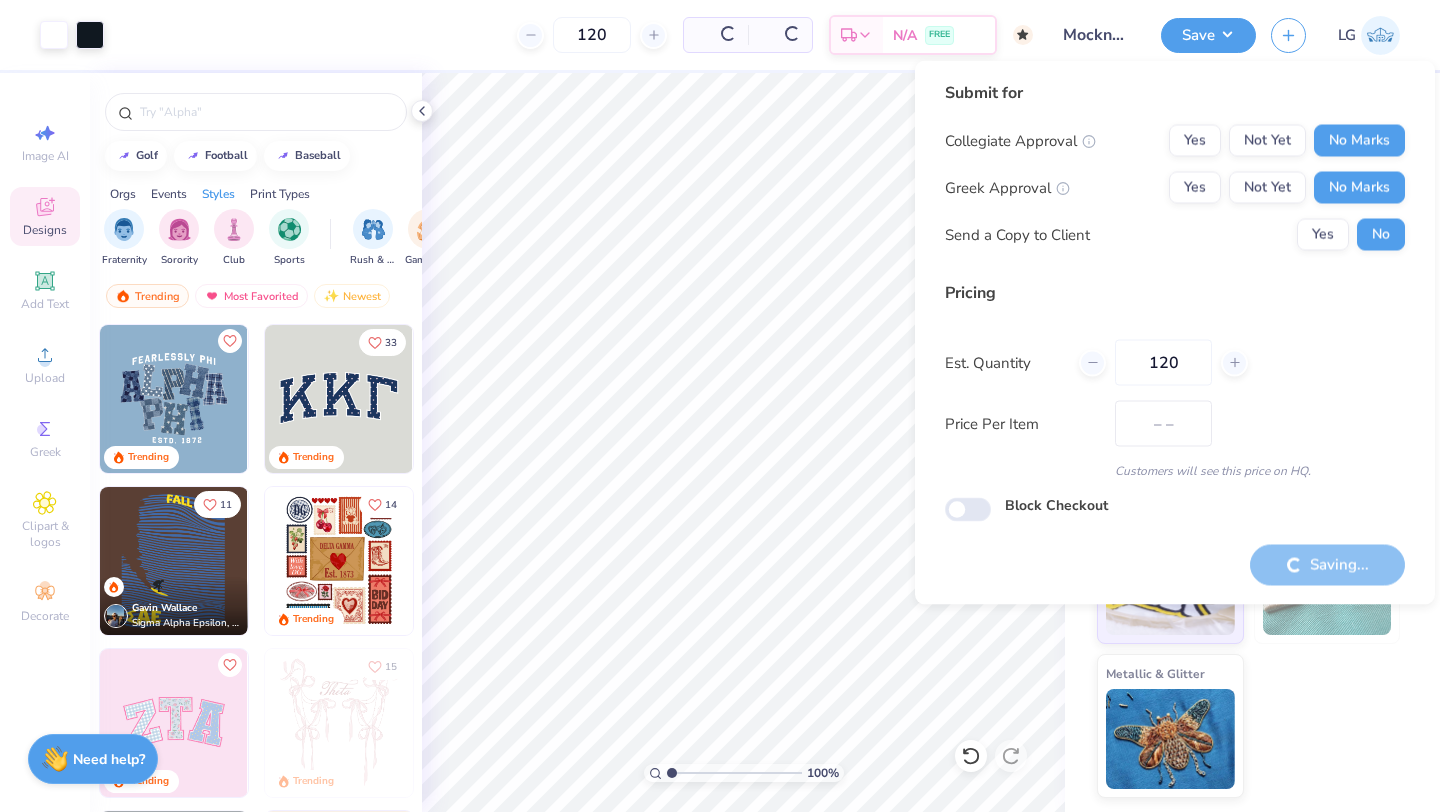 scroll, scrollTop: 0, scrollLeft: 0, axis: both 